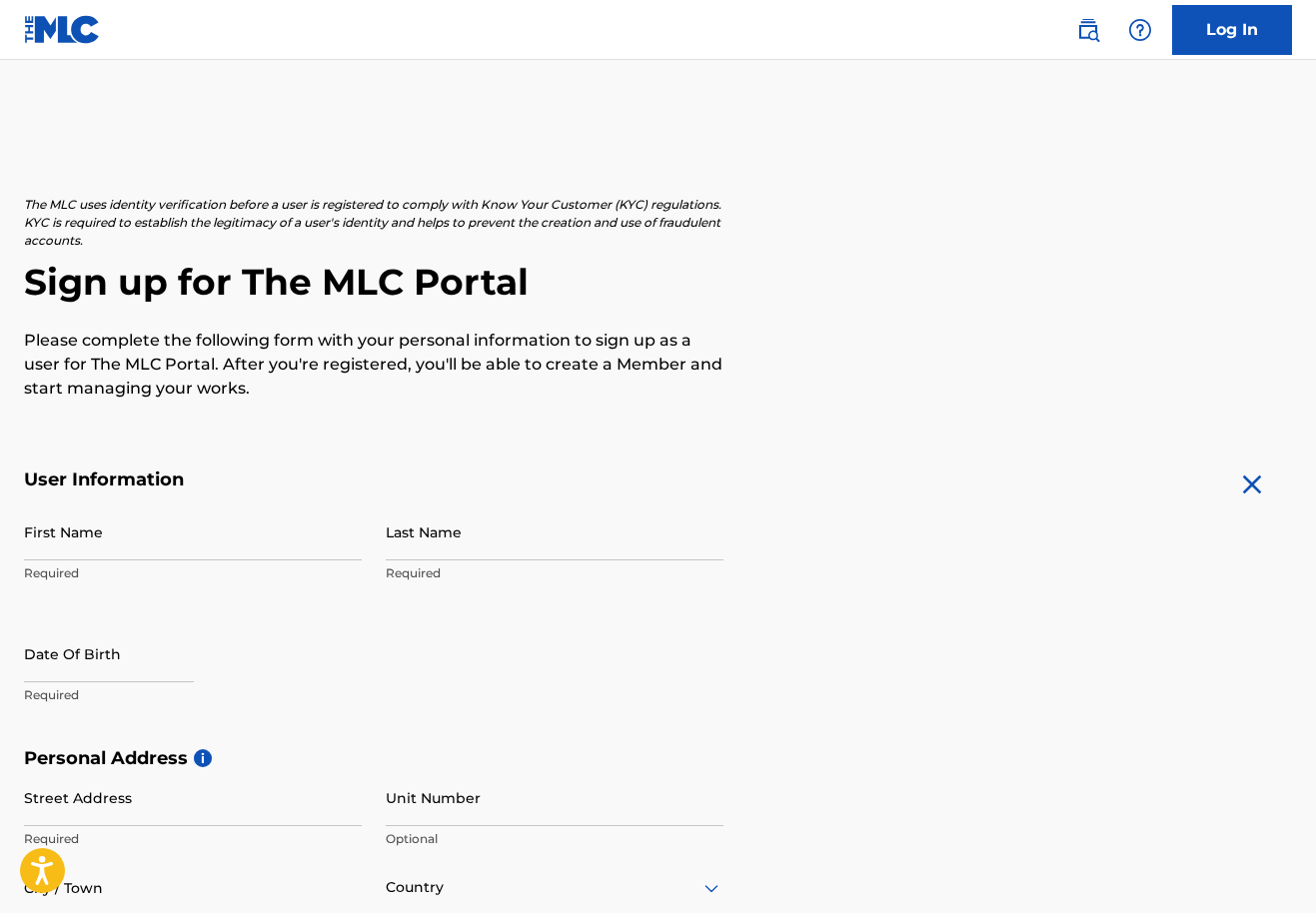 scroll, scrollTop: 0, scrollLeft: 0, axis: both 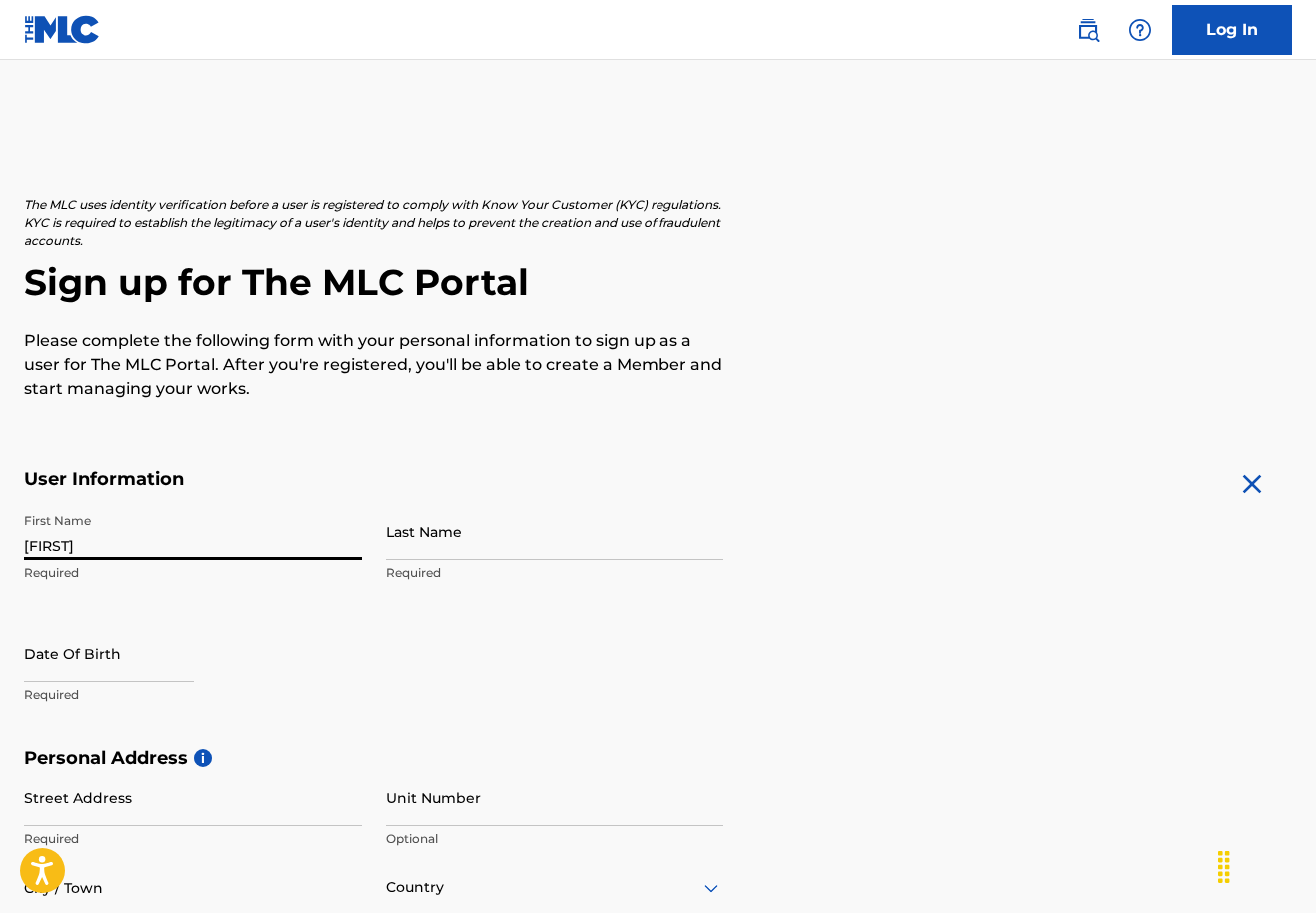 type on "[FIRST]" 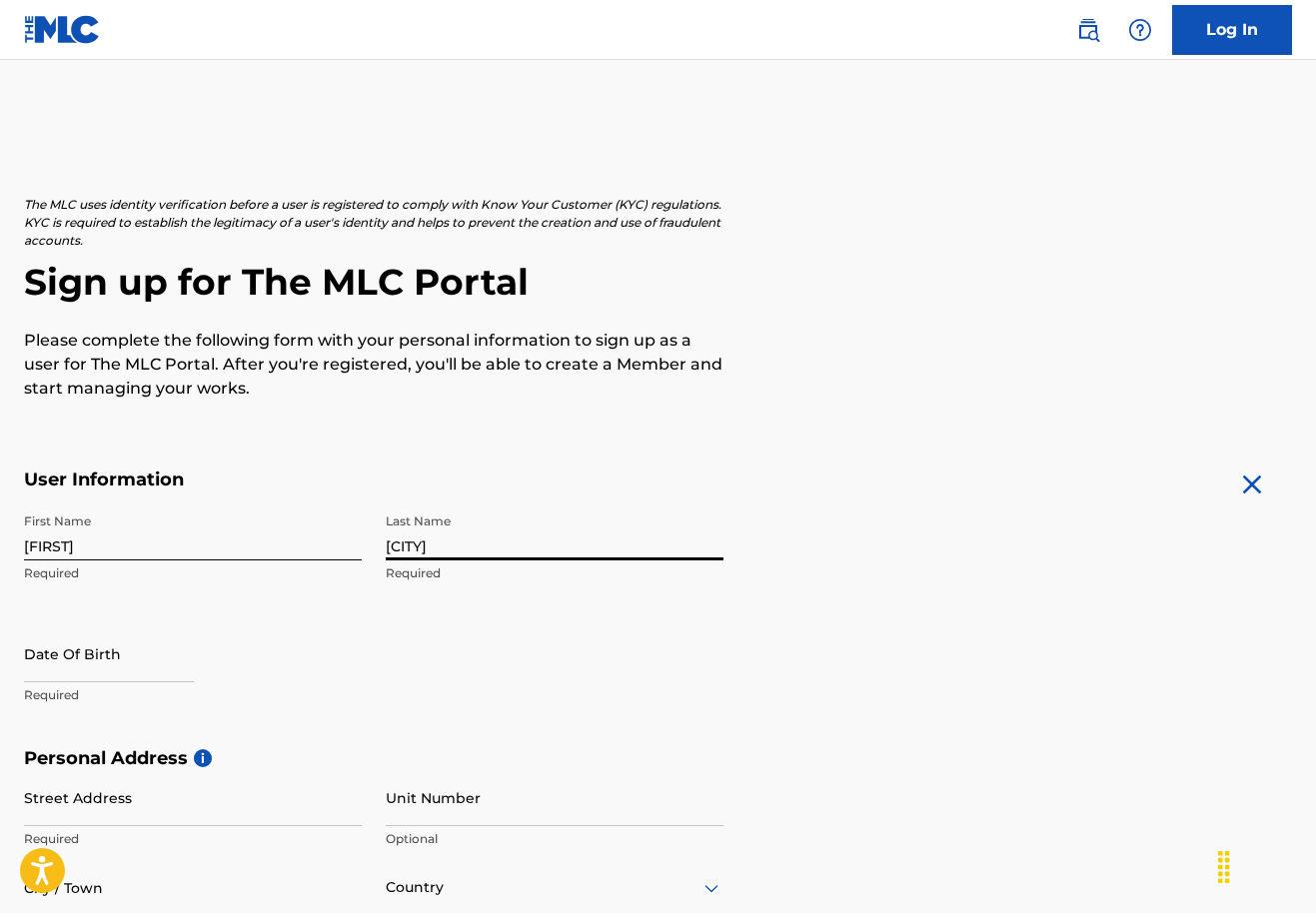 type on "[CITY]" 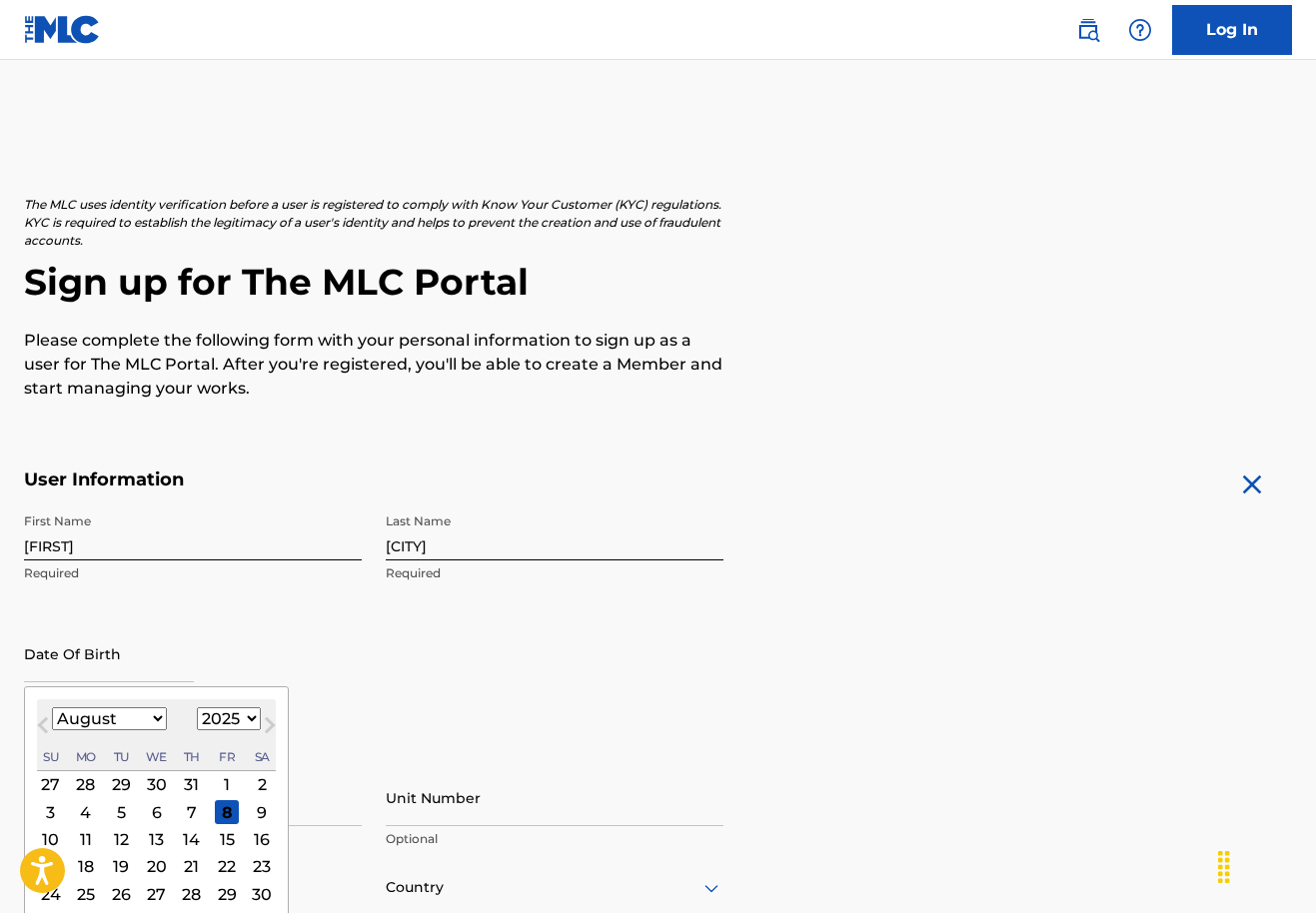 select on "1987" 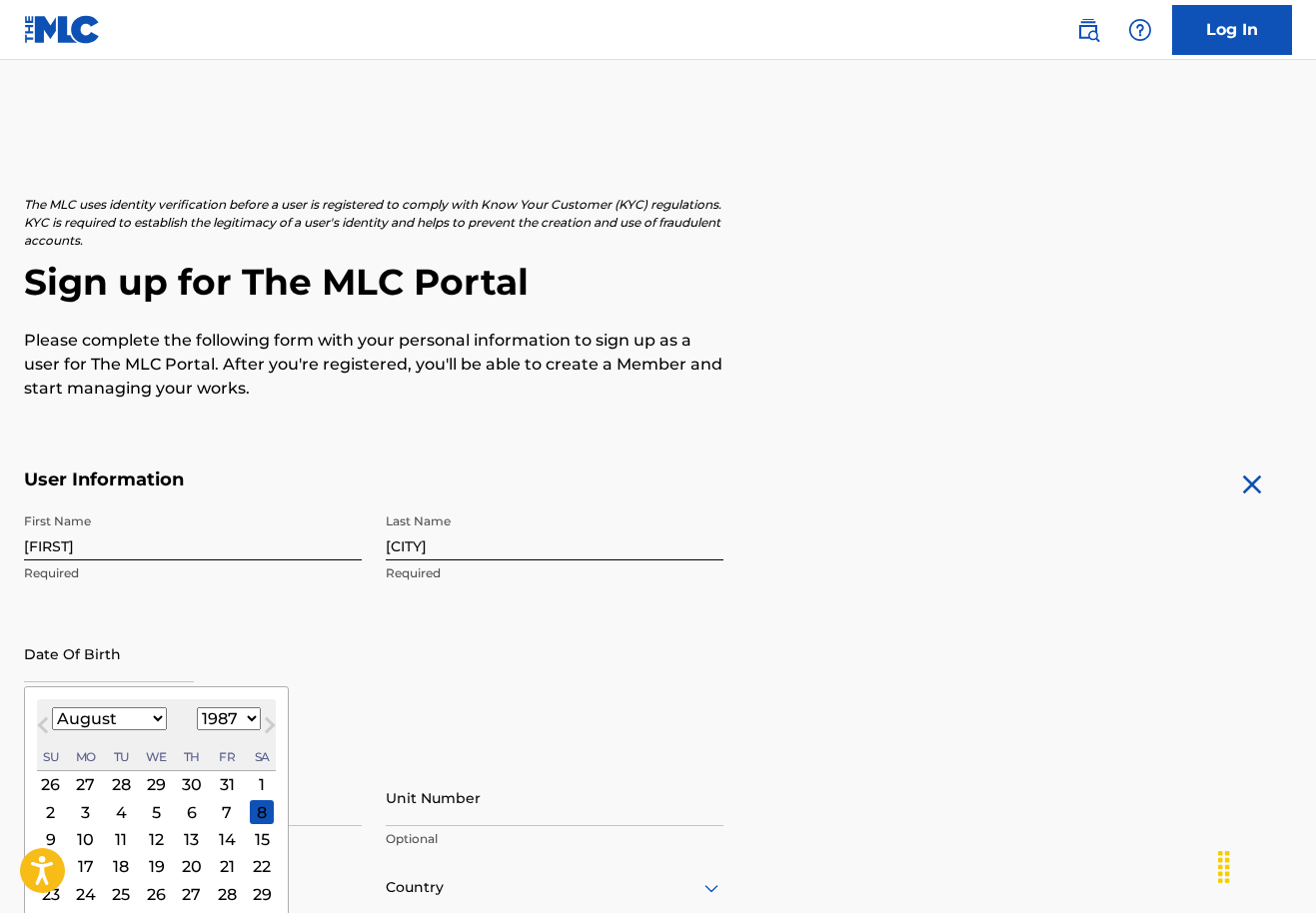 select on "5" 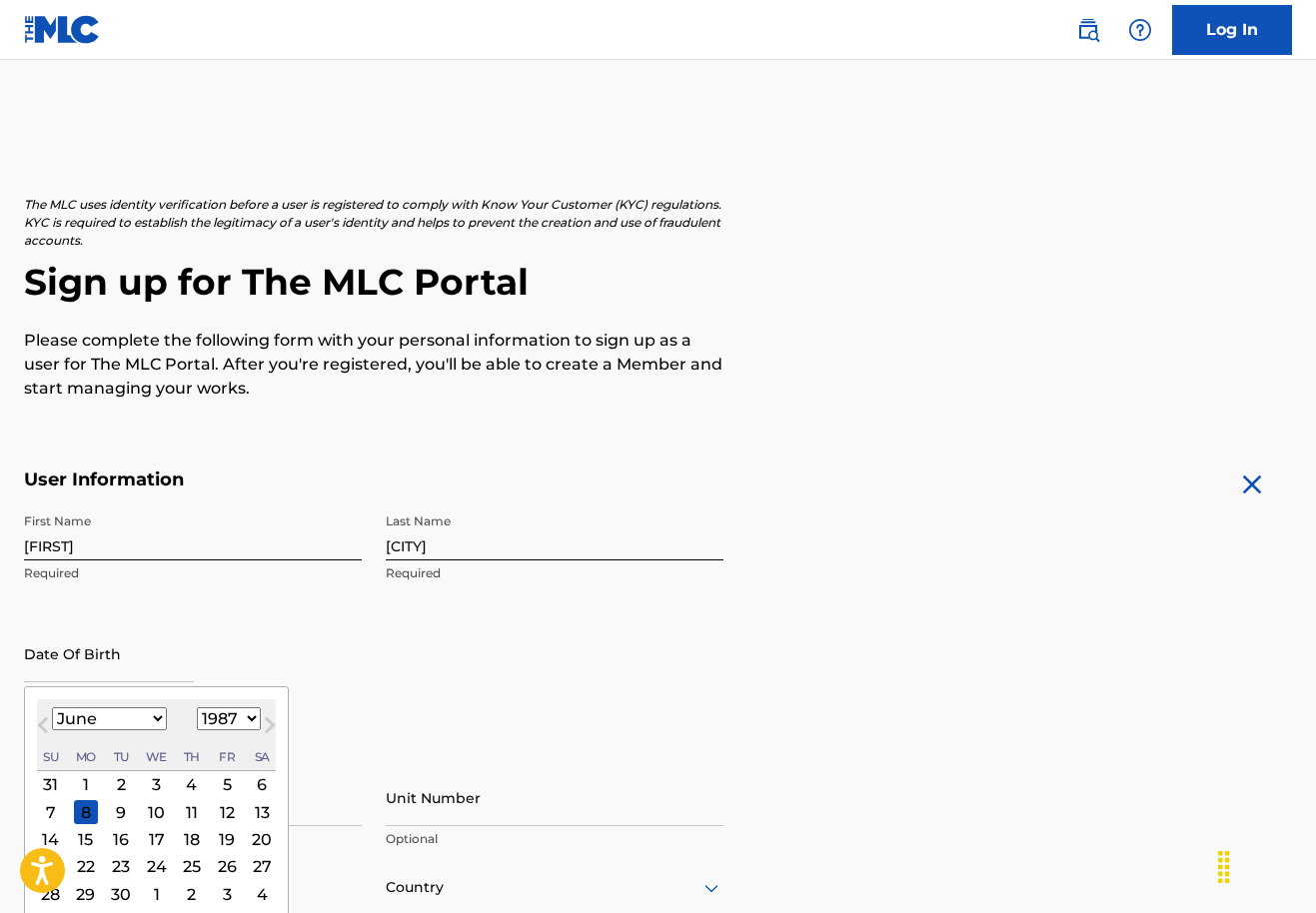 click on "17" at bounding box center [157, 839] 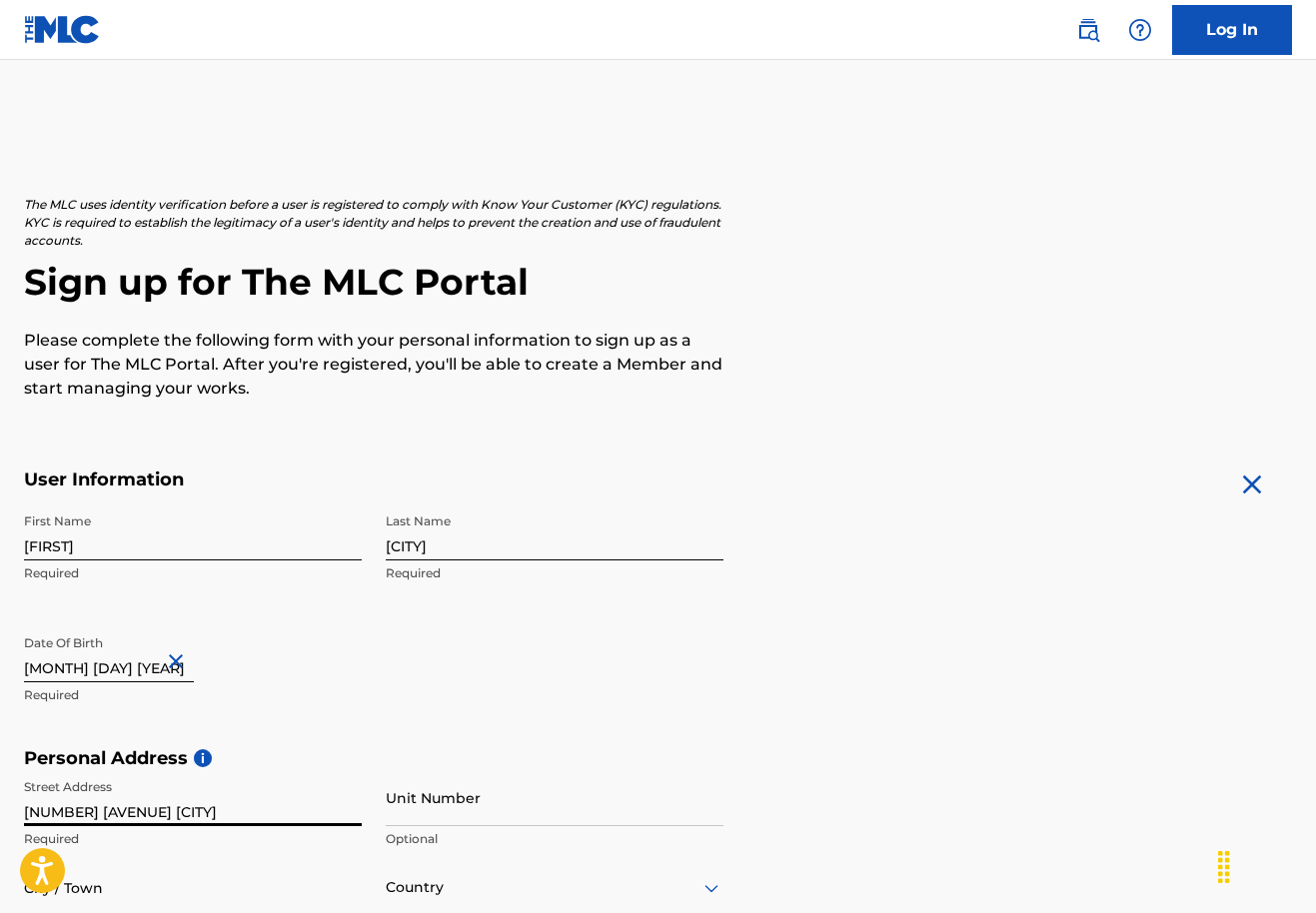 type on "[NUMBER] [AVENUE] [CITY]" 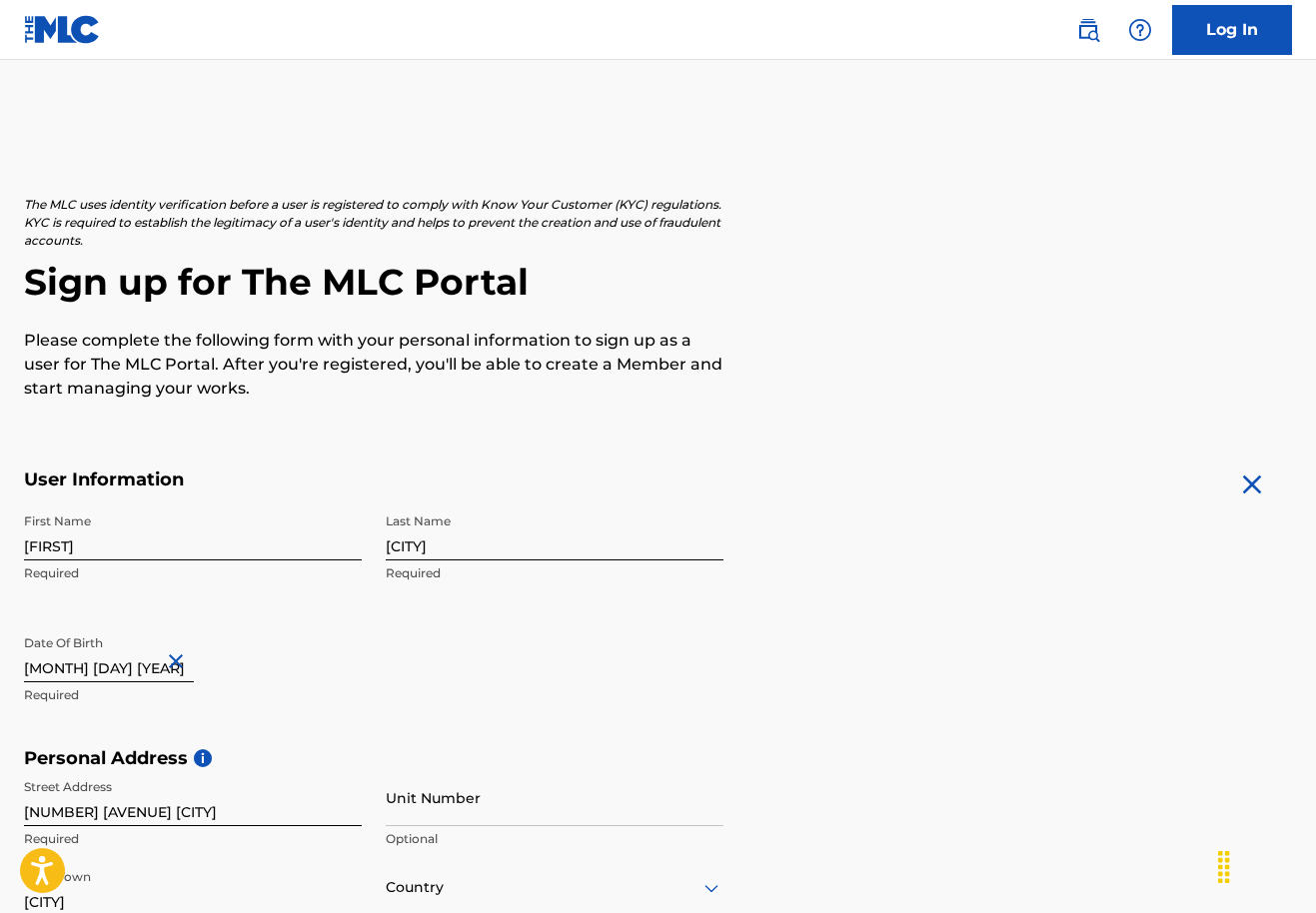 type on "[CITY]" 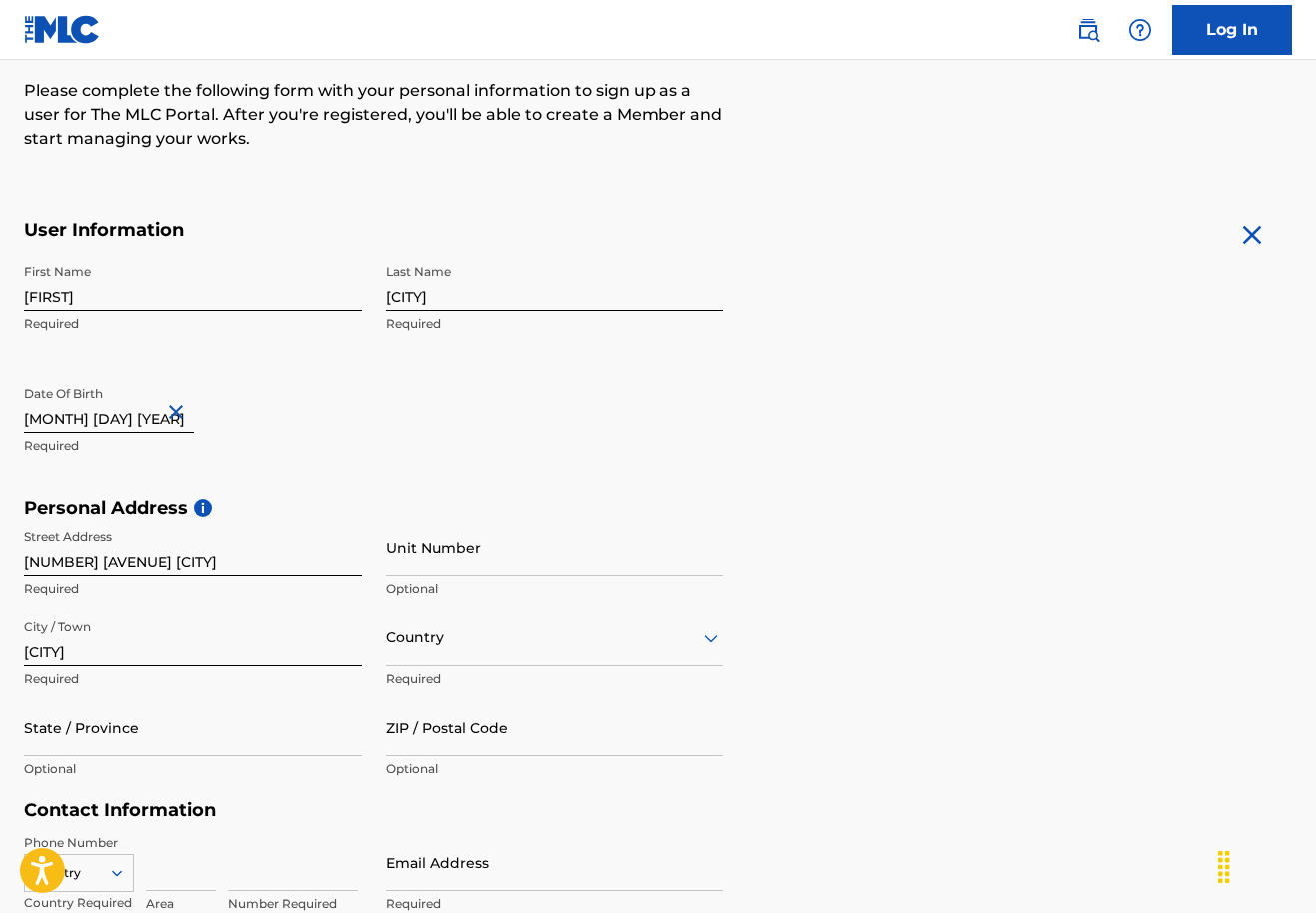 scroll, scrollTop: 266, scrollLeft: 0, axis: vertical 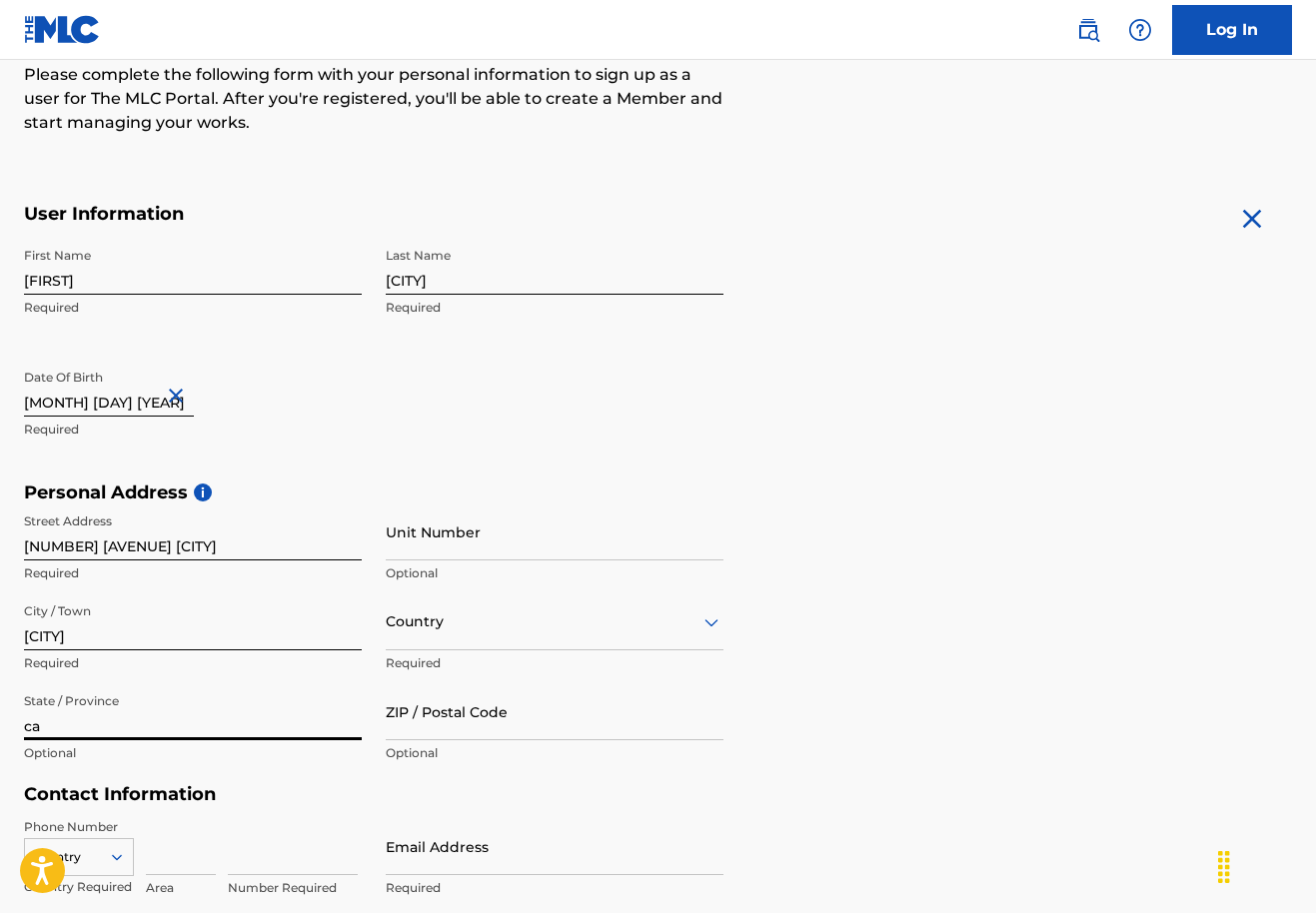 type on "ca" 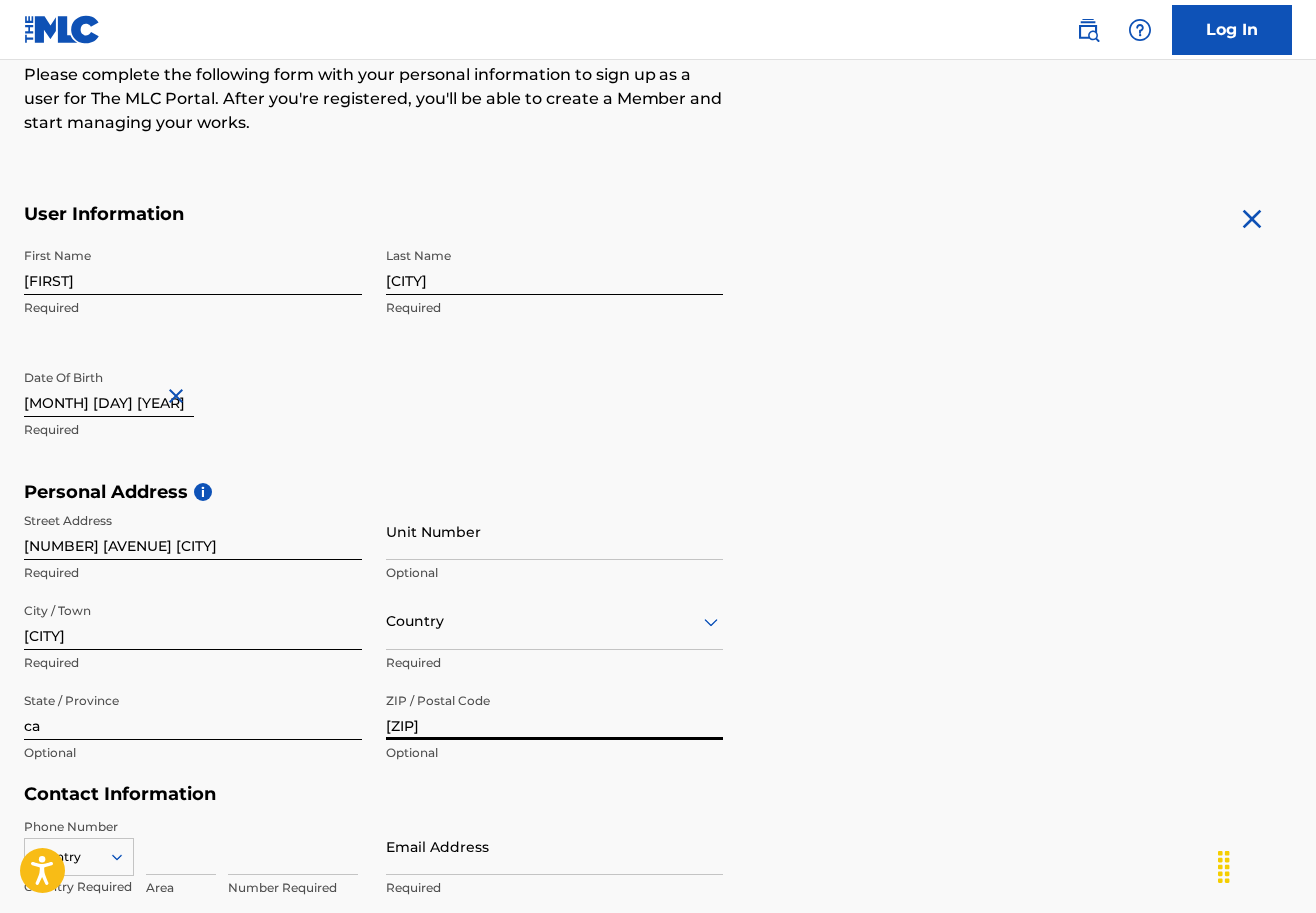 type on "[ZIP]" 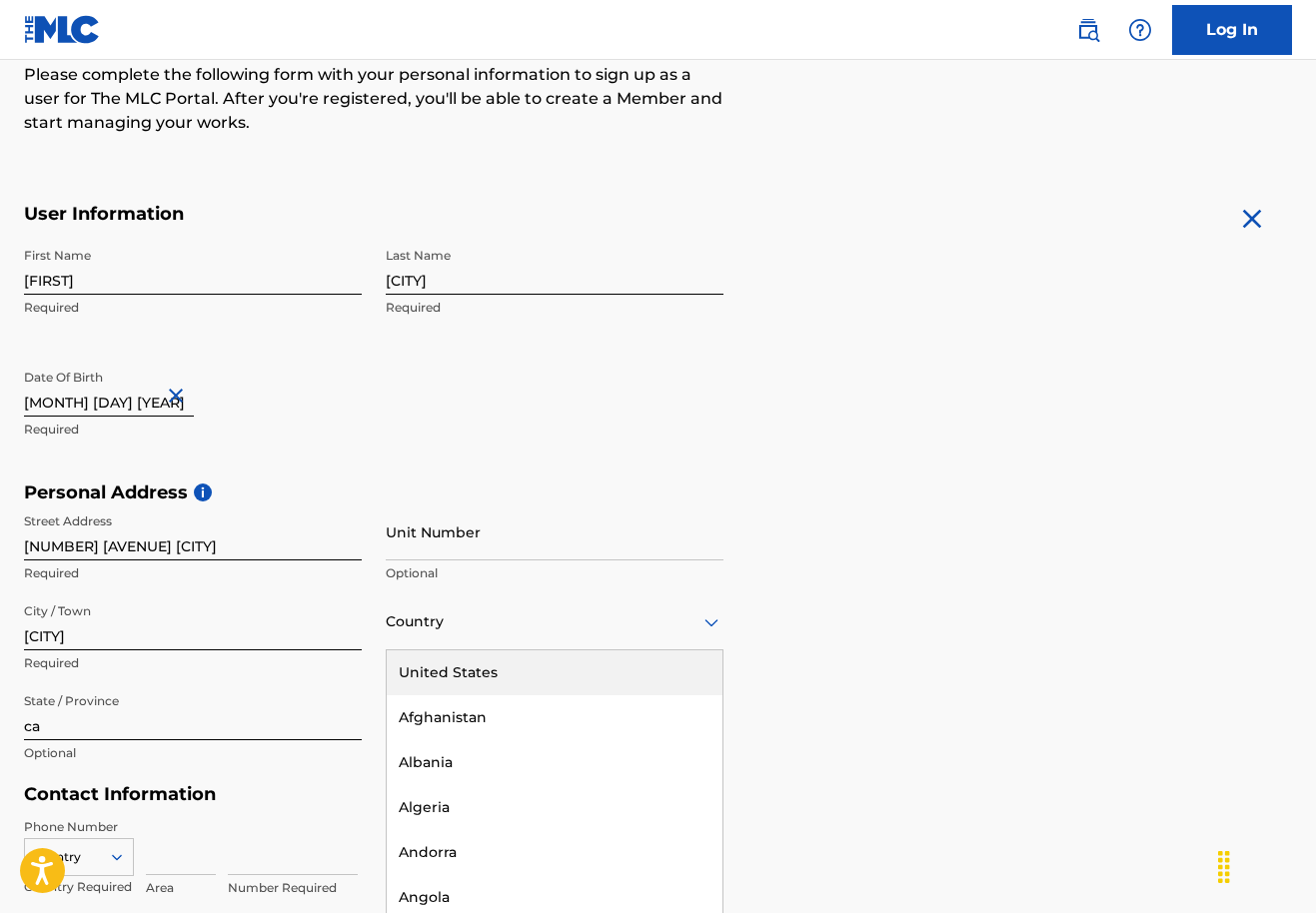 scroll, scrollTop: 303, scrollLeft: 0, axis: vertical 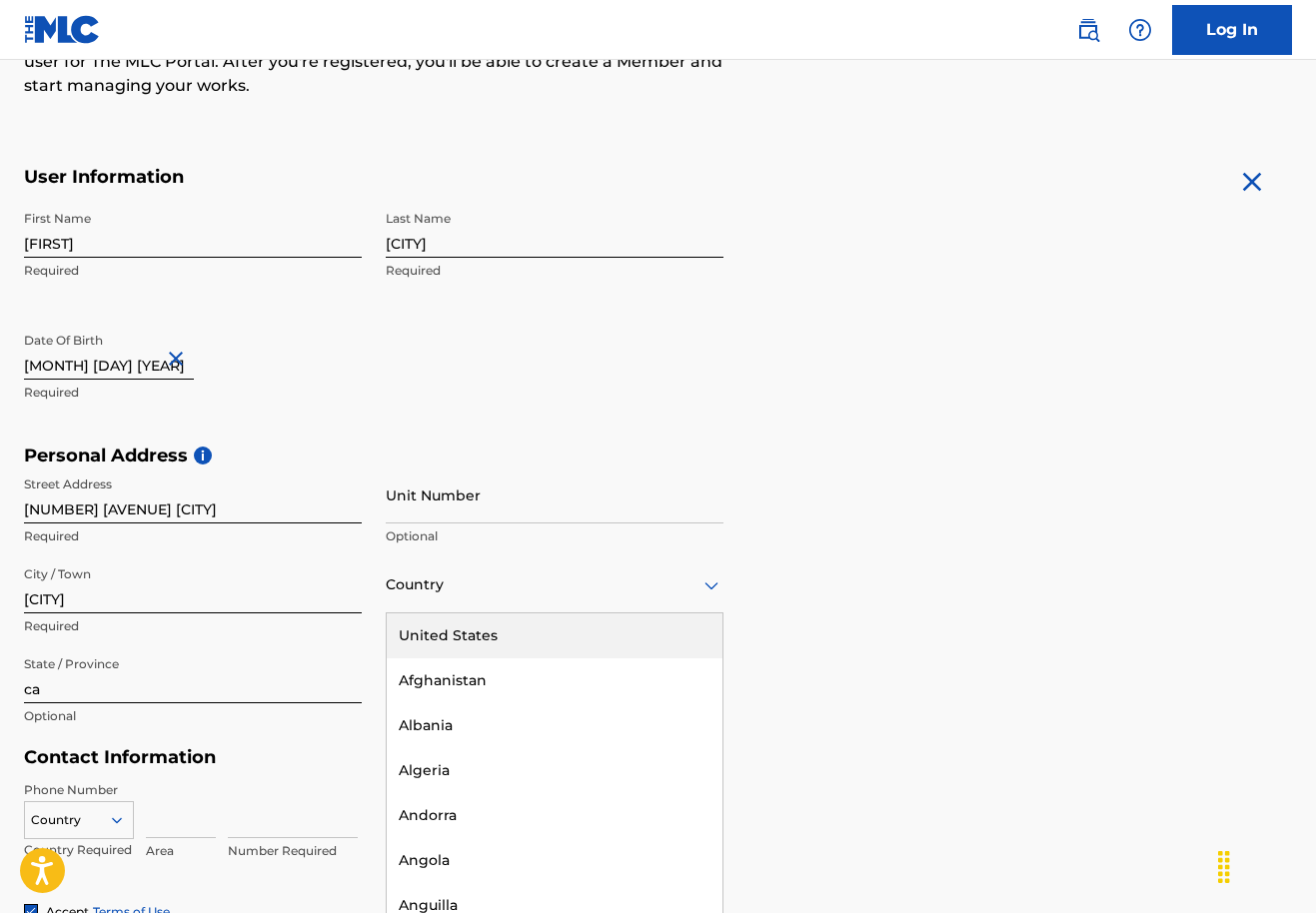 click on "United States, 1 of 223. 223 results available. Use Up and Down to choose options, press Enter to select the currently focused option, press Escape to exit the menu, press Tab to select the option and exit the menu. Country United States Afghanistan Albania Algeria Andorra Angola Anguilla Antigua and Barbuda Argentina Armenia Aruba Australia Austria Azerbaijan Bahamas Bahrain Bangladesh Barbados Belarus Belgium Belize Benin Bermuda Bhutan Bolivia Bosnia and Herzegovina Botswana Brazil Brunei Darussalam Bulgaria Burkina Faso Burundi Cambodia Cameroon Canada Cape Verde Cayman Islands Central African Republic Chad Chile China Colombia Comoros Congo Congo, the Democratic Republic of the Cook Islands Costa Rica Cote D'Ivoire Croatia Cuba Cyprus Czech Republic Denmark Djibouti Dominica Dominican Republic Ecuador Egypt El Salvador Equatorial Guinea Eritrea Estonia Ethiopia Falkland Islands (Malvinas) Faroe Islands Fiji Finland France French Guiana French Polynesia Gabon Gambia Georgia Germany Ghana Gibraltar Greece" at bounding box center [555, 584] 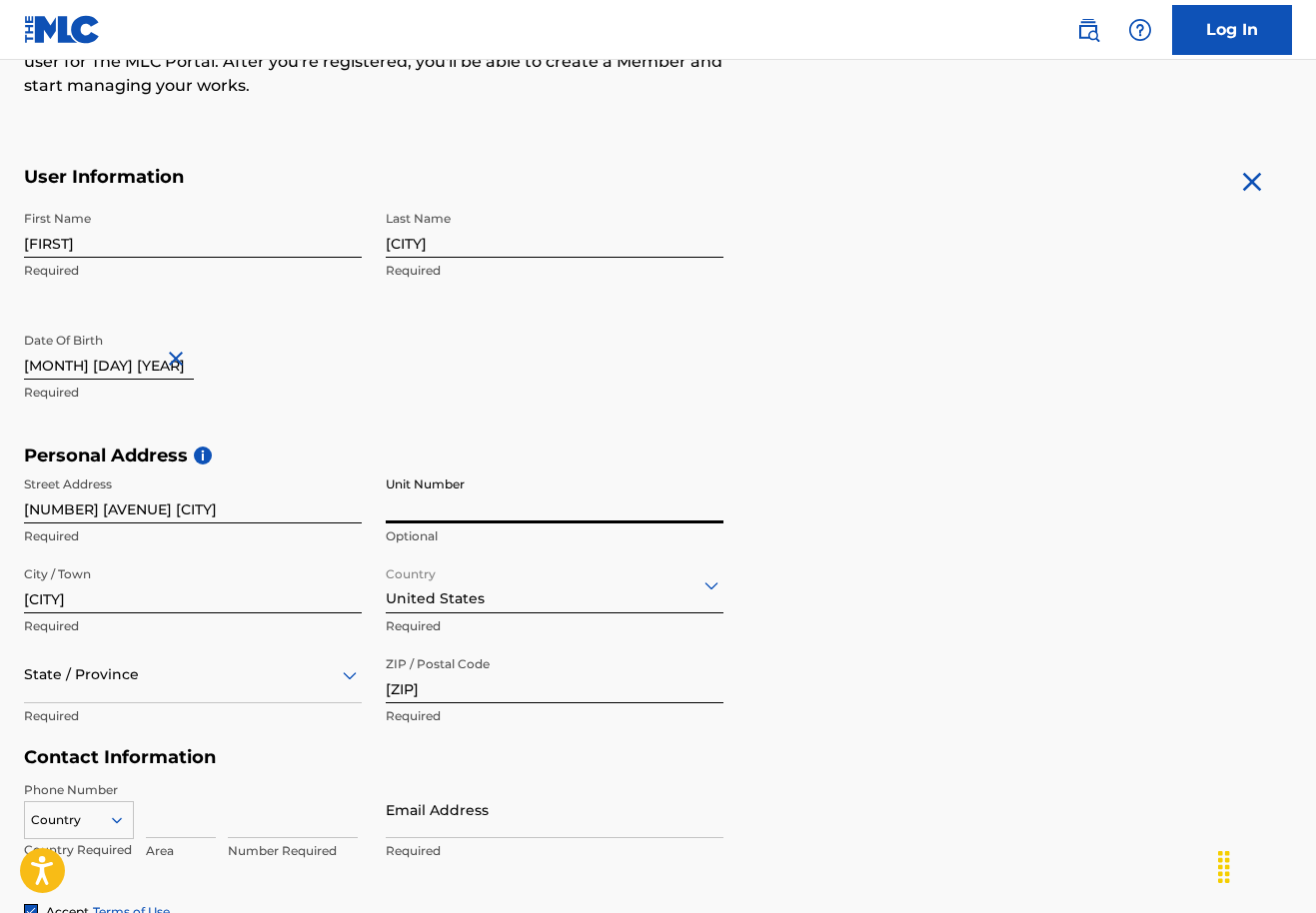 click on "Unit Number" at bounding box center (555, 494) 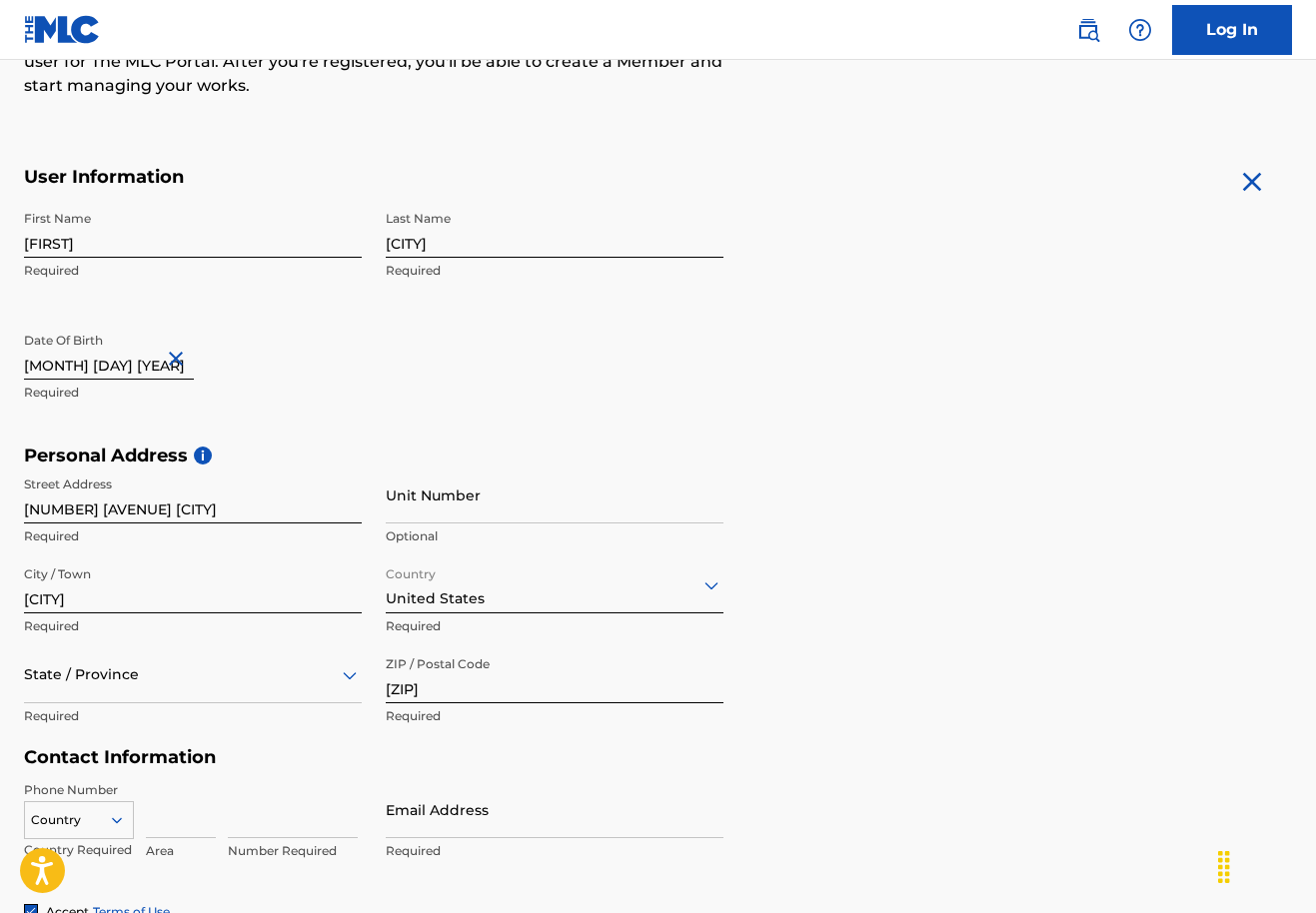 click at bounding box center [181, 809] 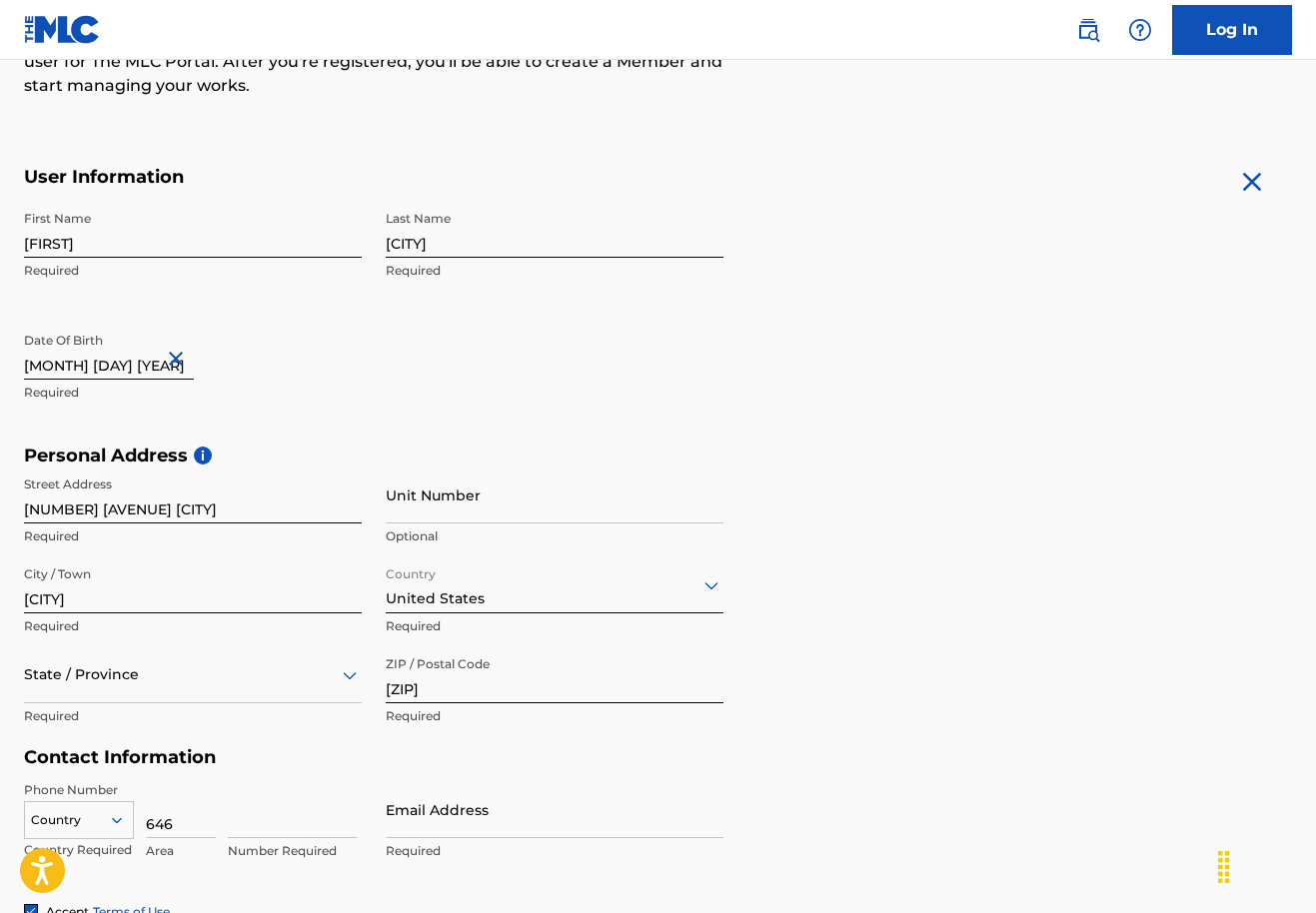 type on "646" 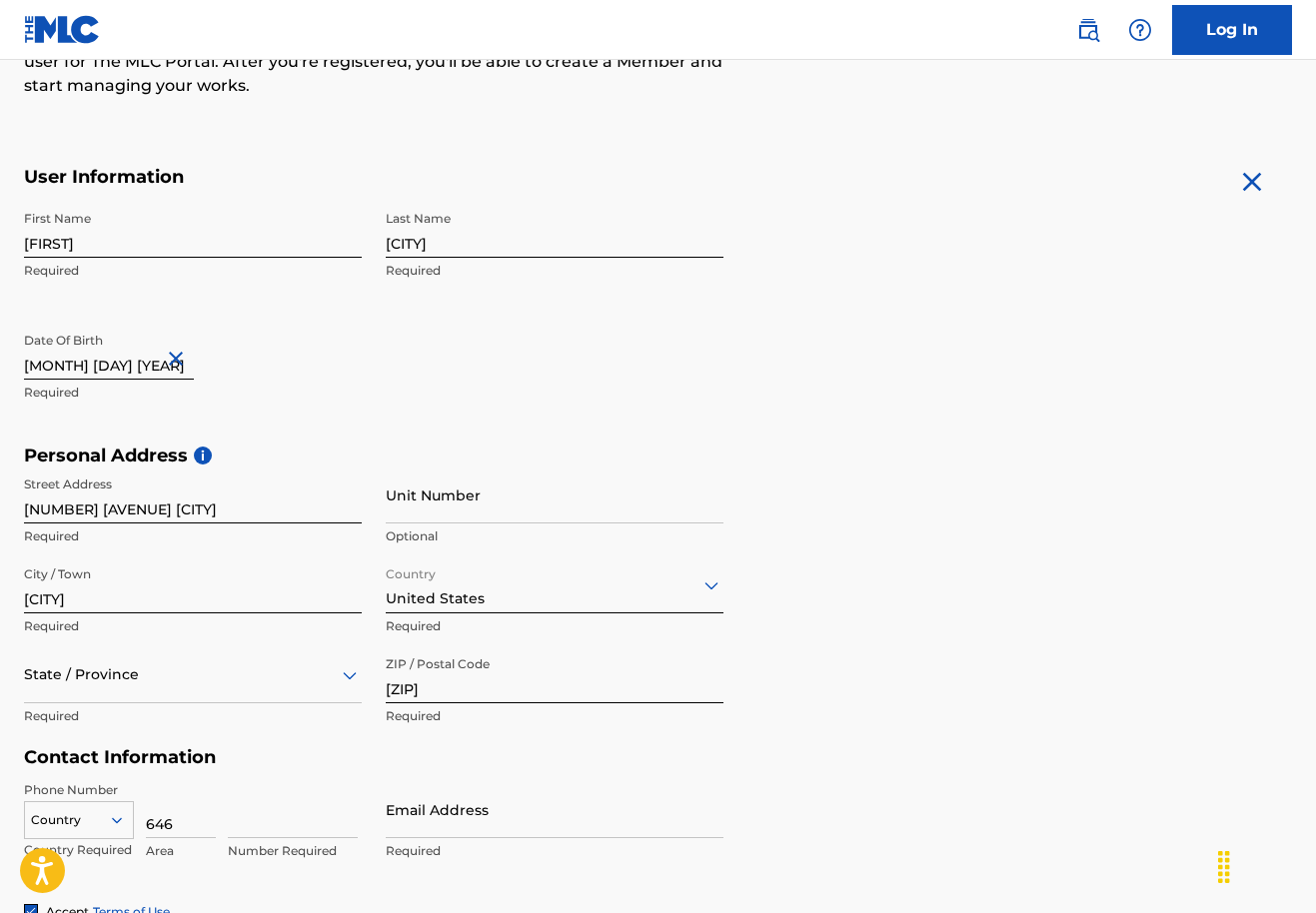 click on "Country" at bounding box center (79, 816) 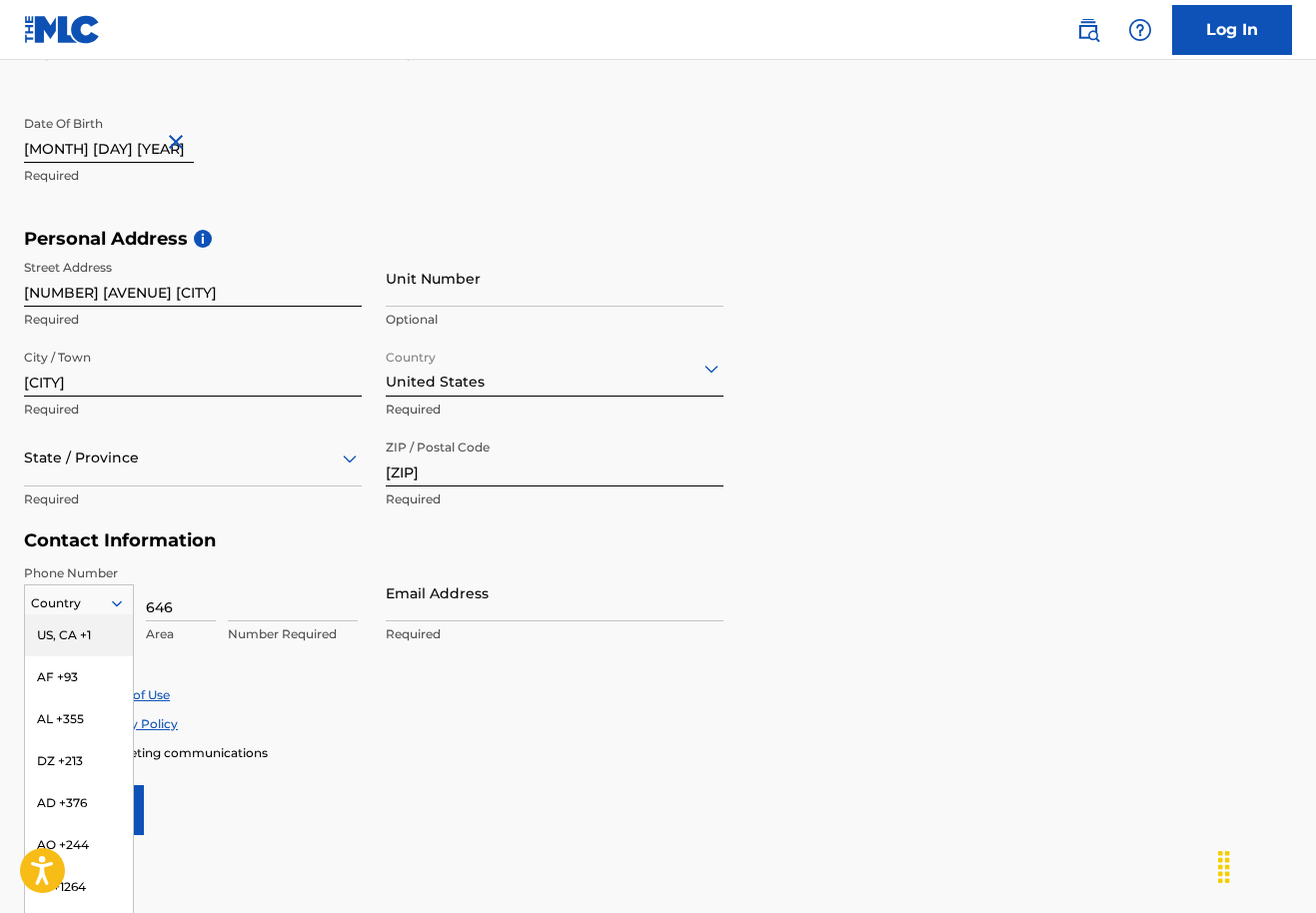 click on "US, CA +1" at bounding box center (79, 635) 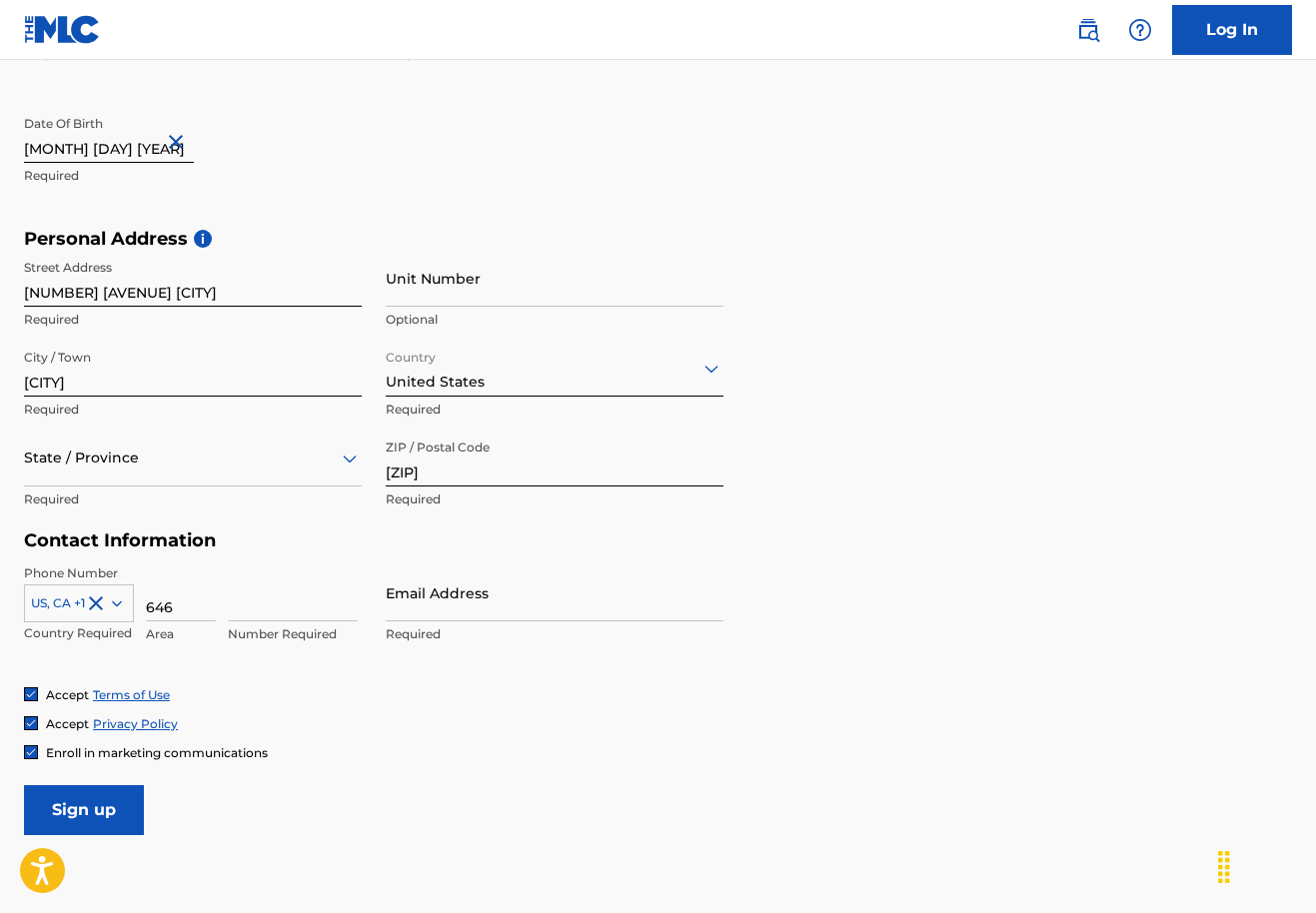 click at bounding box center [293, 592] 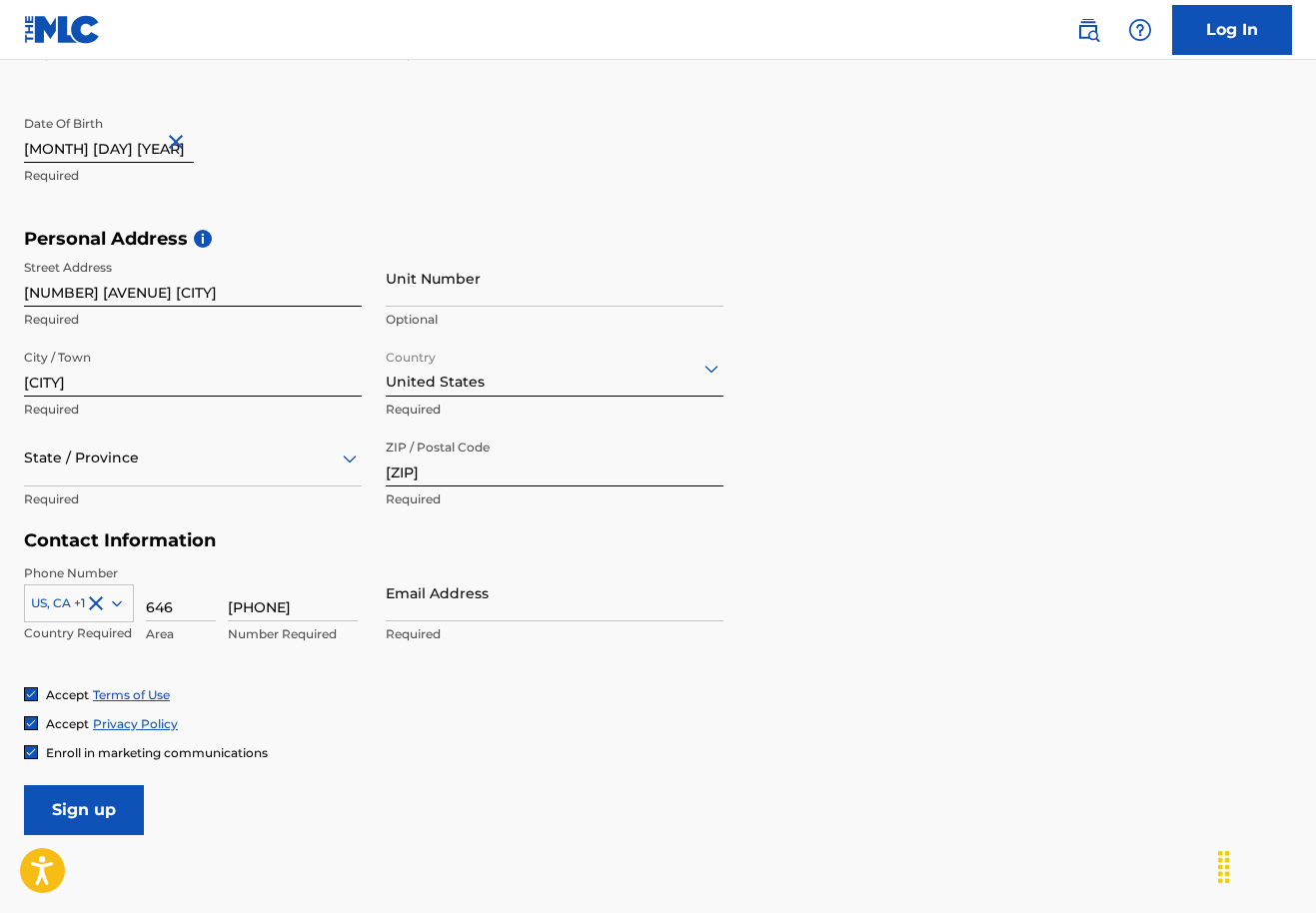 type on "[PHONE]" 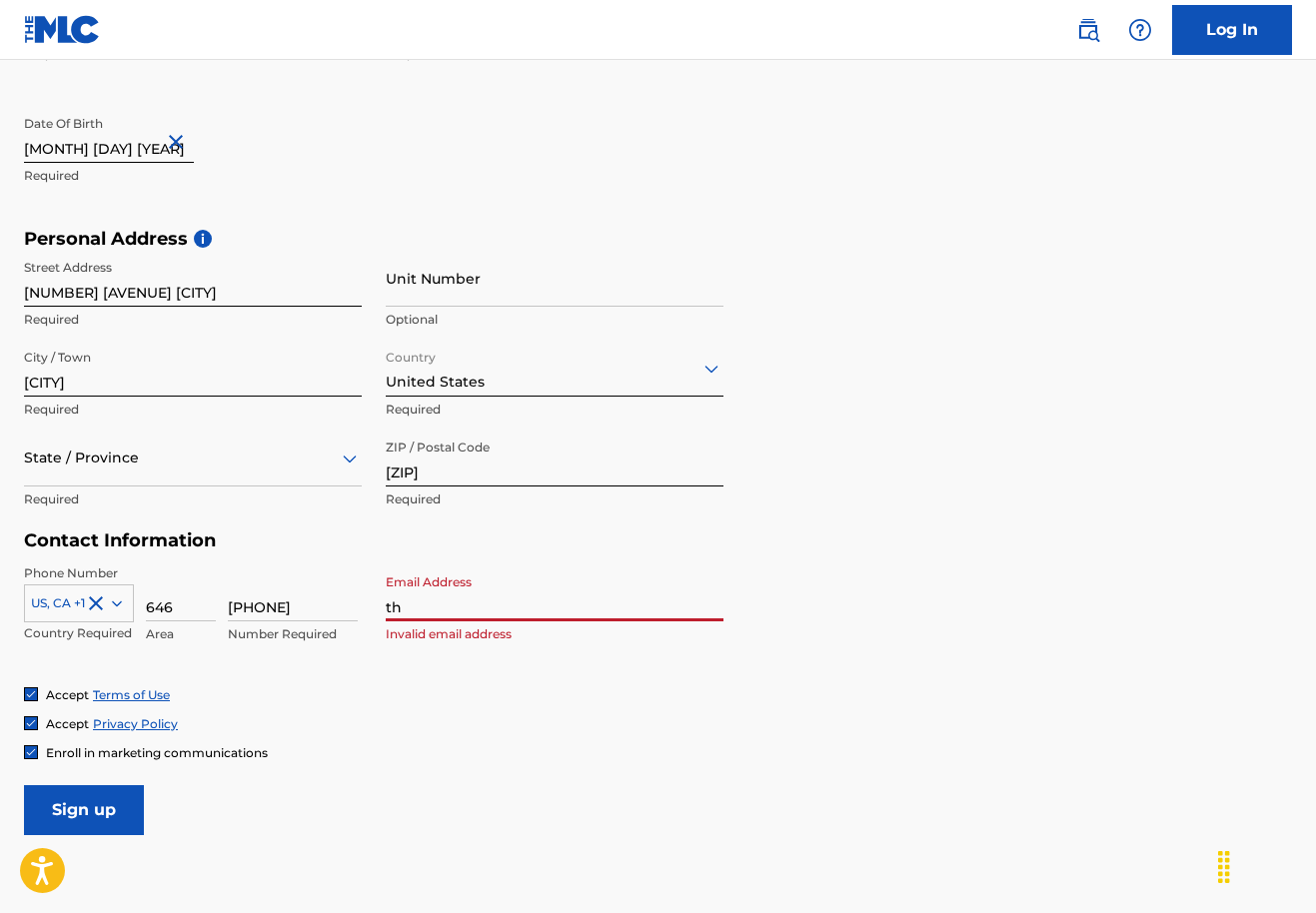 type on "t" 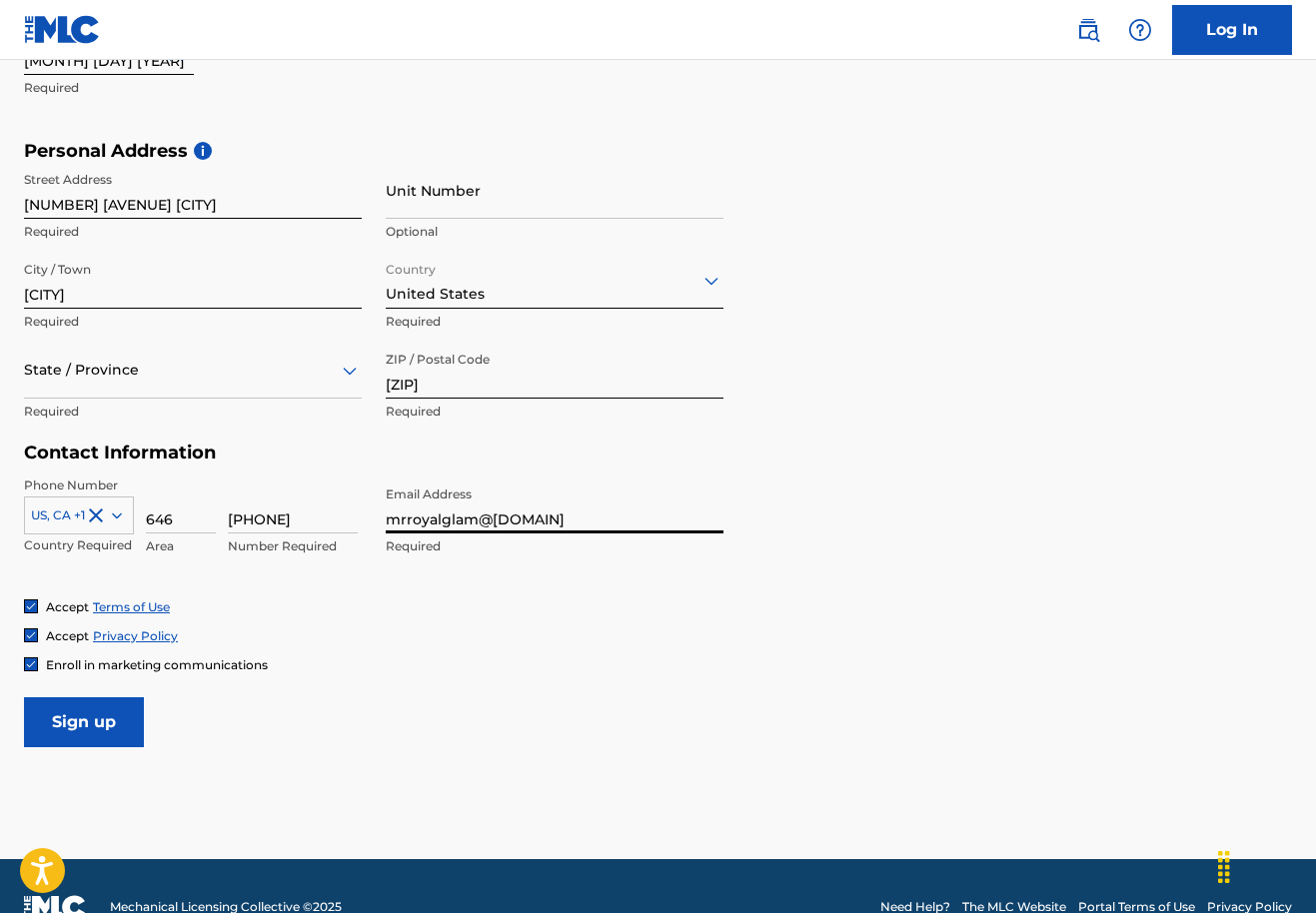 scroll, scrollTop: 607, scrollLeft: 0, axis: vertical 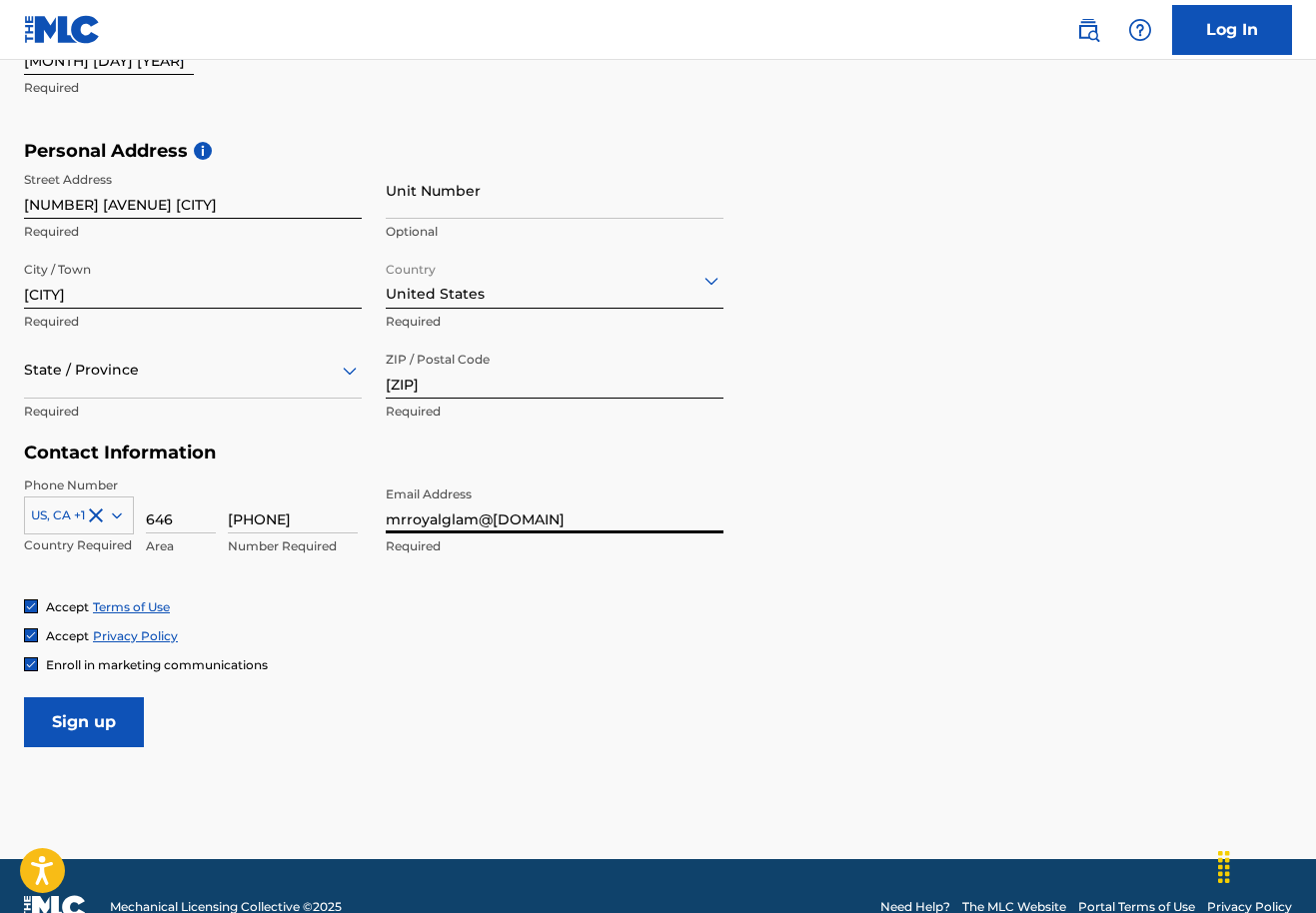type on "mrroyalglam@[DOMAIN]" 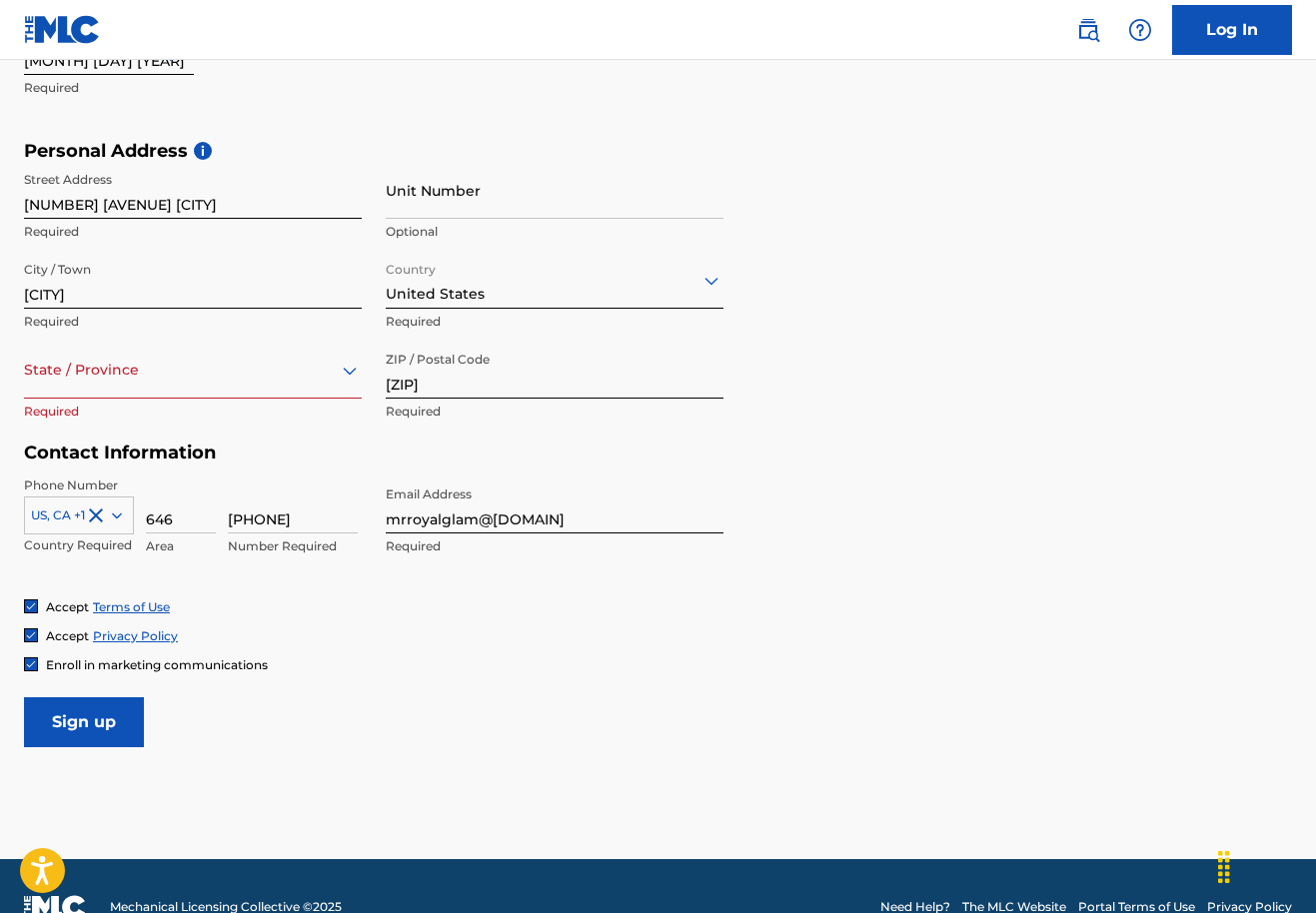 click at bounding box center [193, 370] 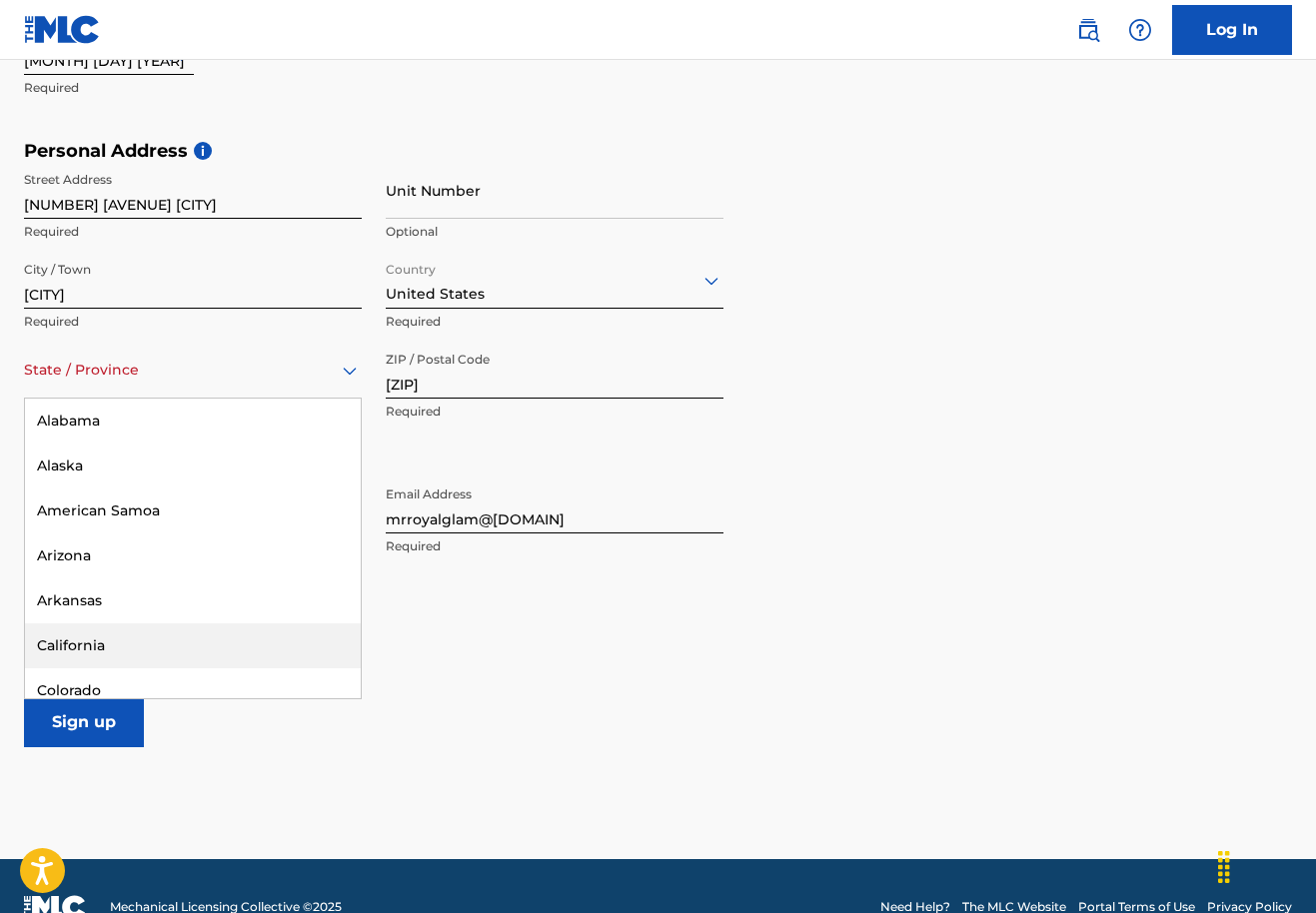 click on "California" at bounding box center [193, 645] 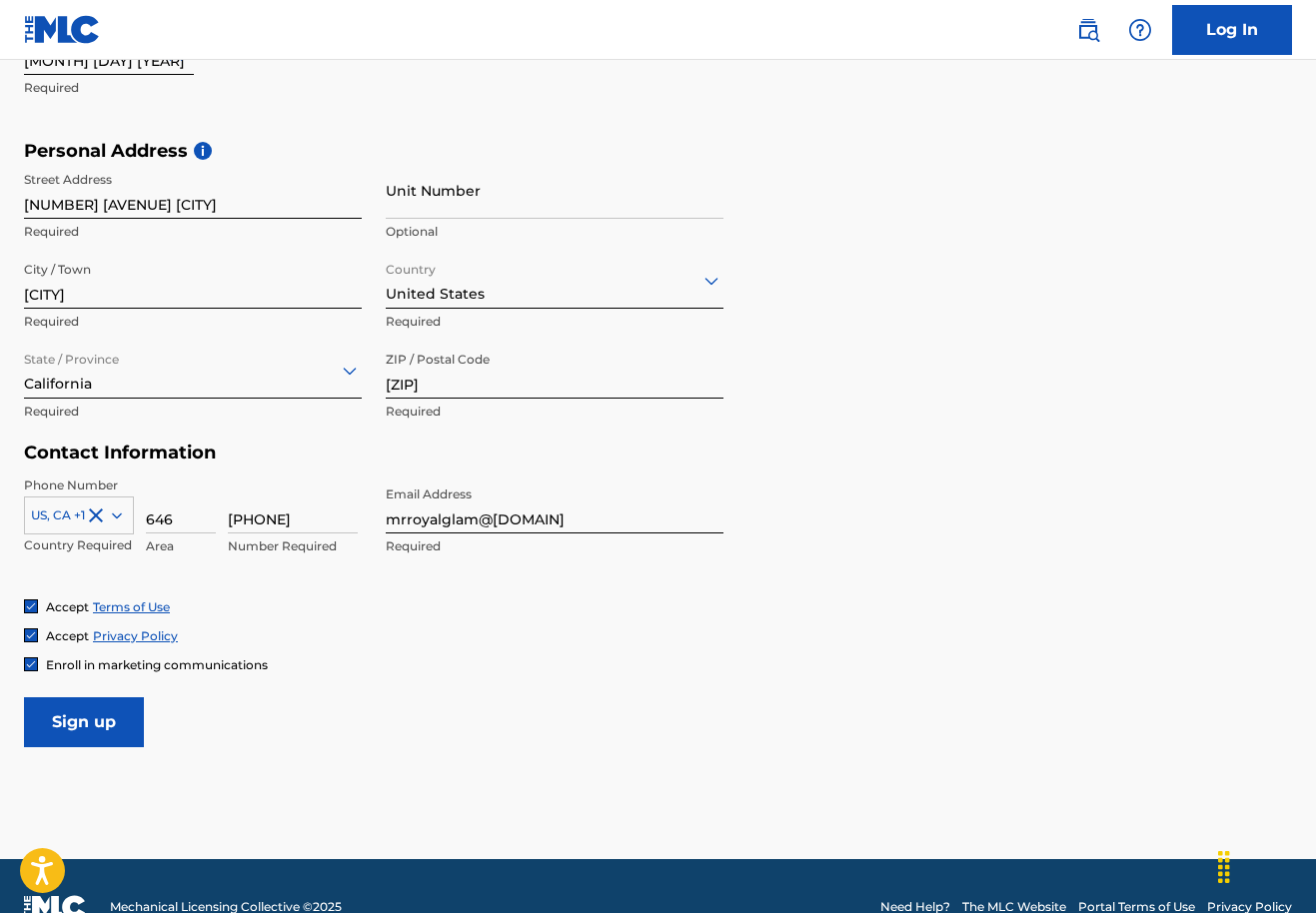 click on "Sign up" at bounding box center (84, 722) 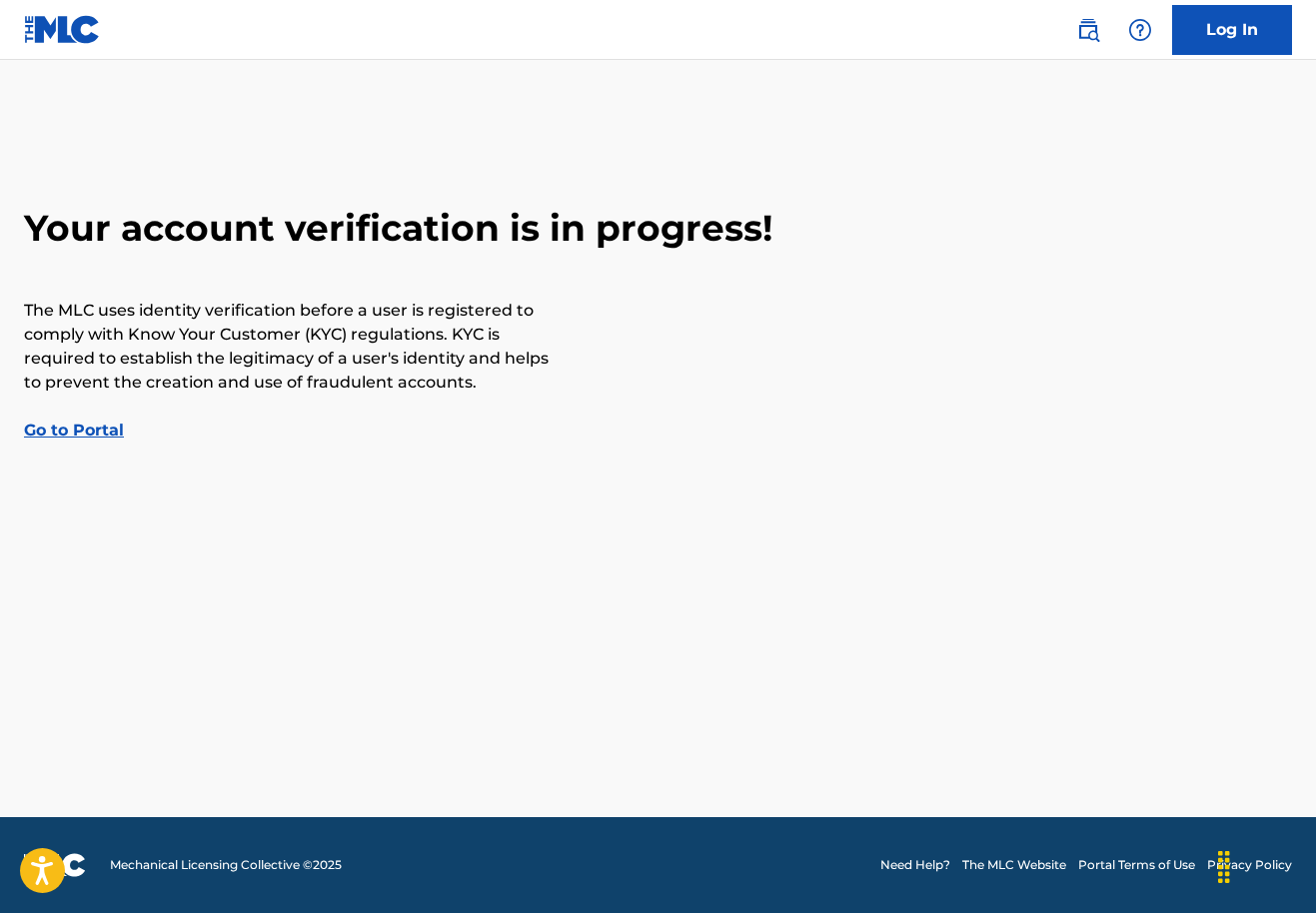 scroll, scrollTop: 0, scrollLeft: 0, axis: both 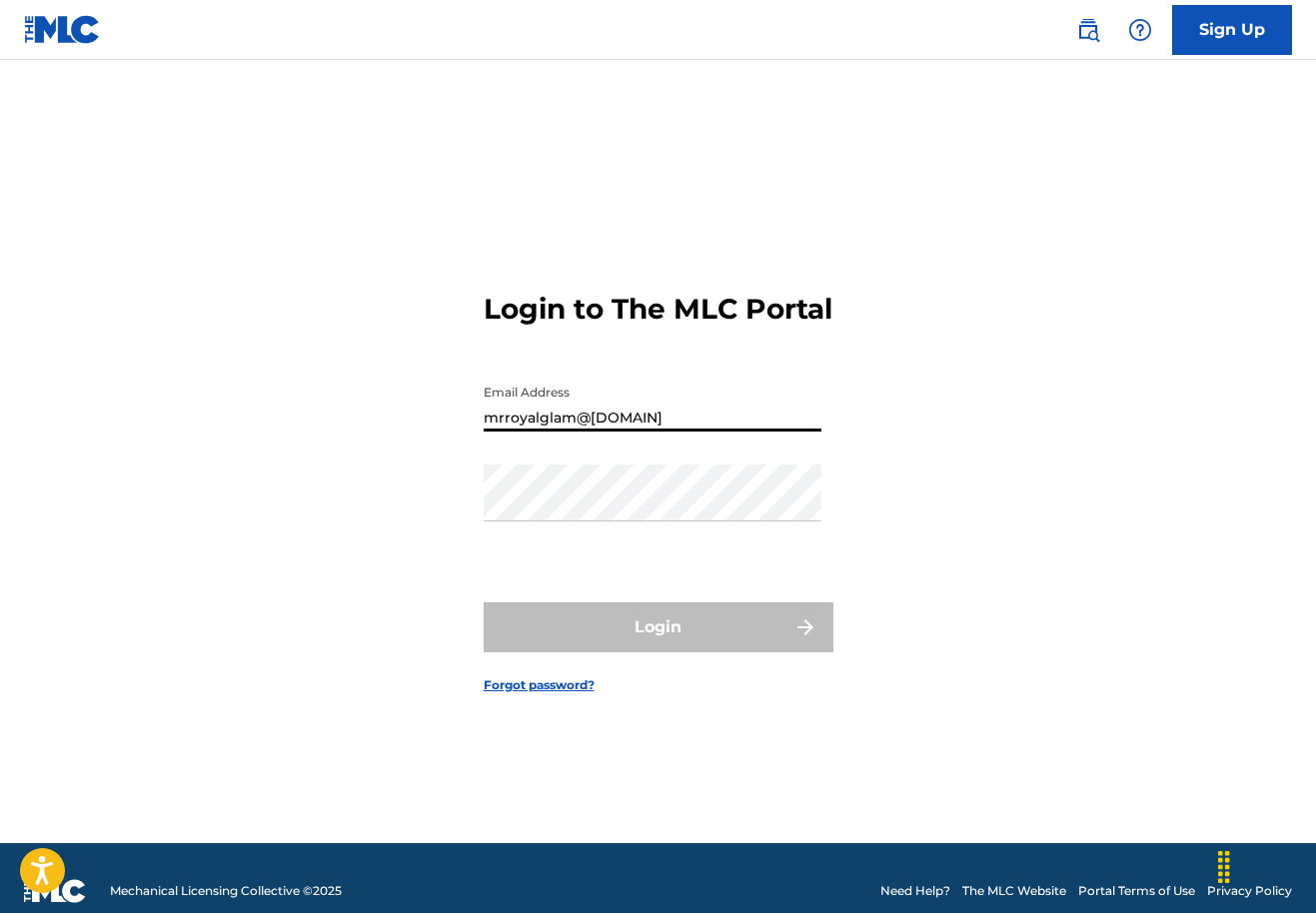 type on "mrroyalglam@[DOMAIN]" 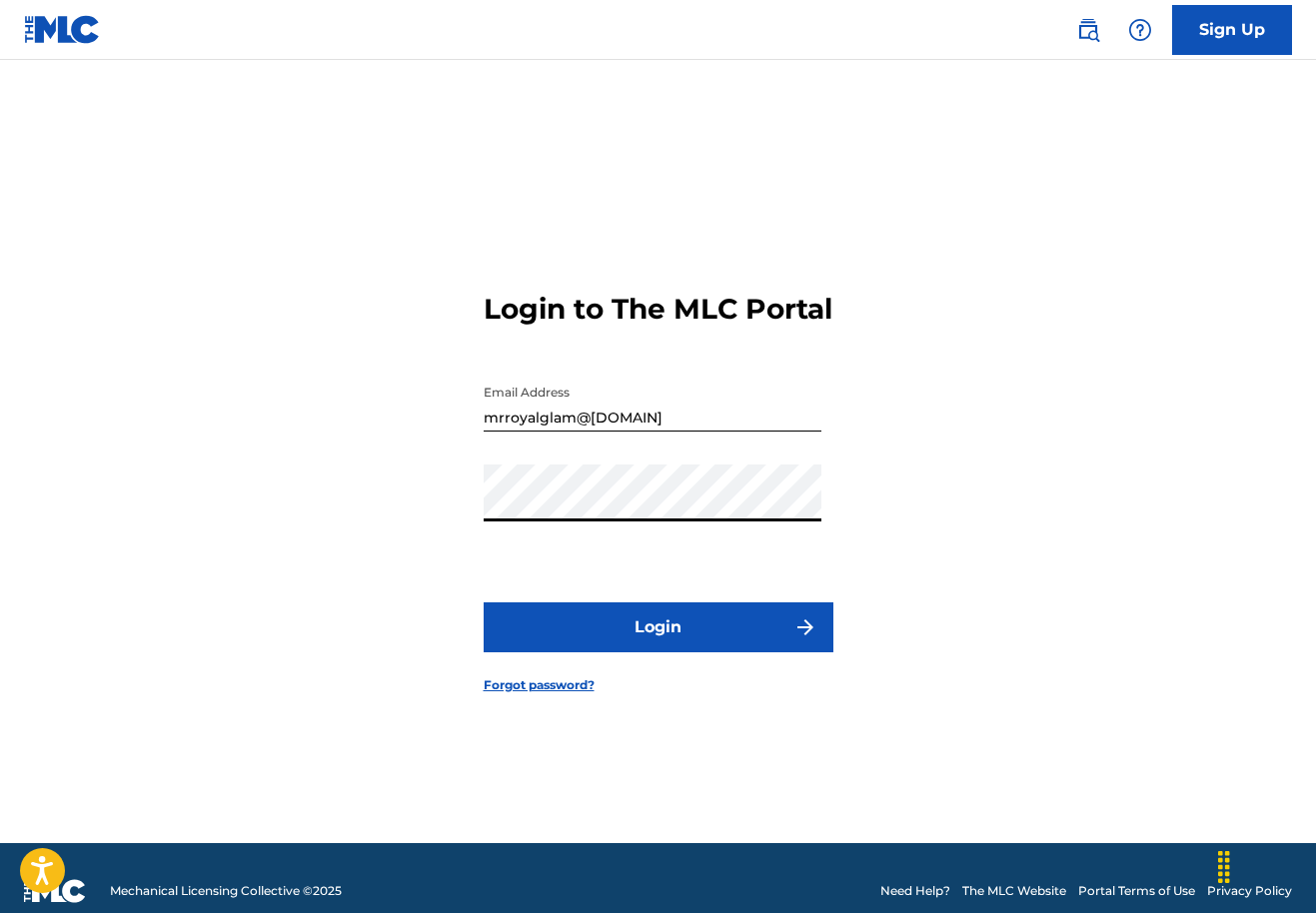 click on "Login" at bounding box center [658, 627] 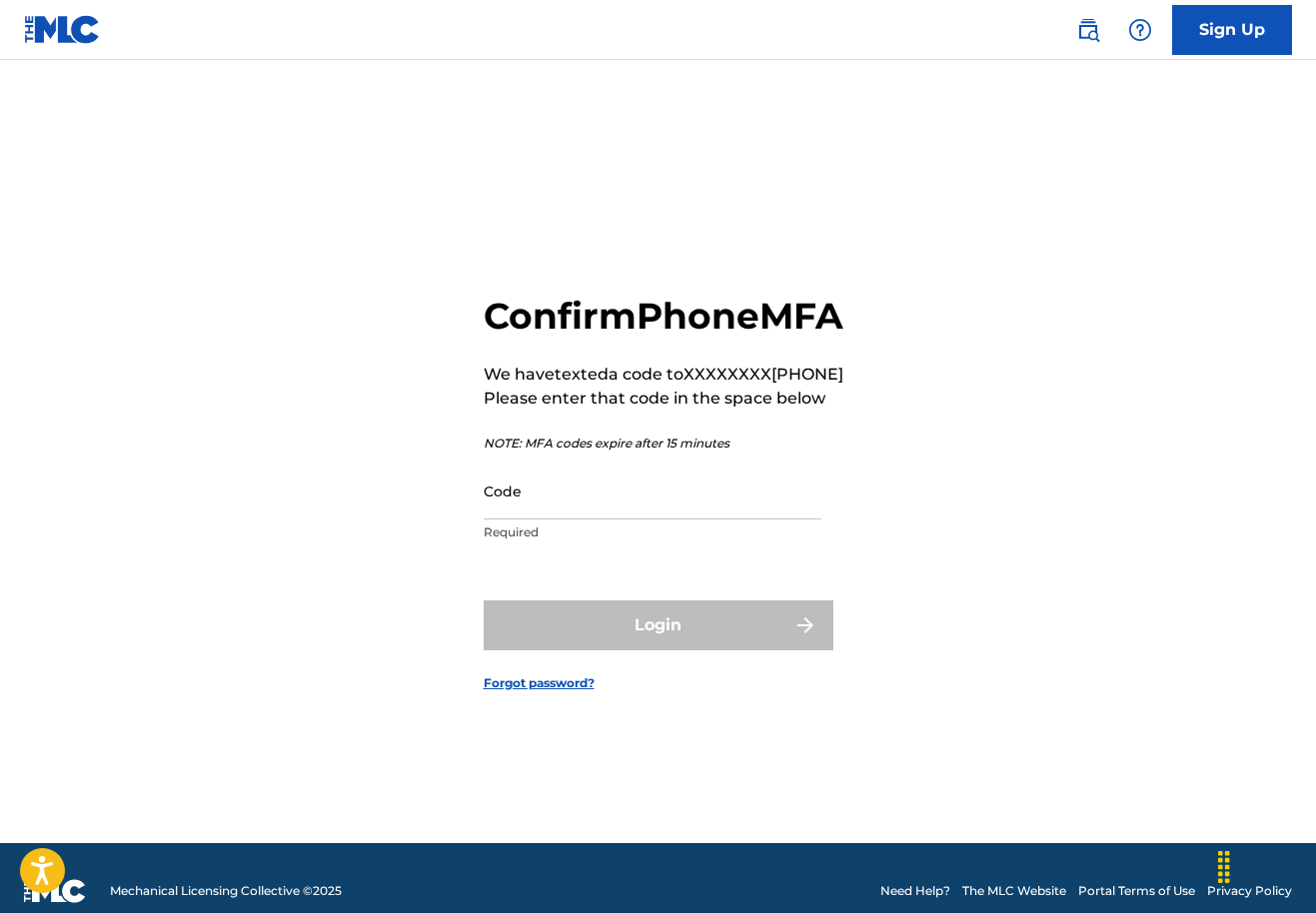 click on "Code" at bounding box center (653, 490) 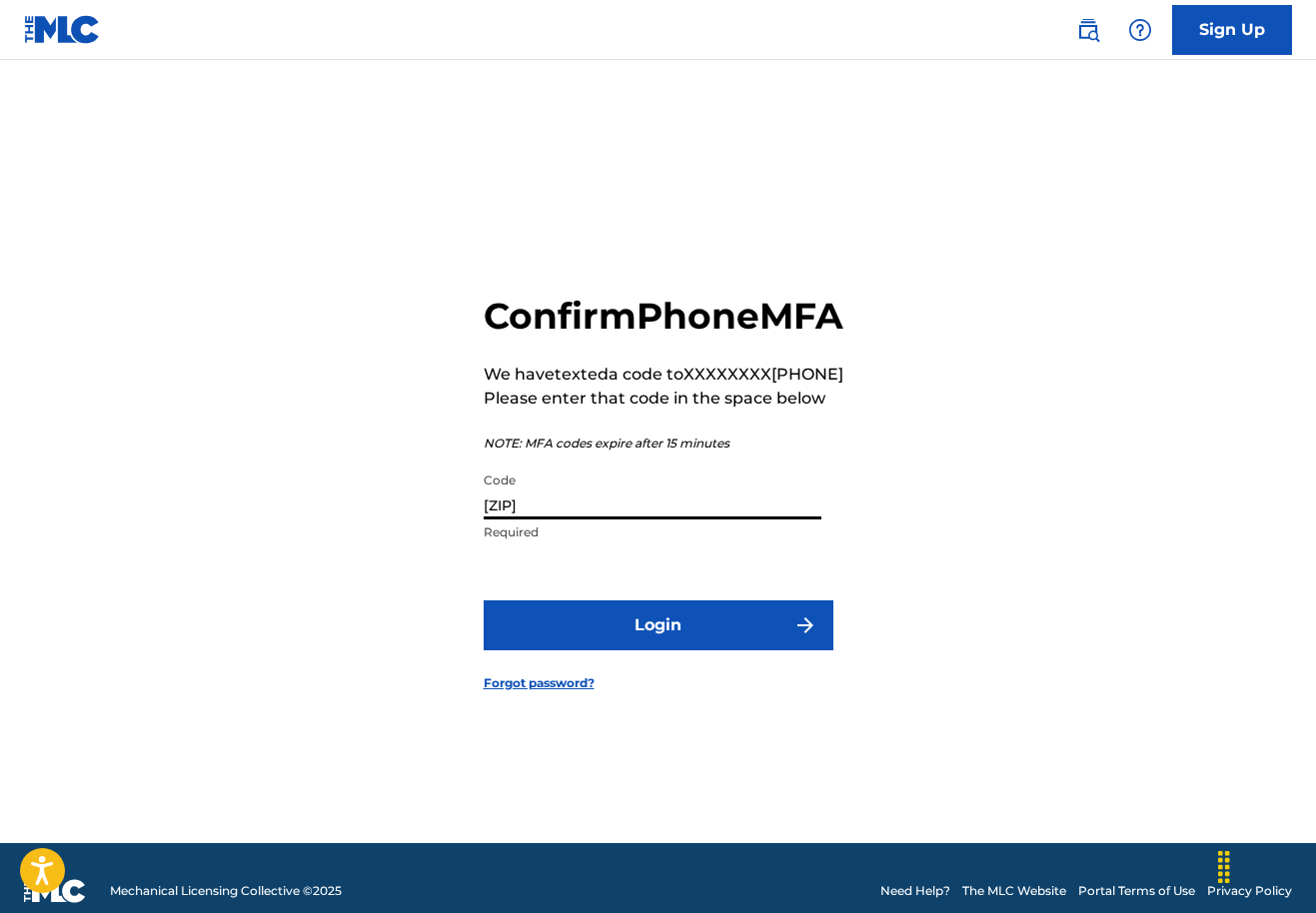 type on "[ZIP]" 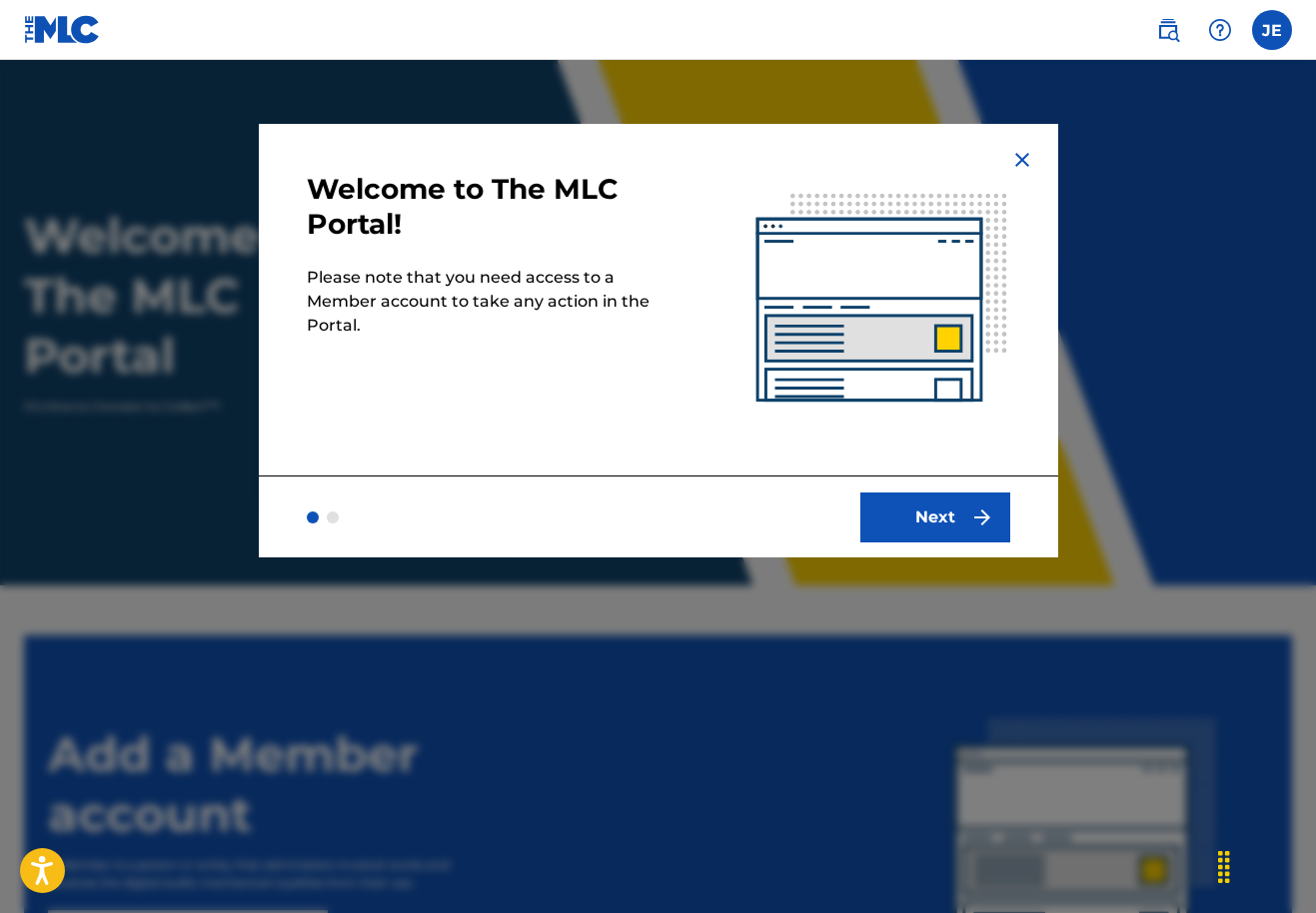 scroll, scrollTop: 0, scrollLeft: 0, axis: both 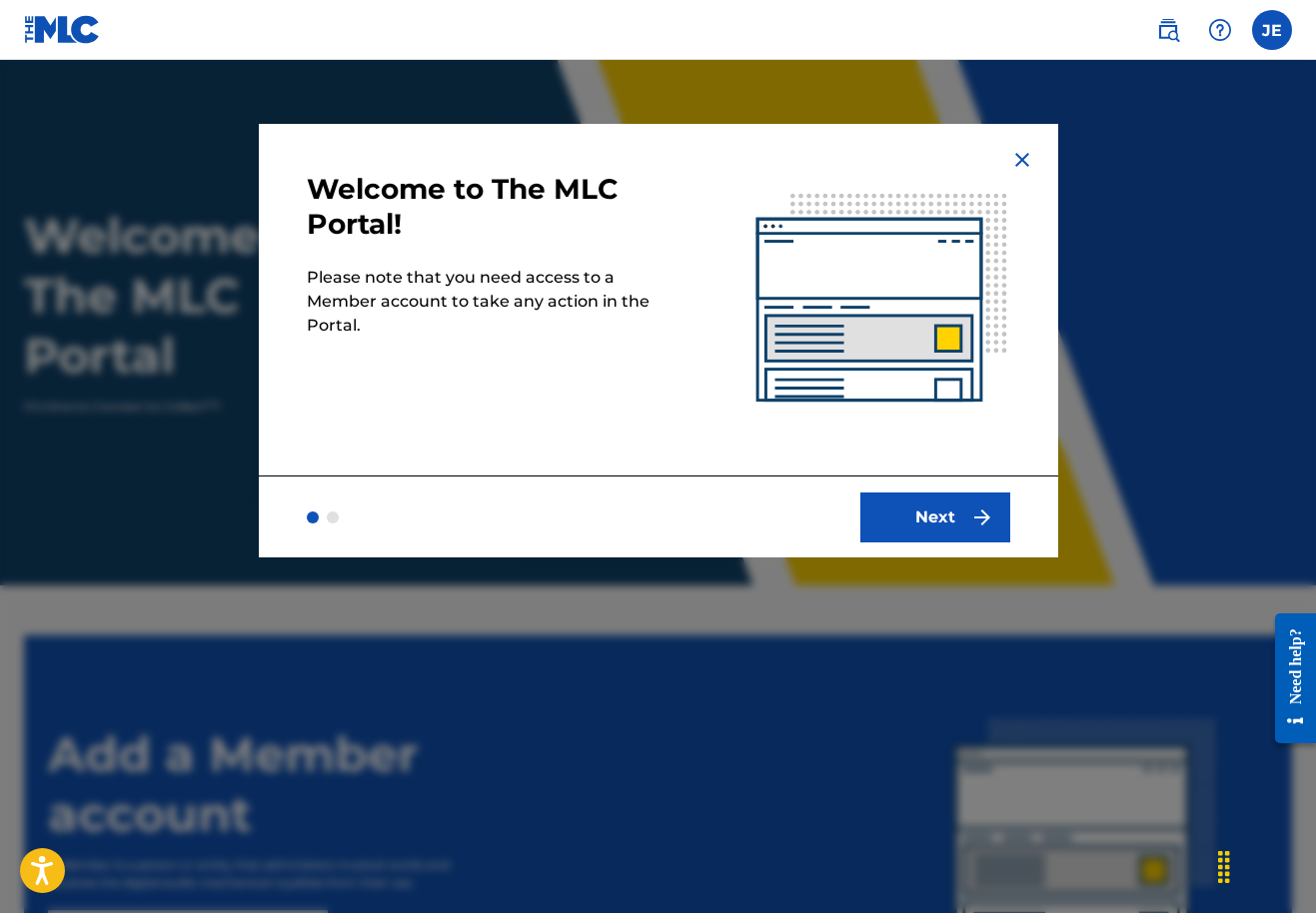 click on "Next" at bounding box center (935, 517) 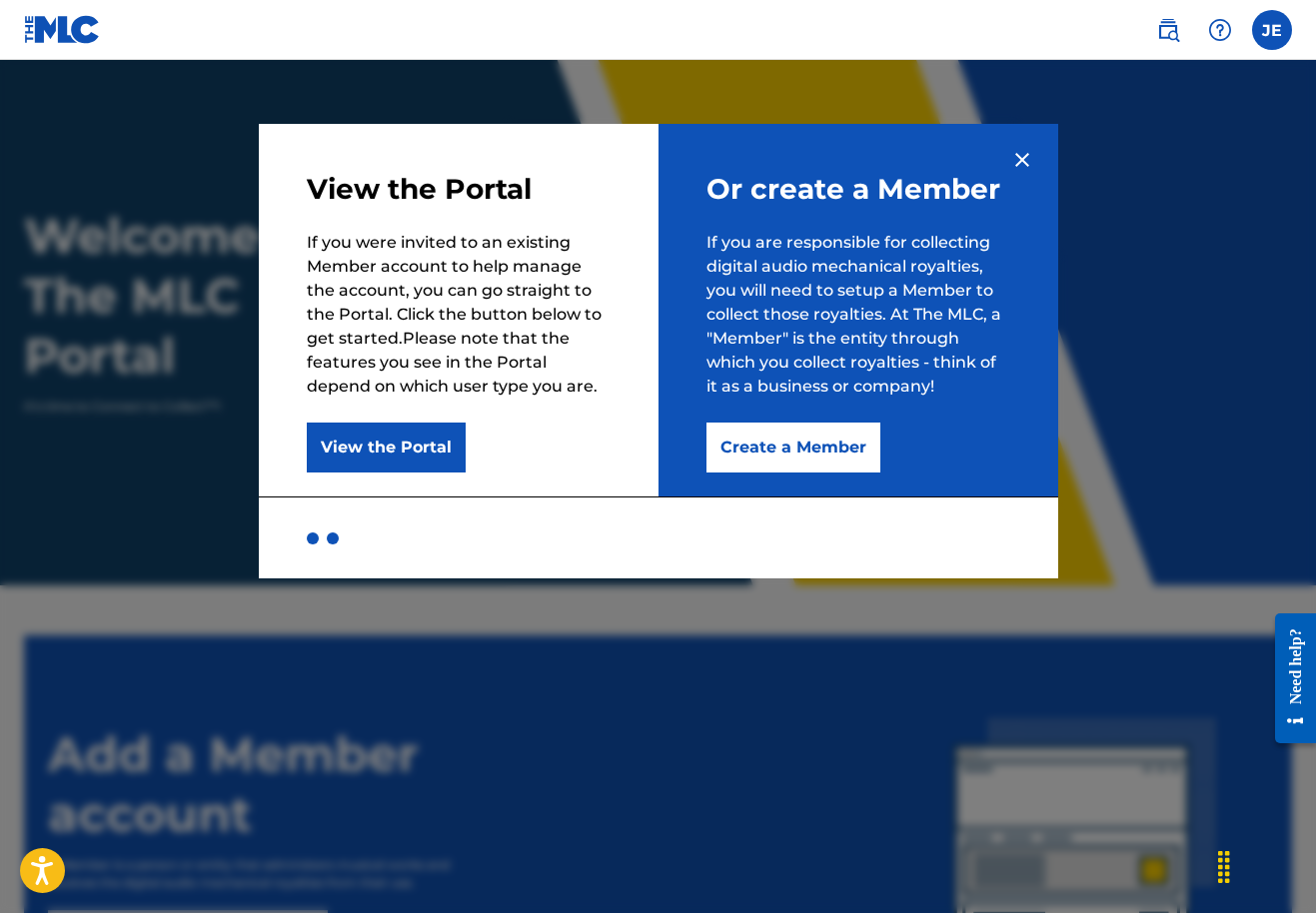 click on "Create a Member" at bounding box center [793, 448] 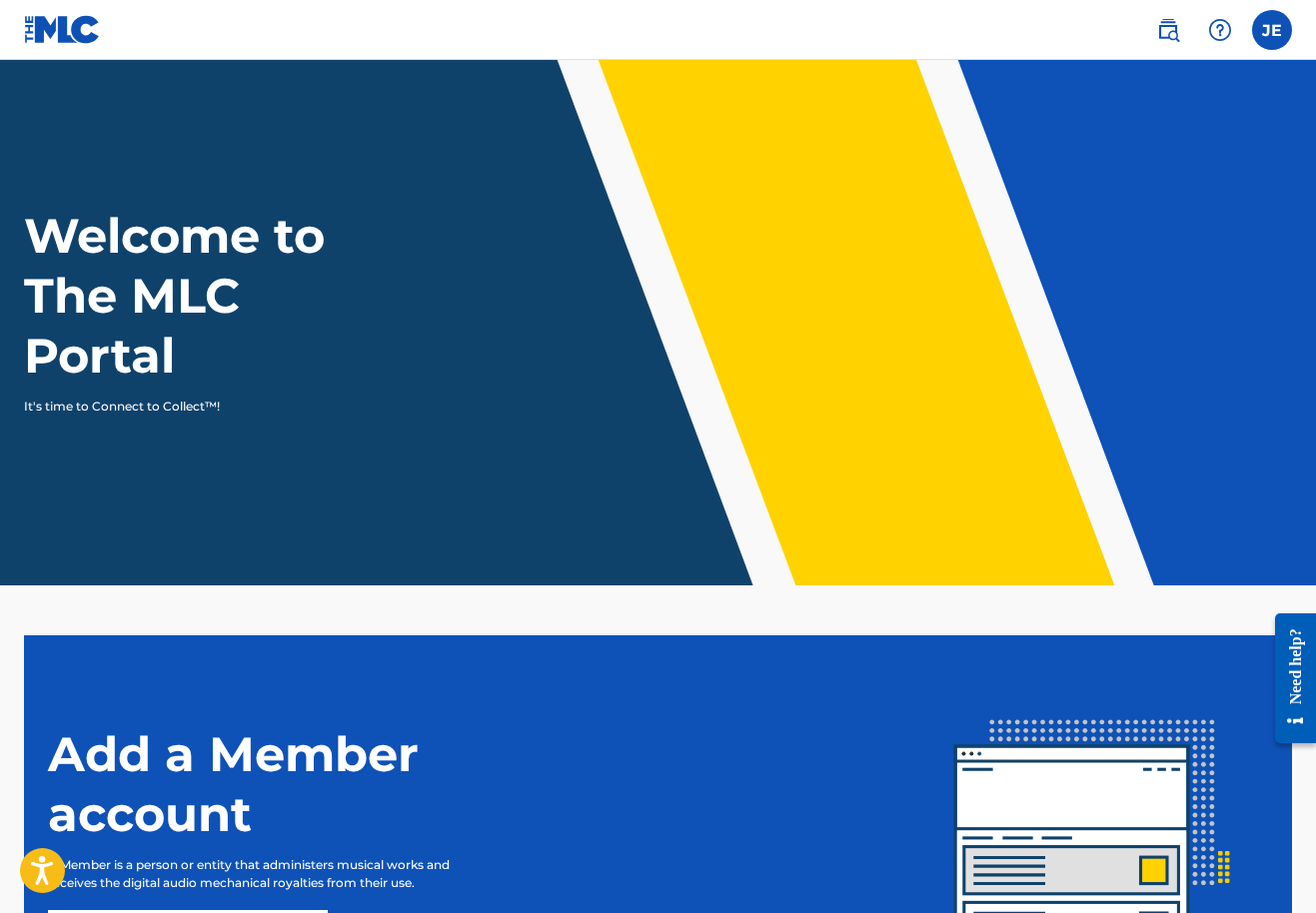 scroll, scrollTop: 0, scrollLeft: 0, axis: both 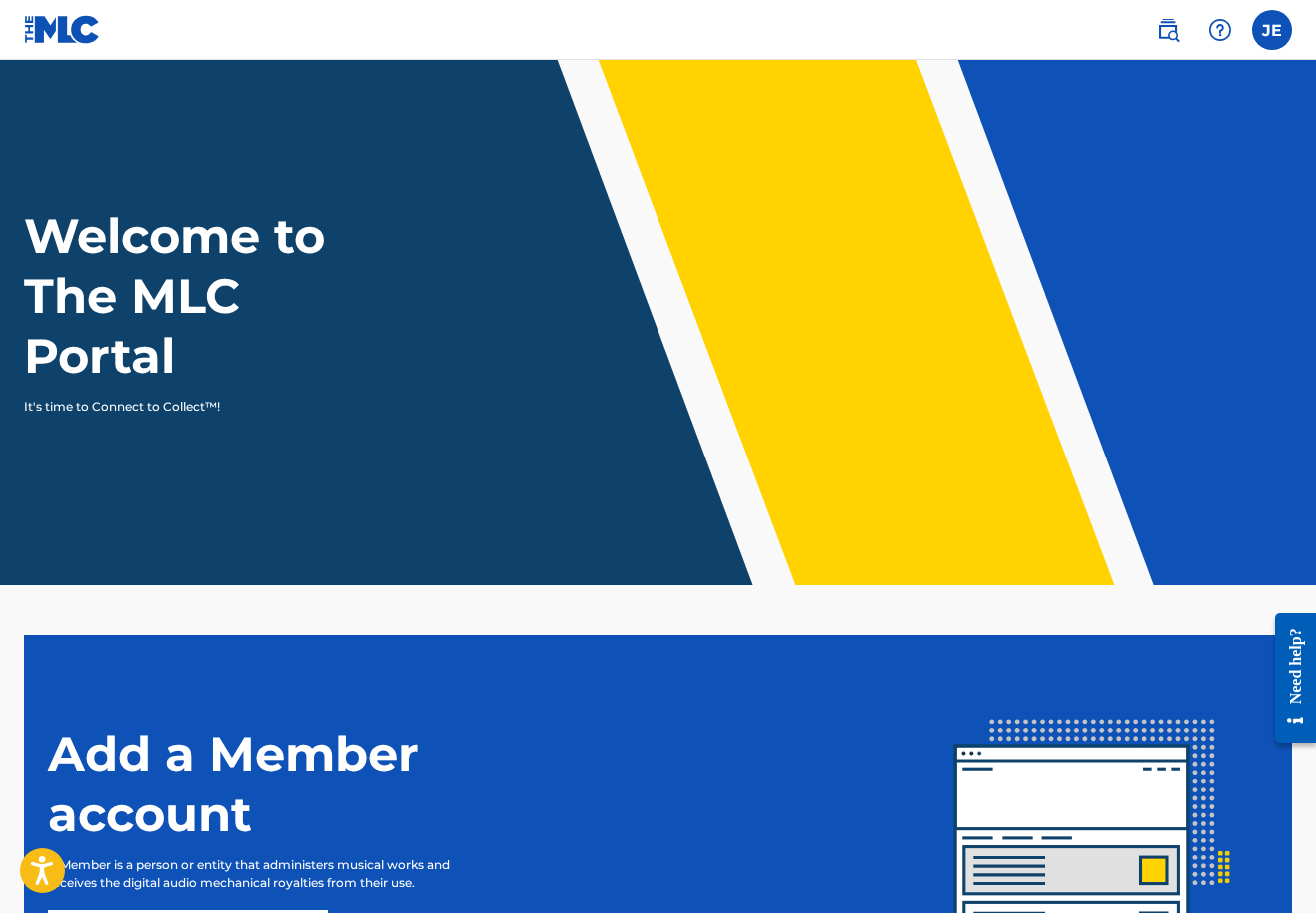 click at bounding box center (1168, 30) 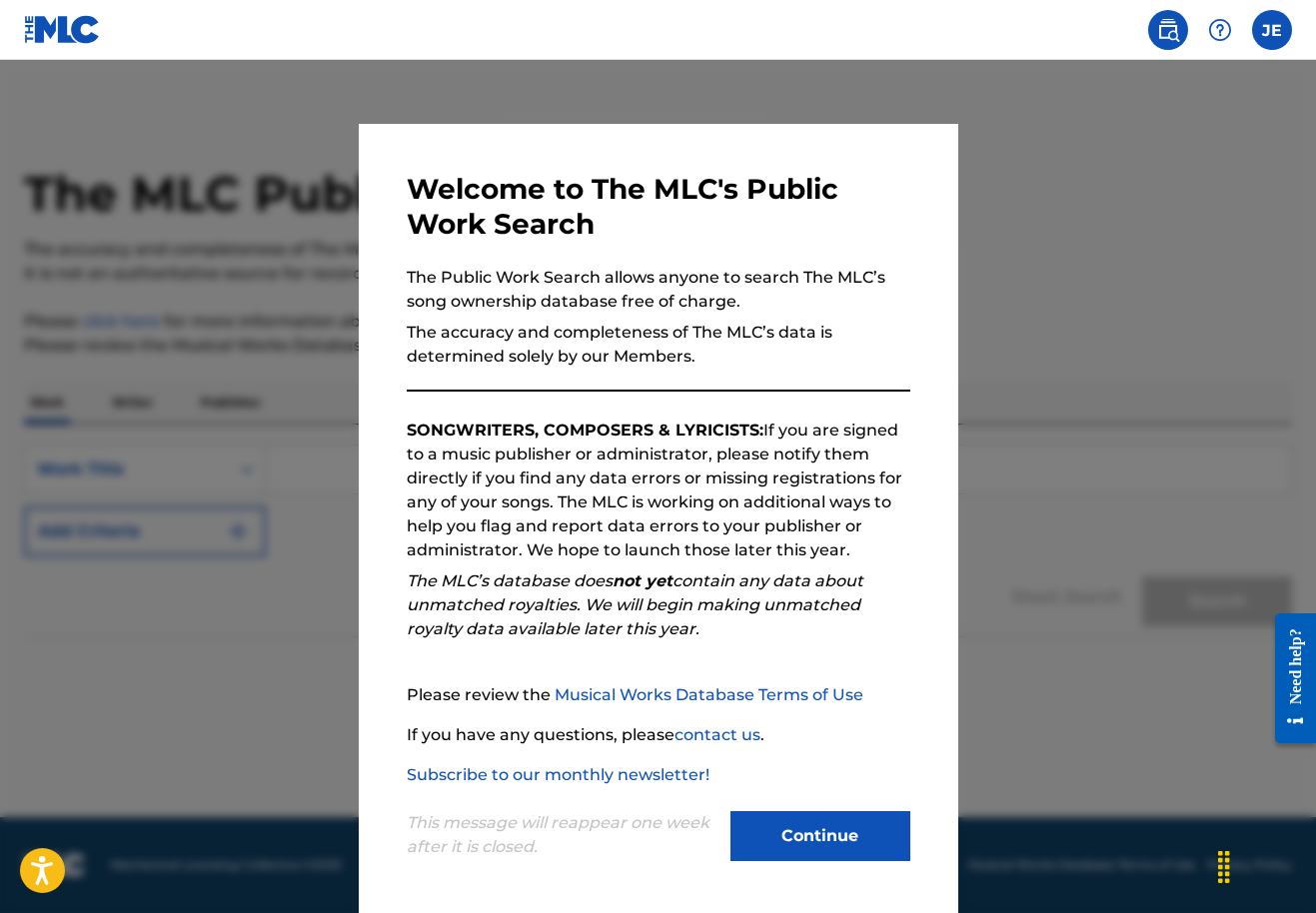 click at bounding box center [1168, 30] 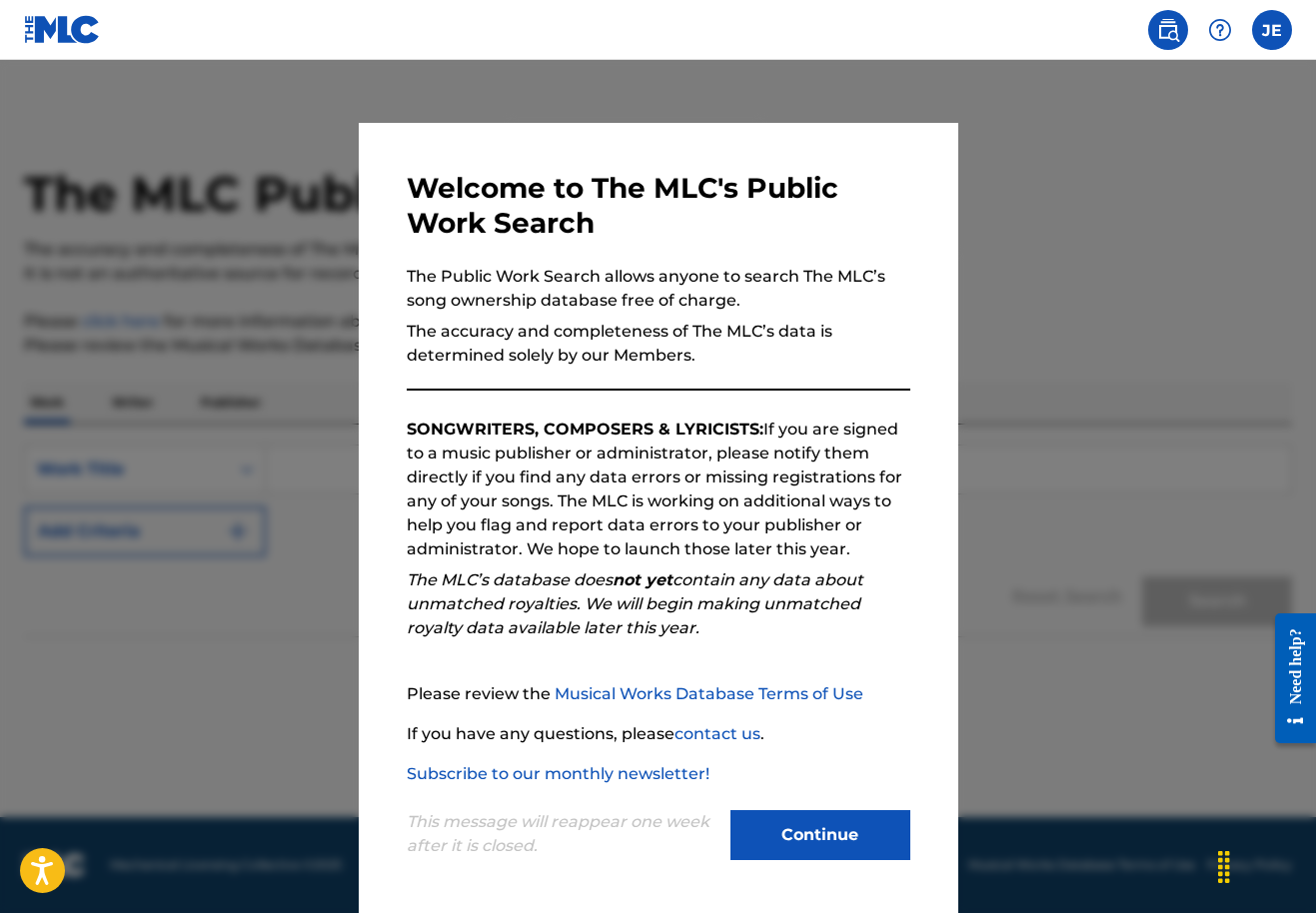 scroll, scrollTop: 1, scrollLeft: 0, axis: vertical 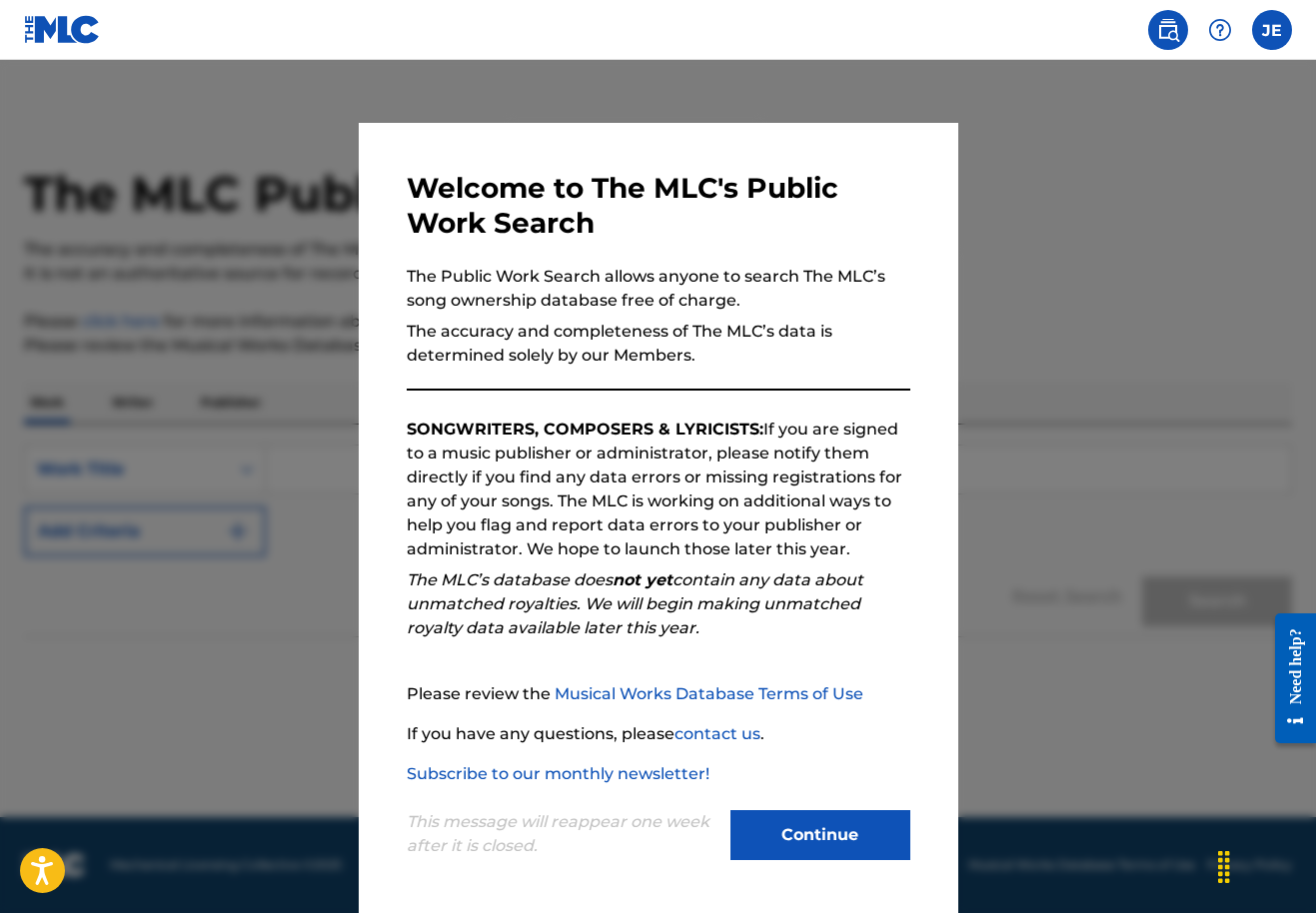 click on "Continue" at bounding box center (820, 835) 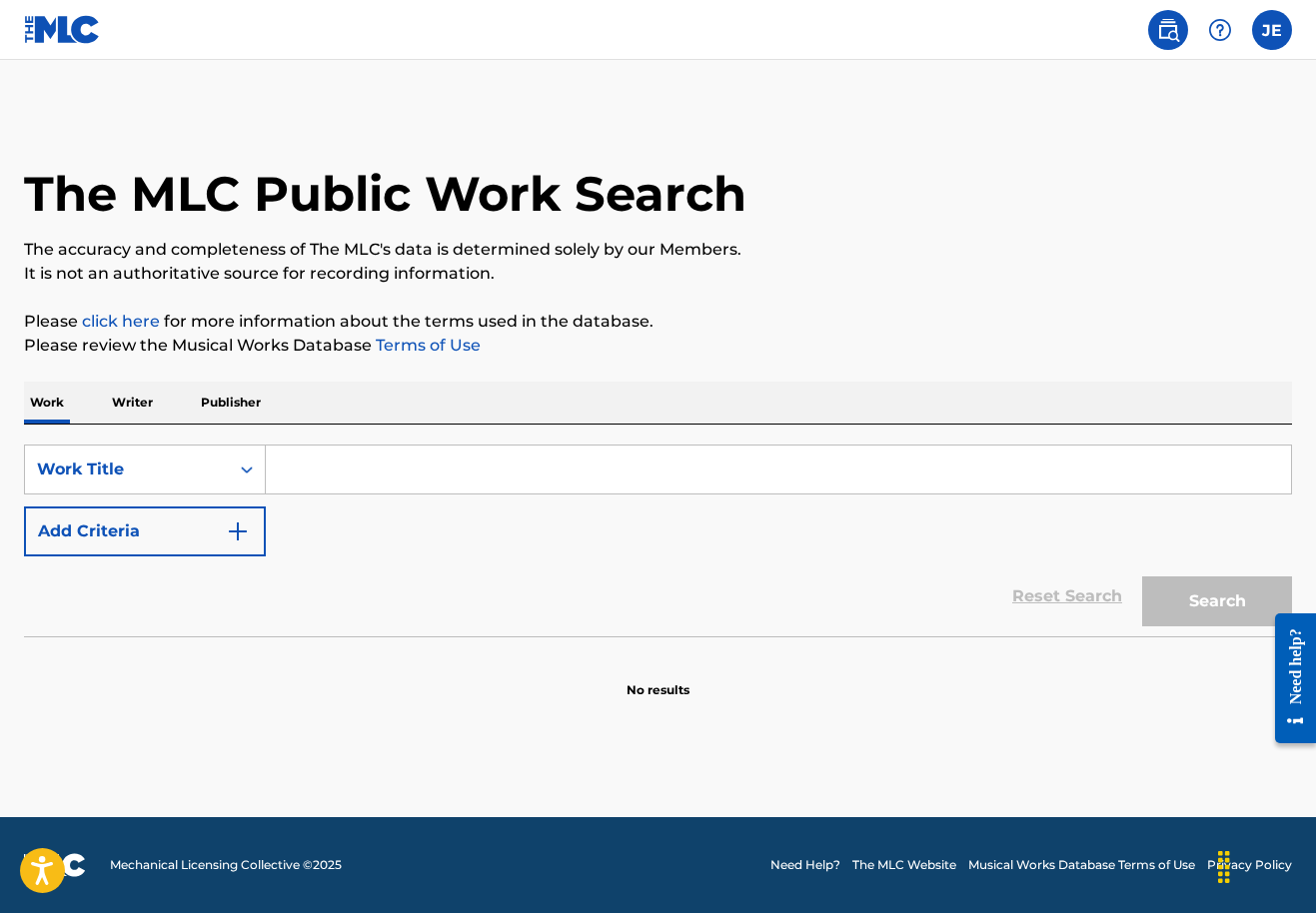 click at bounding box center (1168, 30) 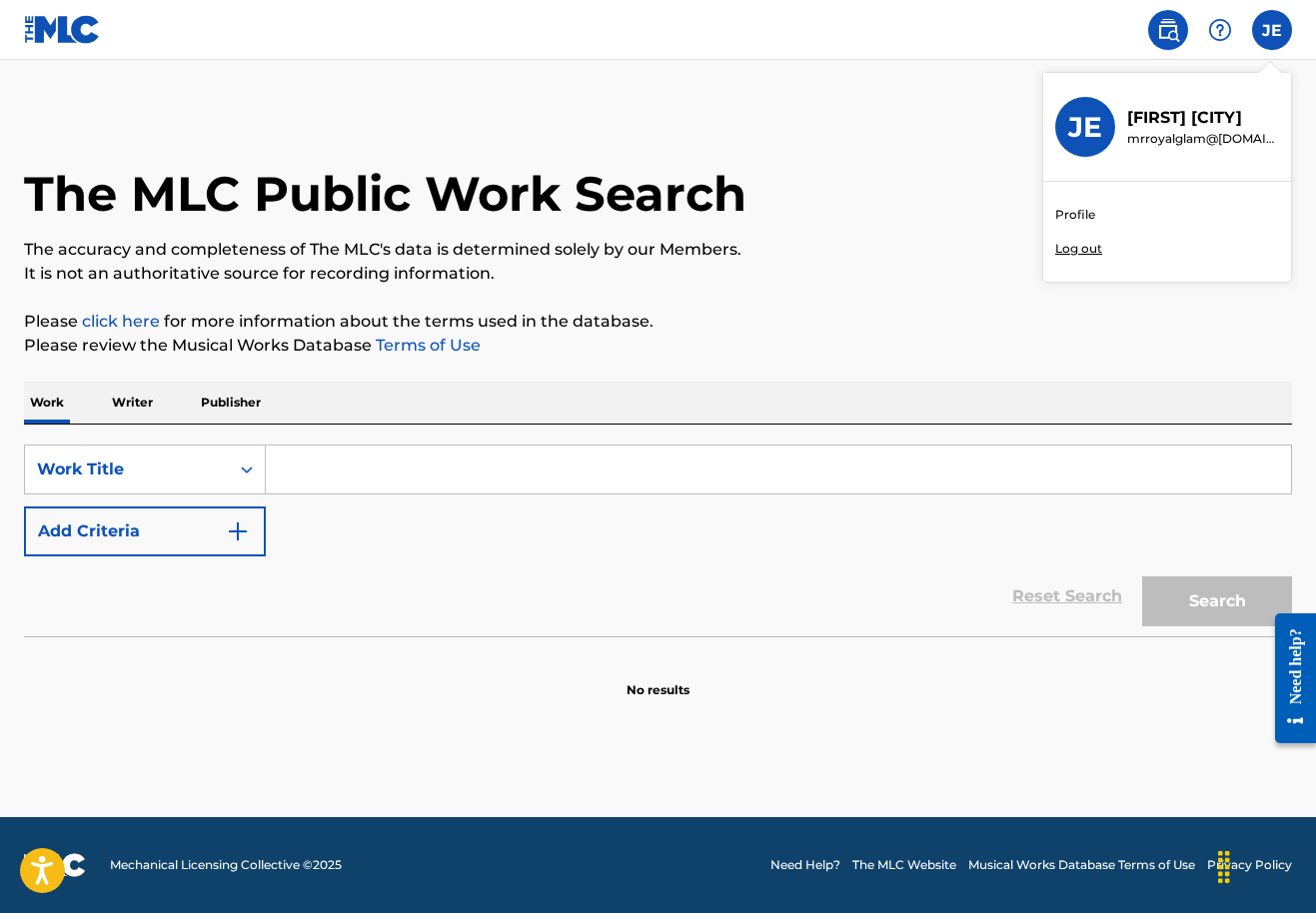 click on "Log out" at bounding box center [1078, 249] 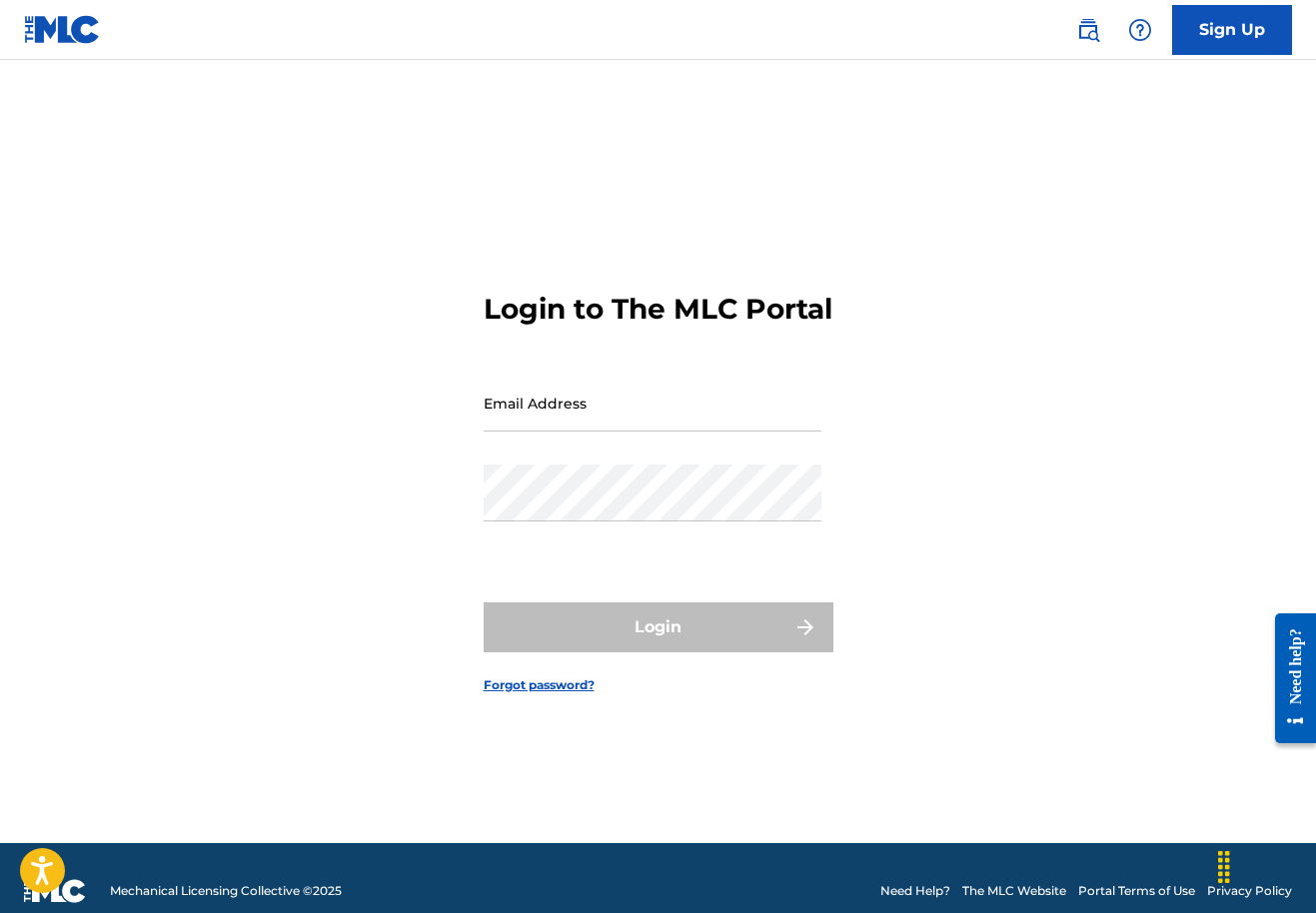 click on "Sign Up" at bounding box center [1232, 30] 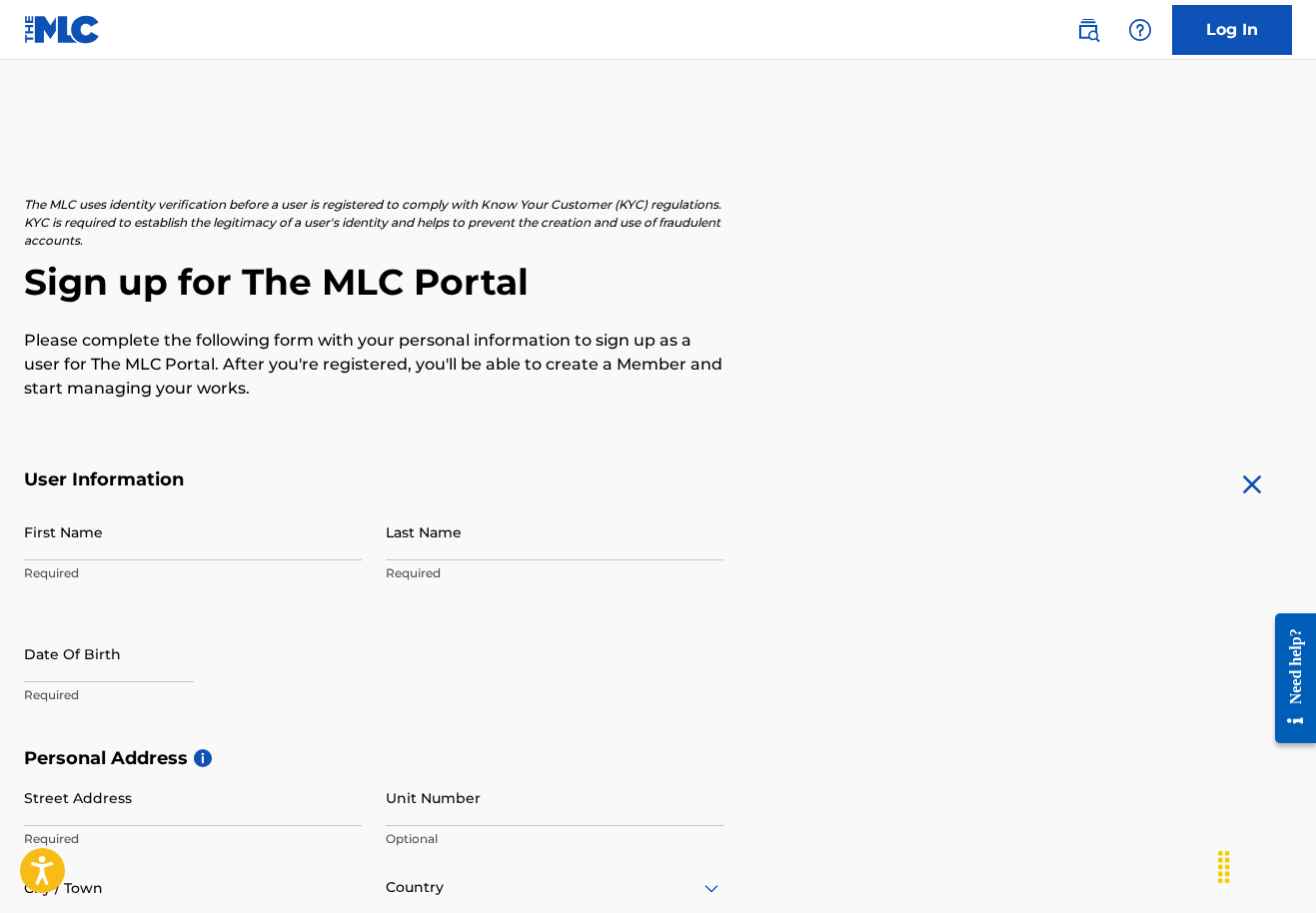 click at bounding box center [1140, 30] 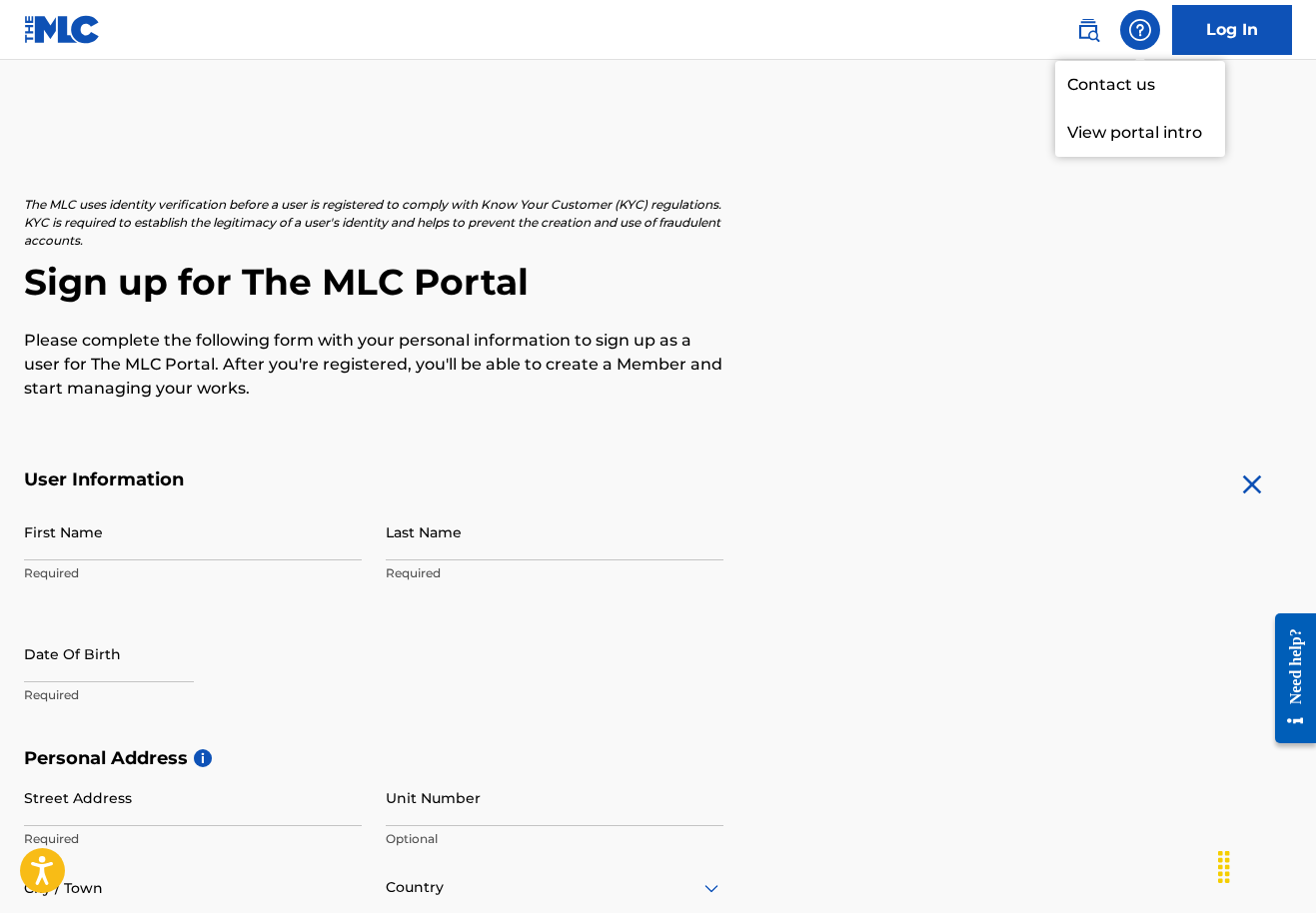 click on "Contact us" at bounding box center (1140, 85) 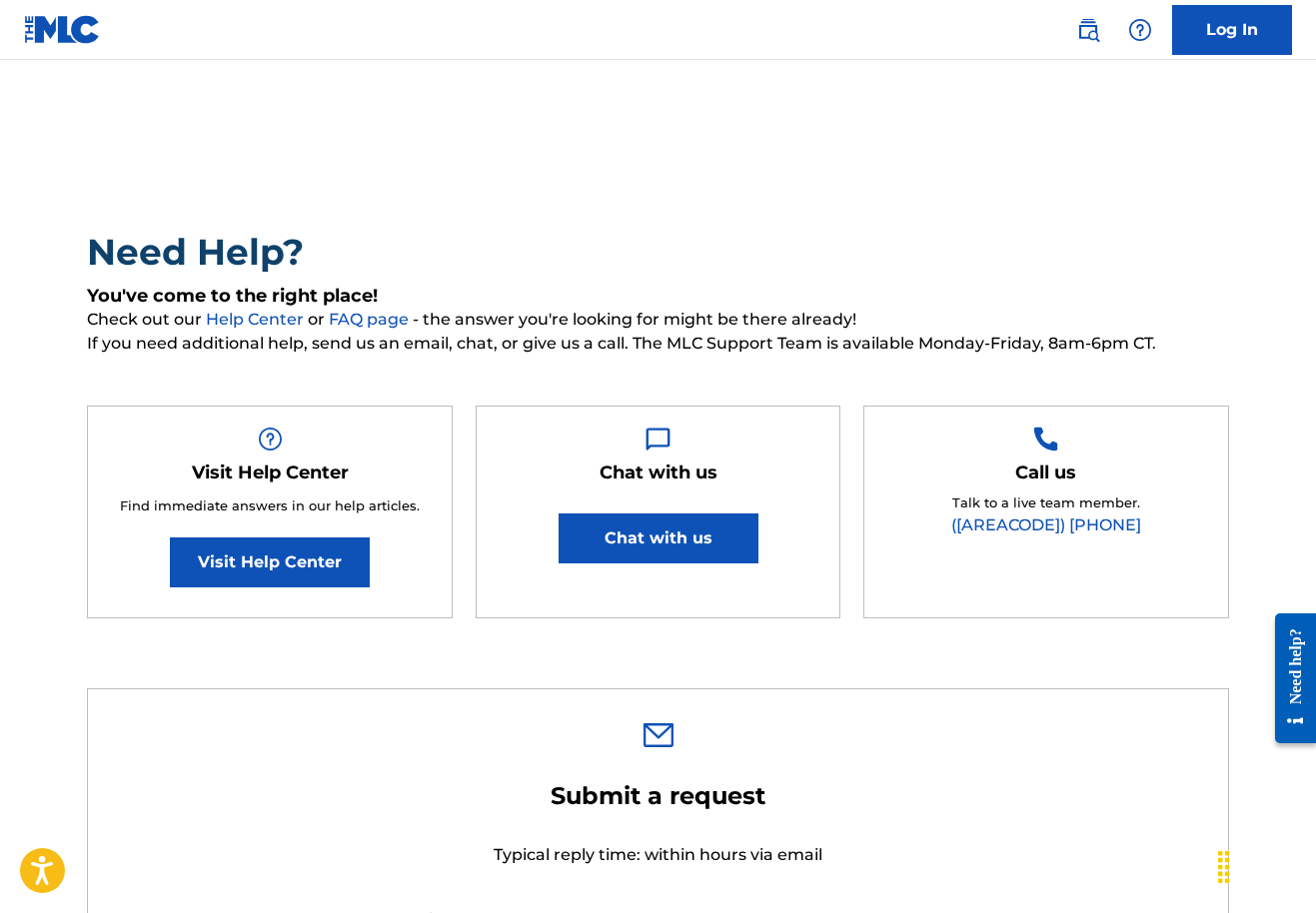 click on "Chat with us" at bounding box center [658, 538] 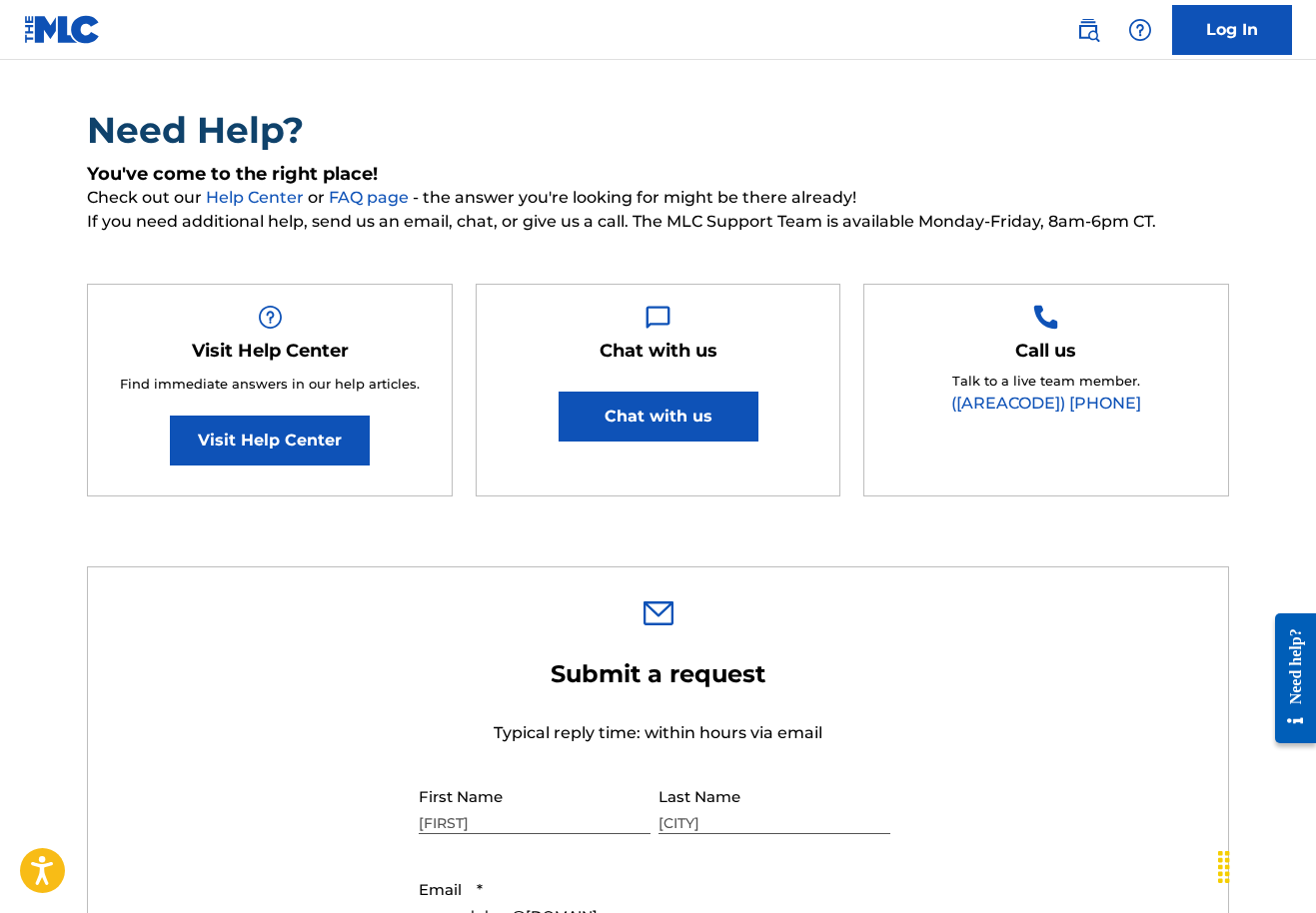 scroll, scrollTop: 156, scrollLeft: 0, axis: vertical 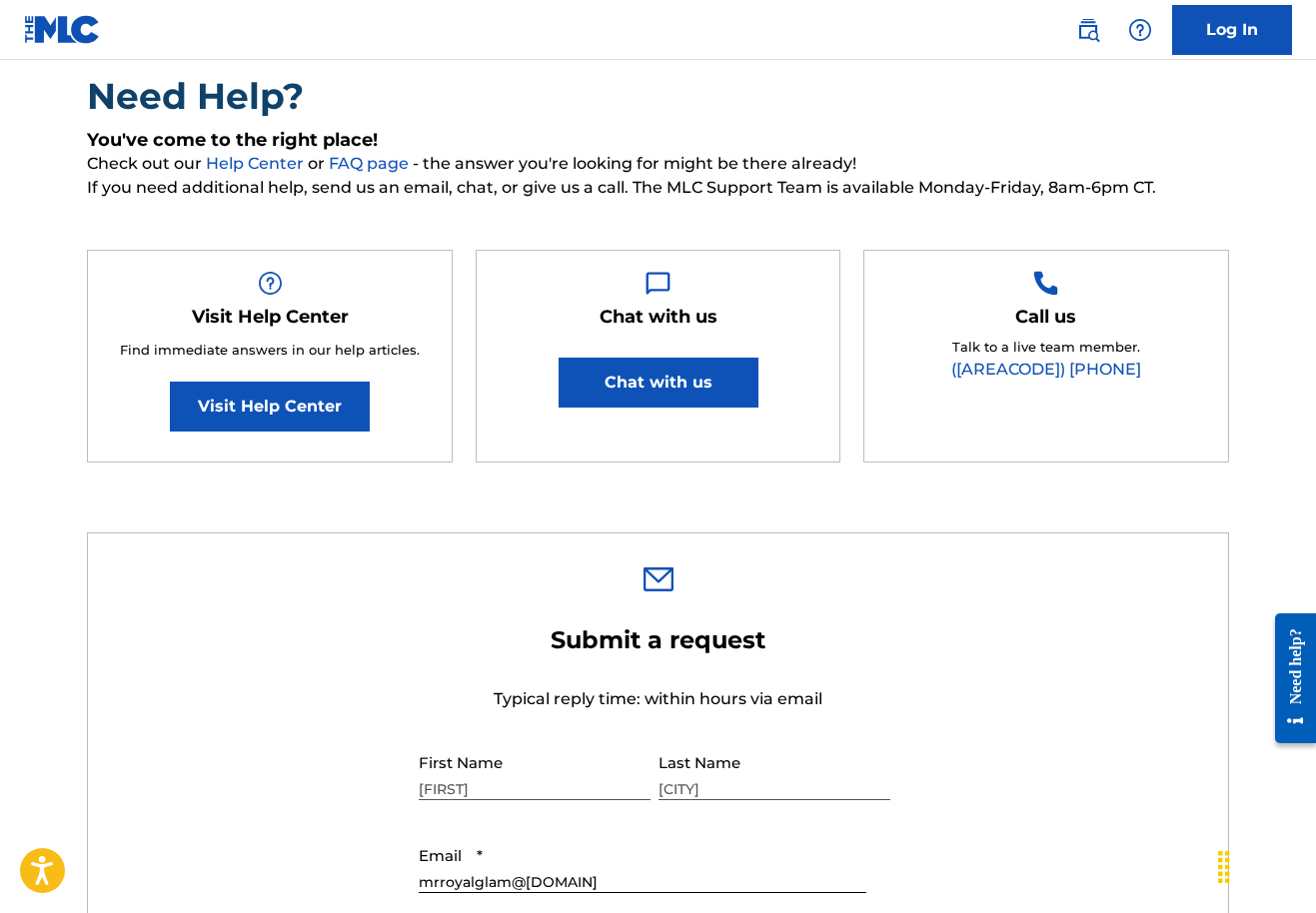 click on "Visit Help Center" at bounding box center [270, 407] 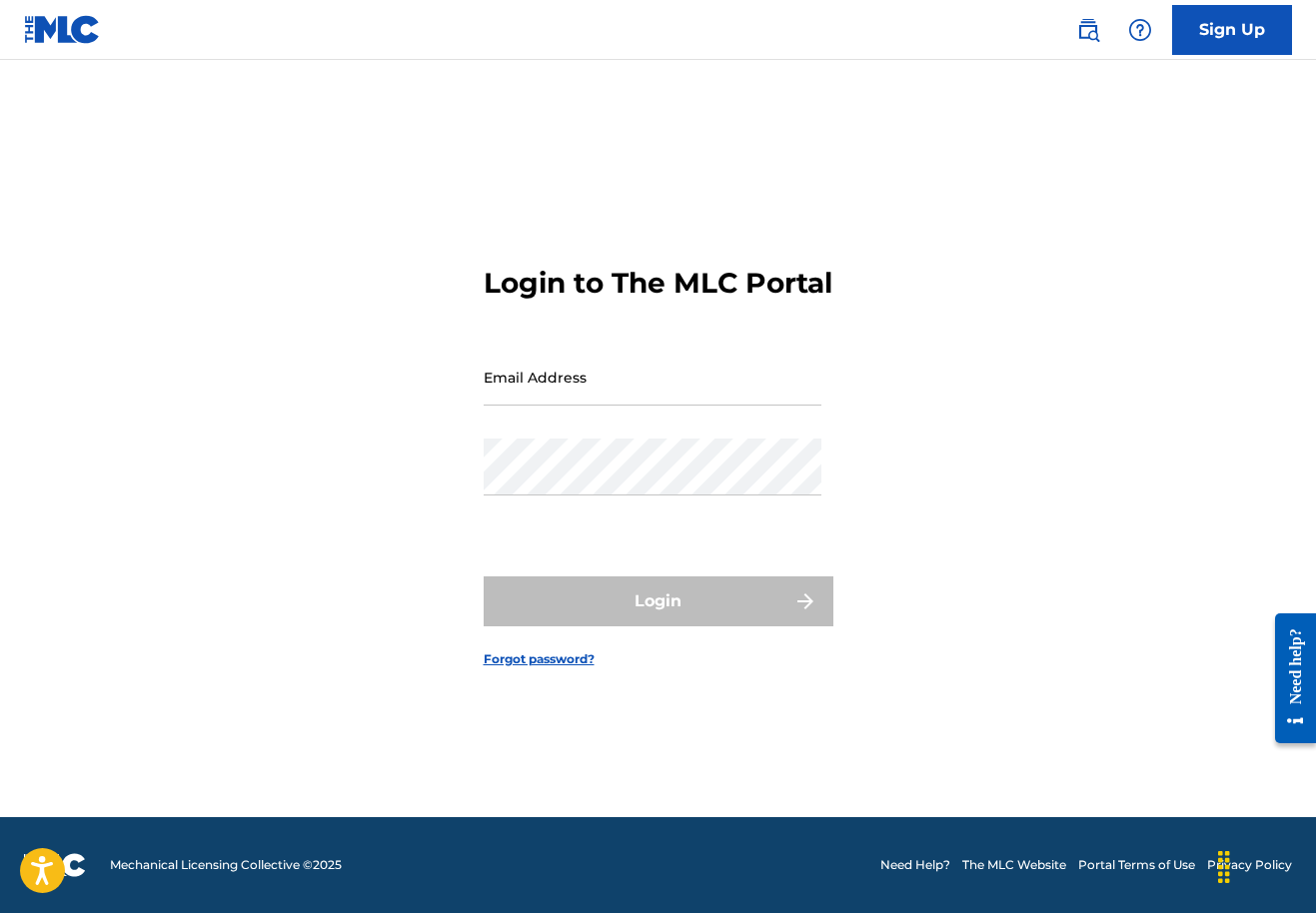 scroll, scrollTop: 0, scrollLeft: 0, axis: both 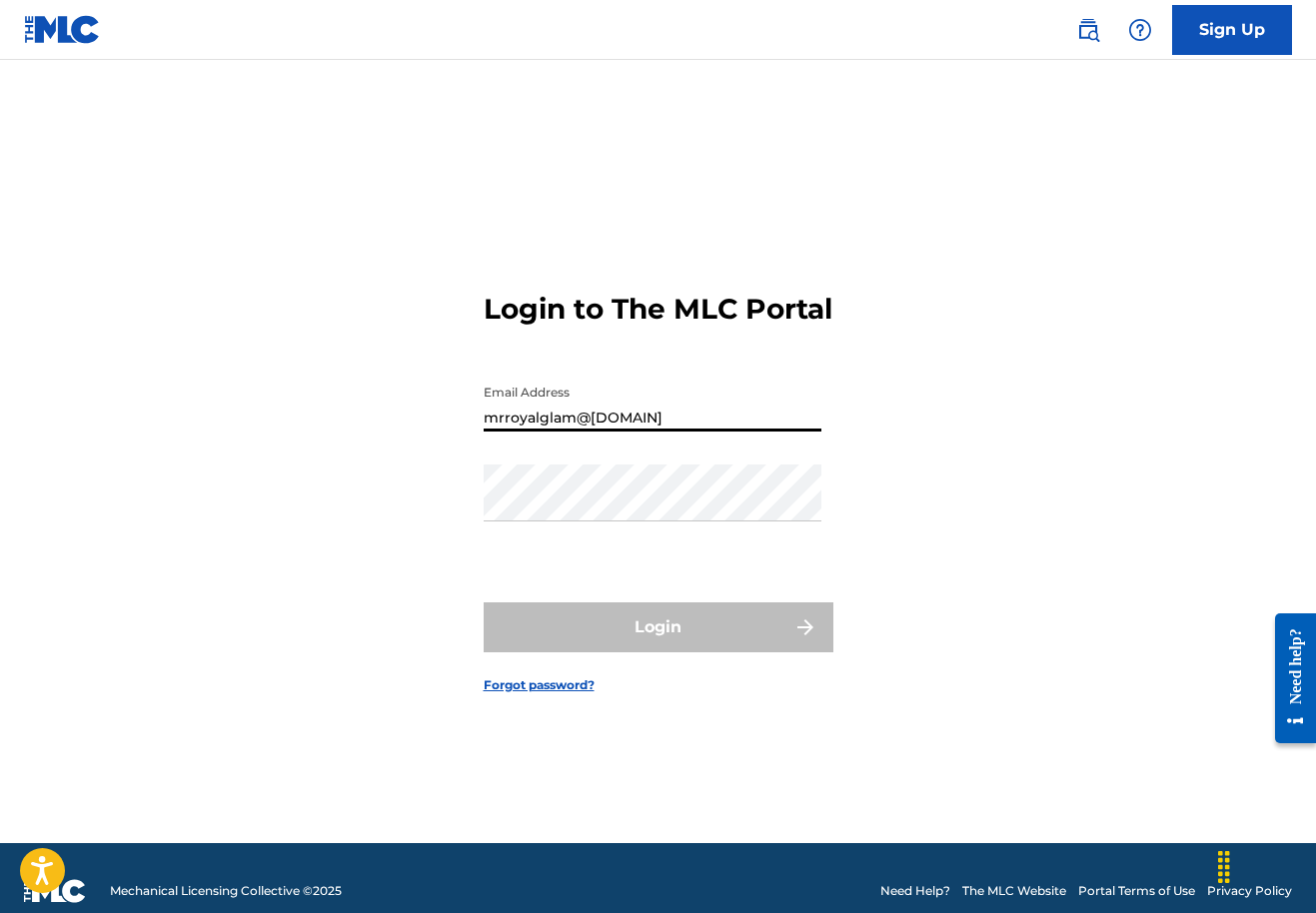 type on "mrroyalglam@[DOMAIN]" 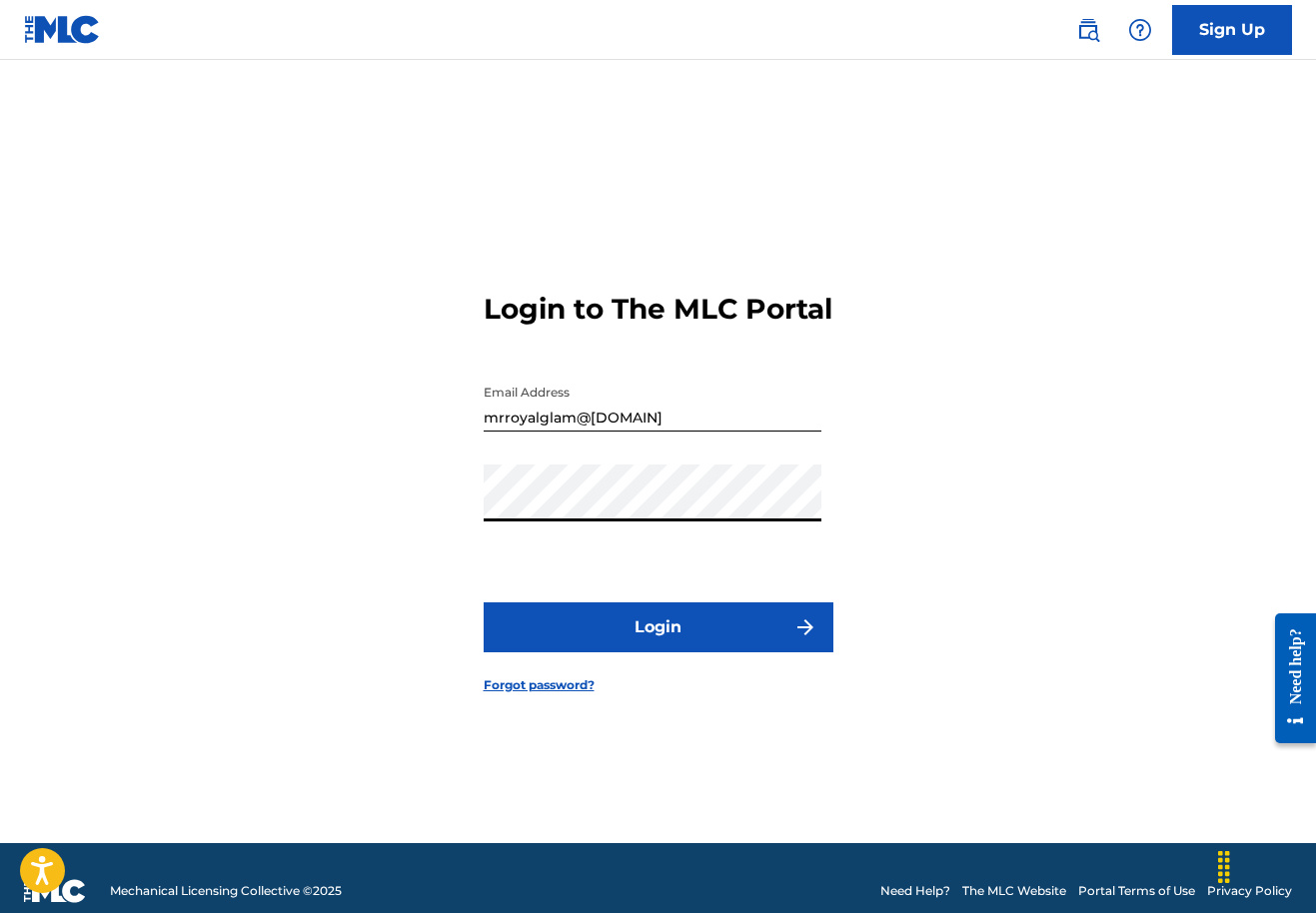click on "Login" at bounding box center [658, 627] 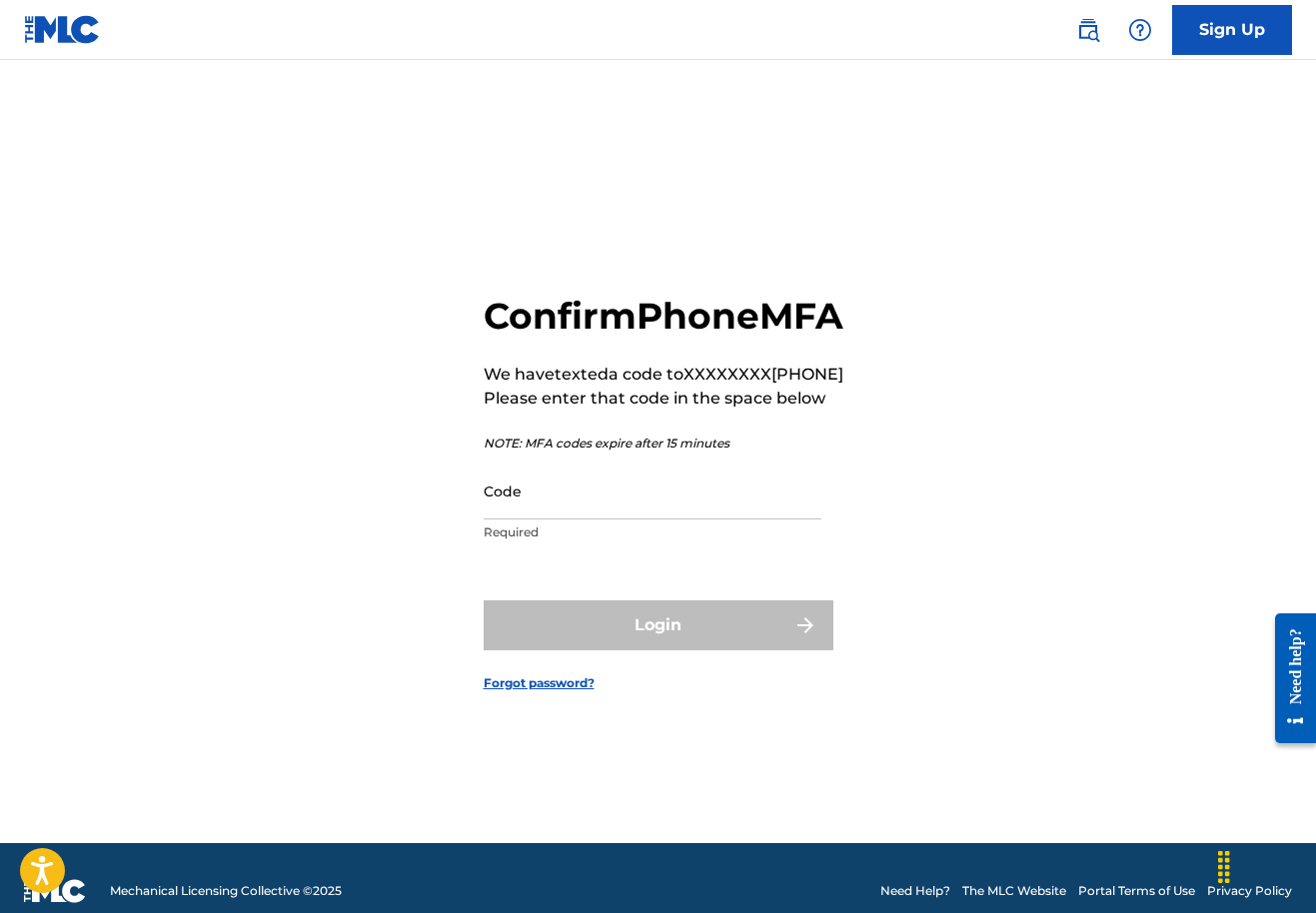 click on "Code" at bounding box center (653, 490) 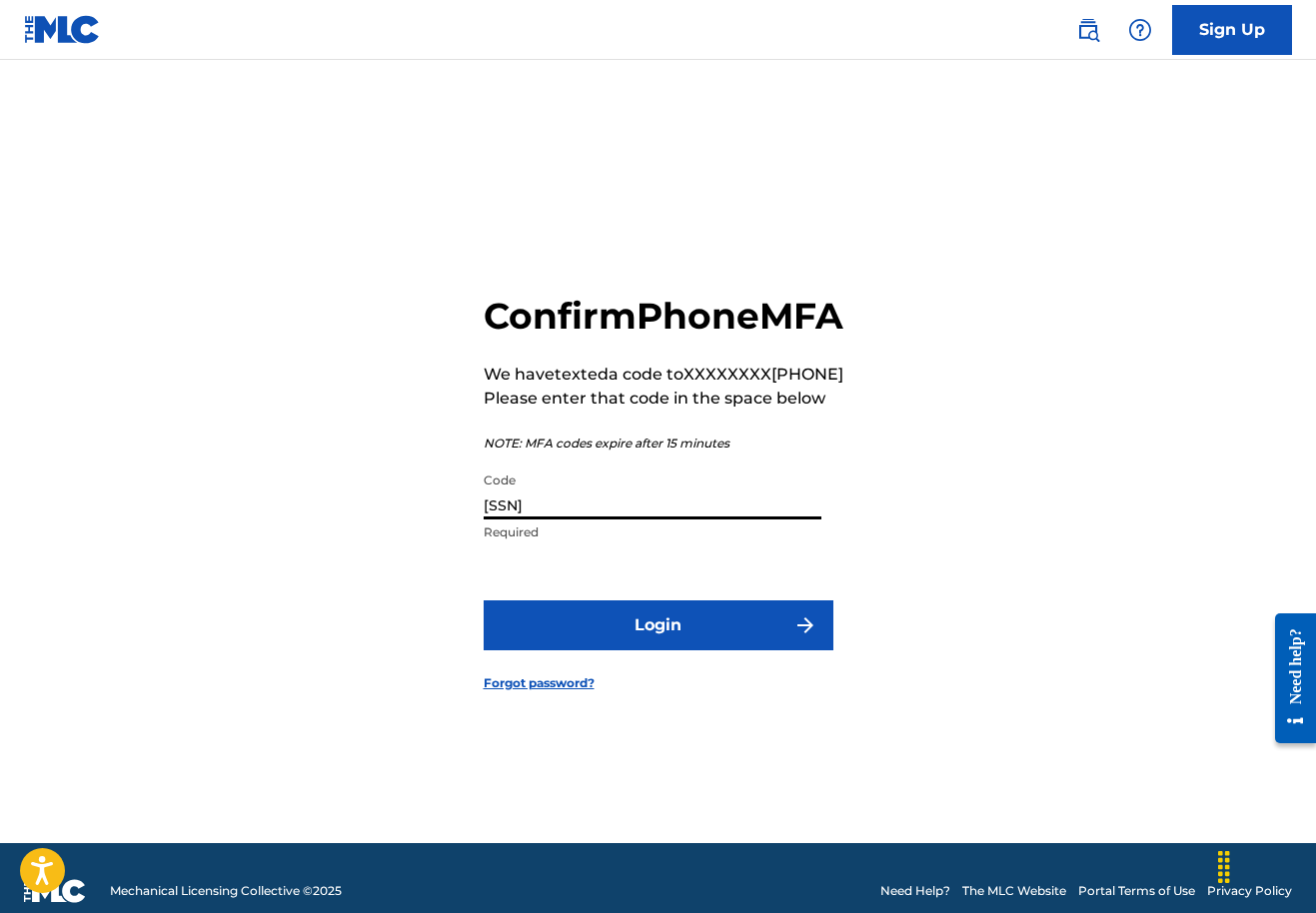 type on "[SSN]" 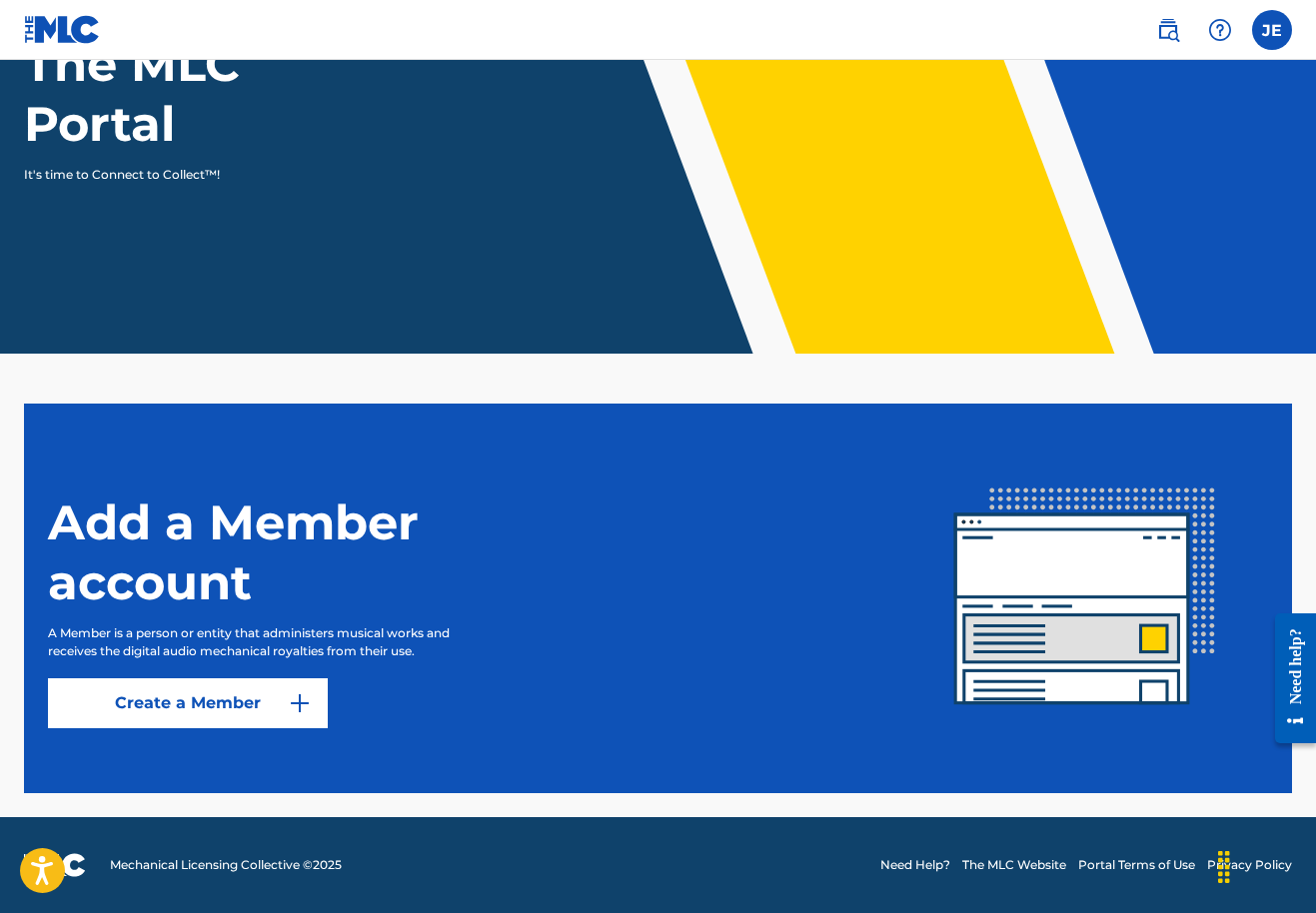 scroll, scrollTop: 232, scrollLeft: 0, axis: vertical 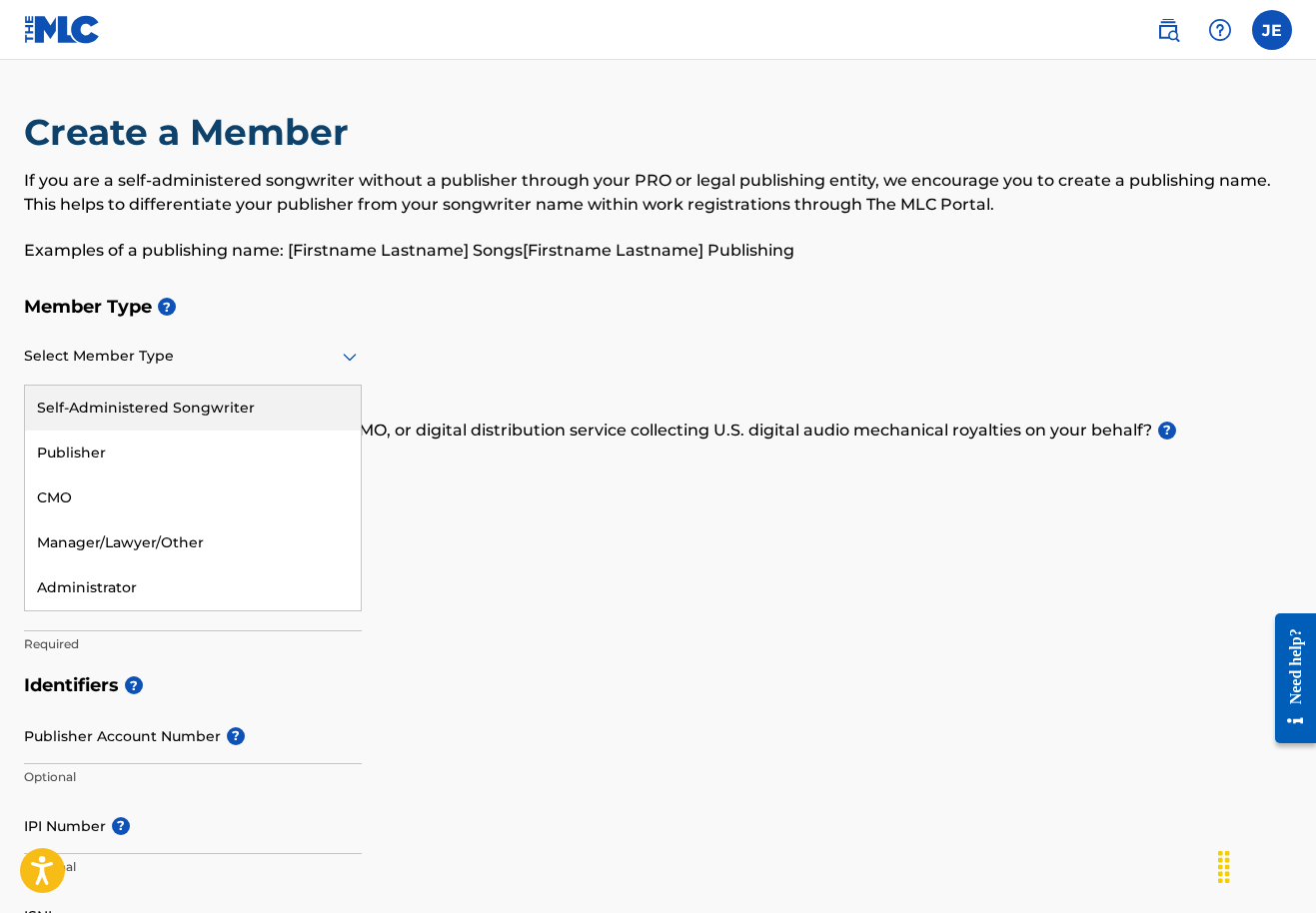 click on "Select Member Type" at bounding box center [193, 357] 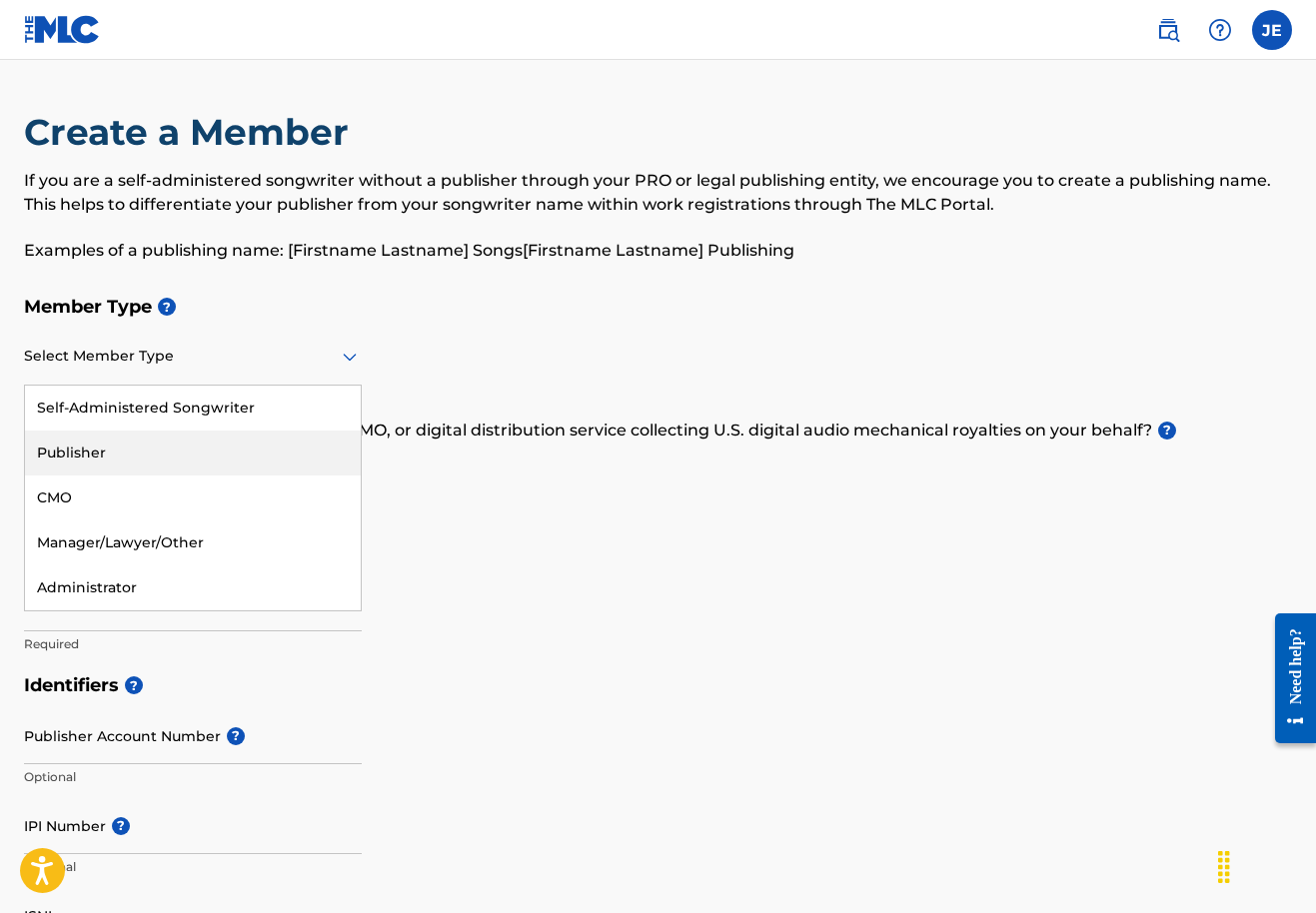 click on "Publisher" at bounding box center [193, 453] 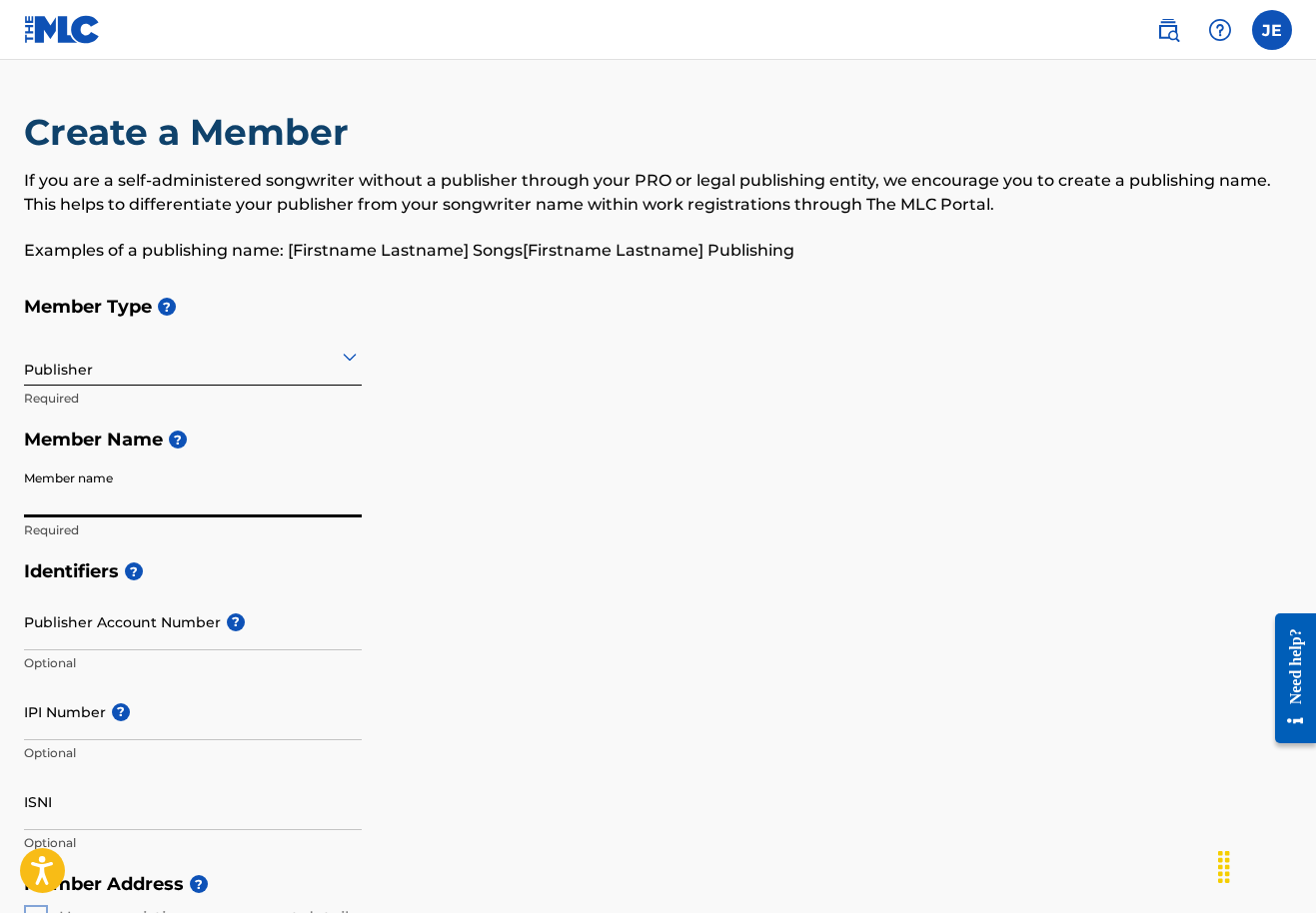 type on "T" 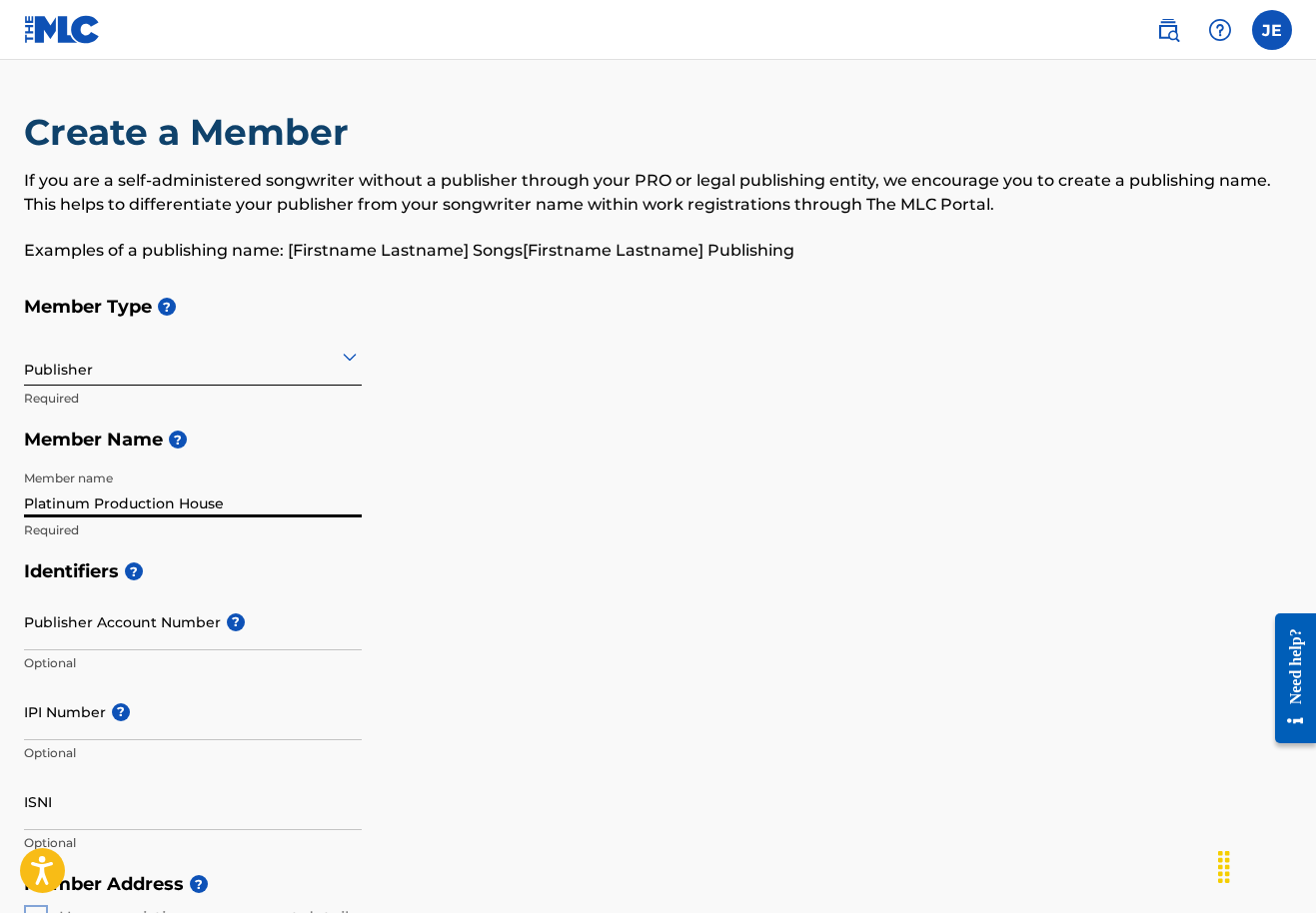 click on "Platinum Production House" at bounding box center (193, 488) 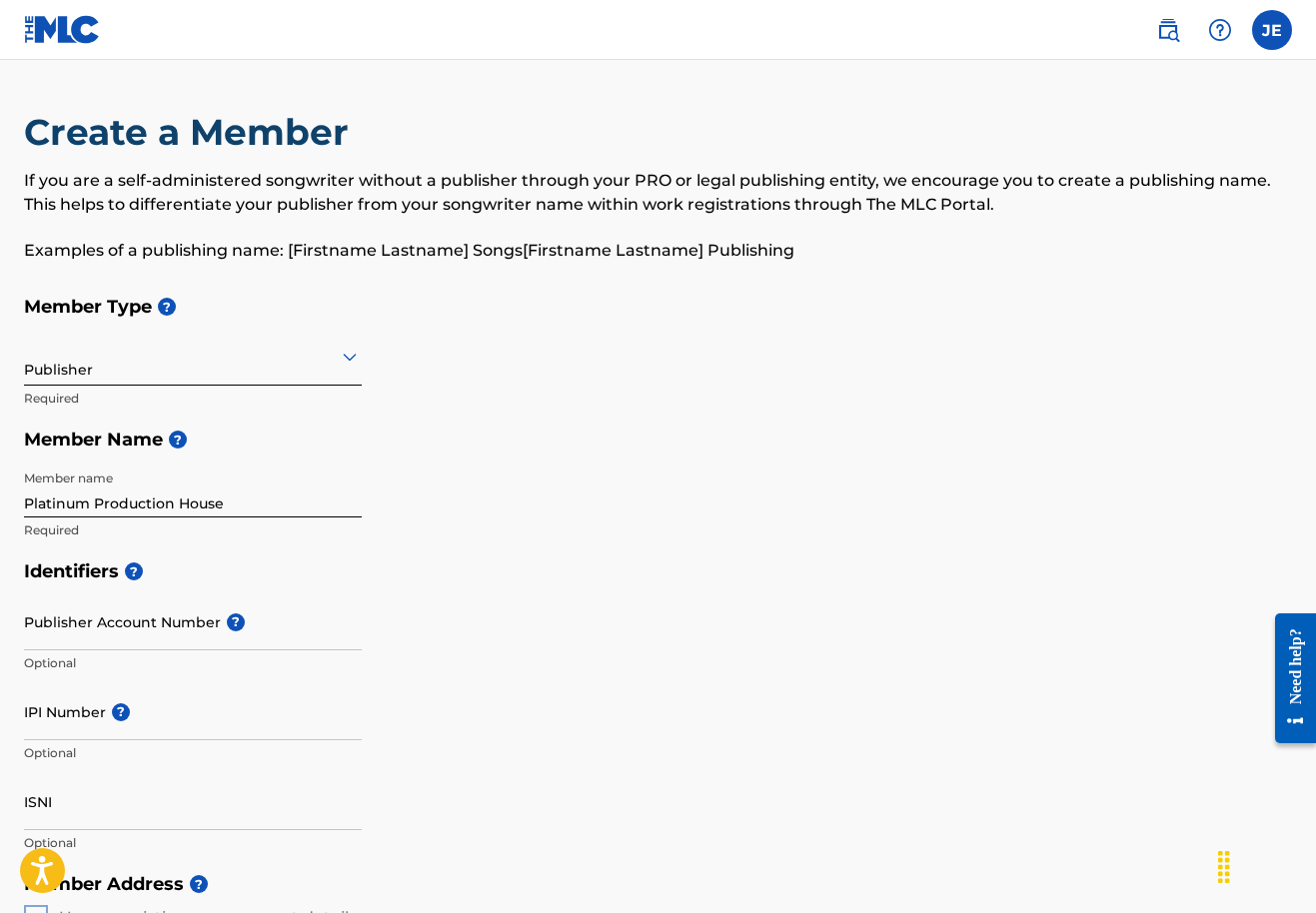 click on "Identifiers ?" at bounding box center [658, 571] 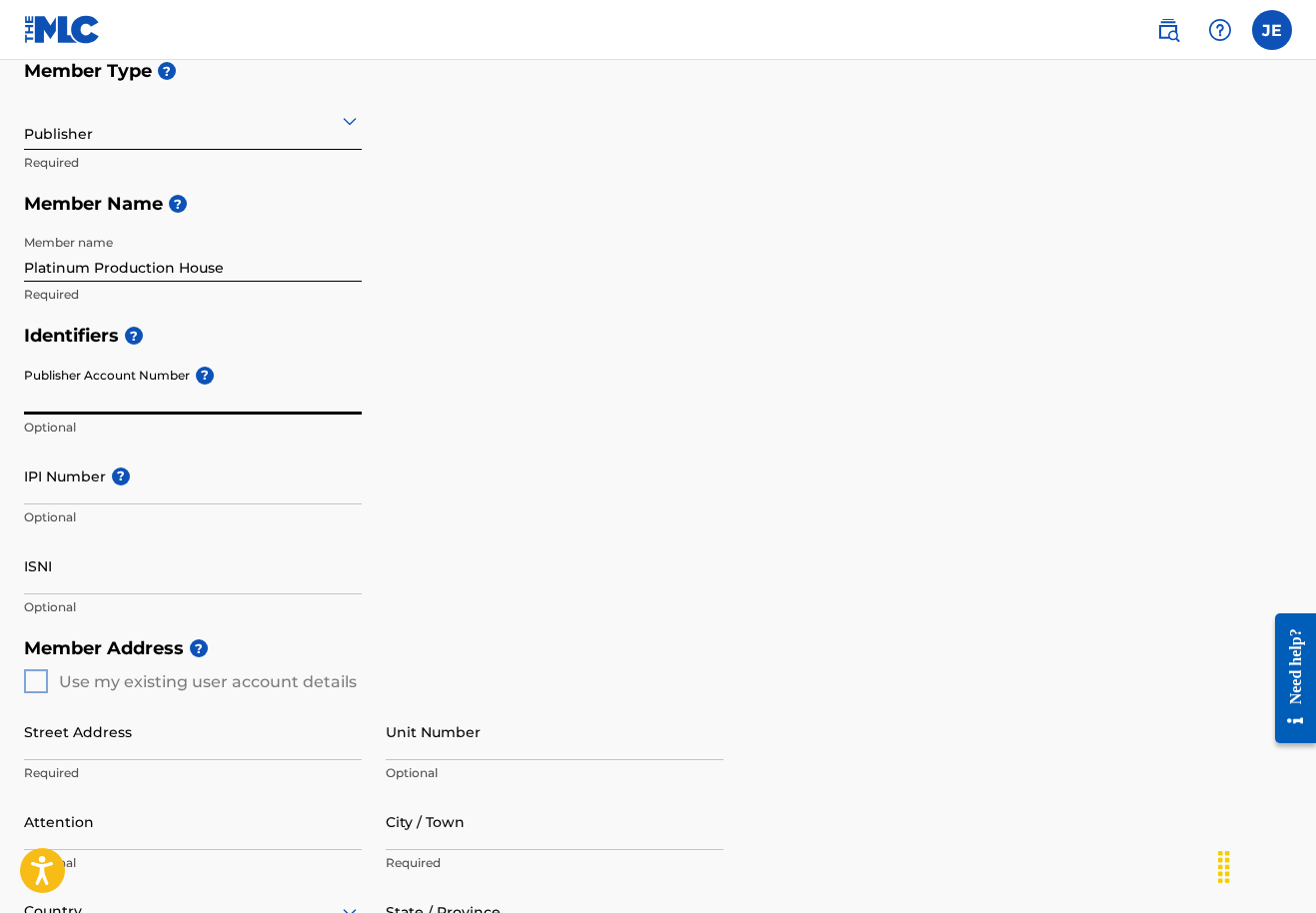 scroll, scrollTop: 240, scrollLeft: 0, axis: vertical 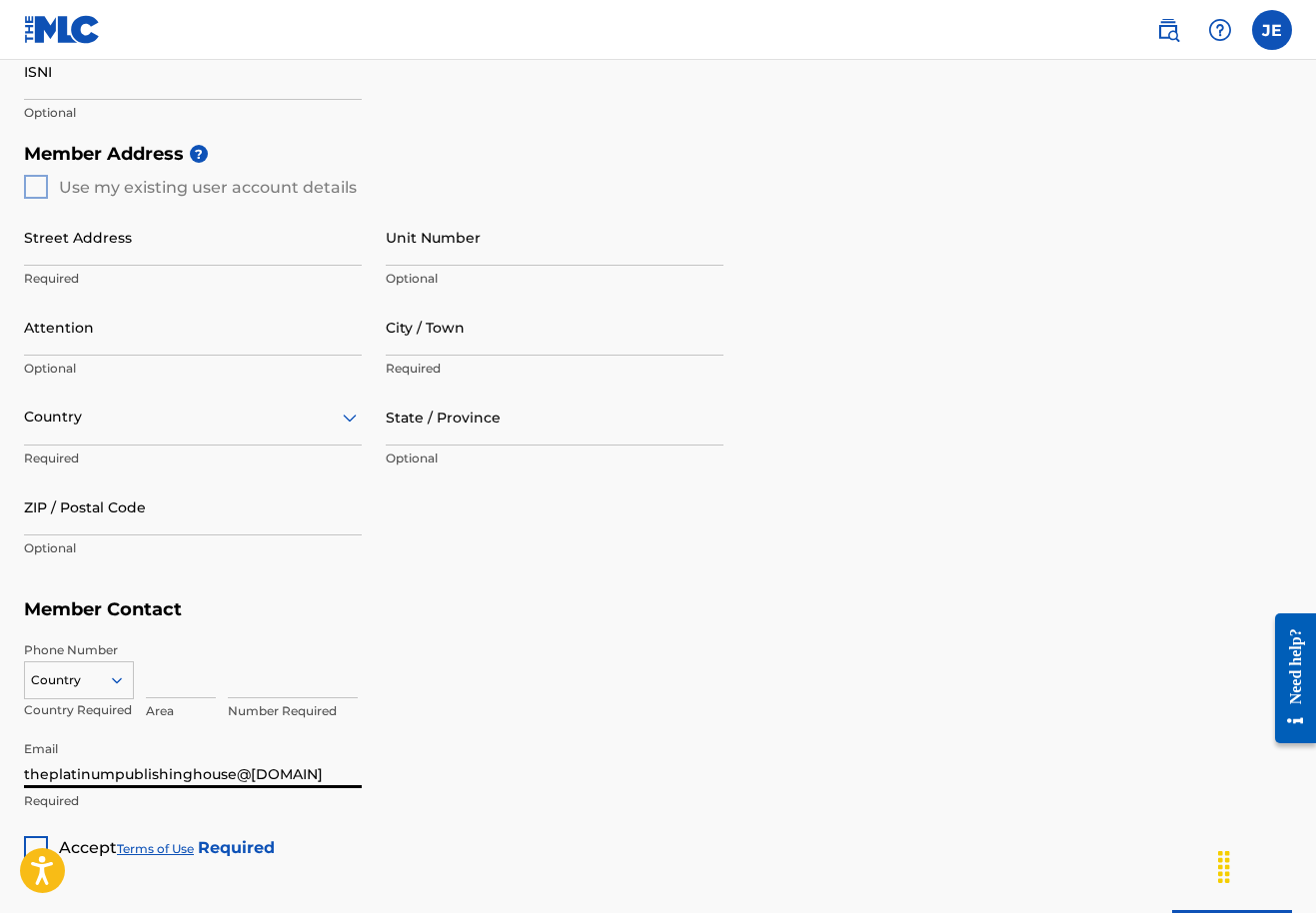 type on "theplatinumpublishinghouse@[DOMAIN]" 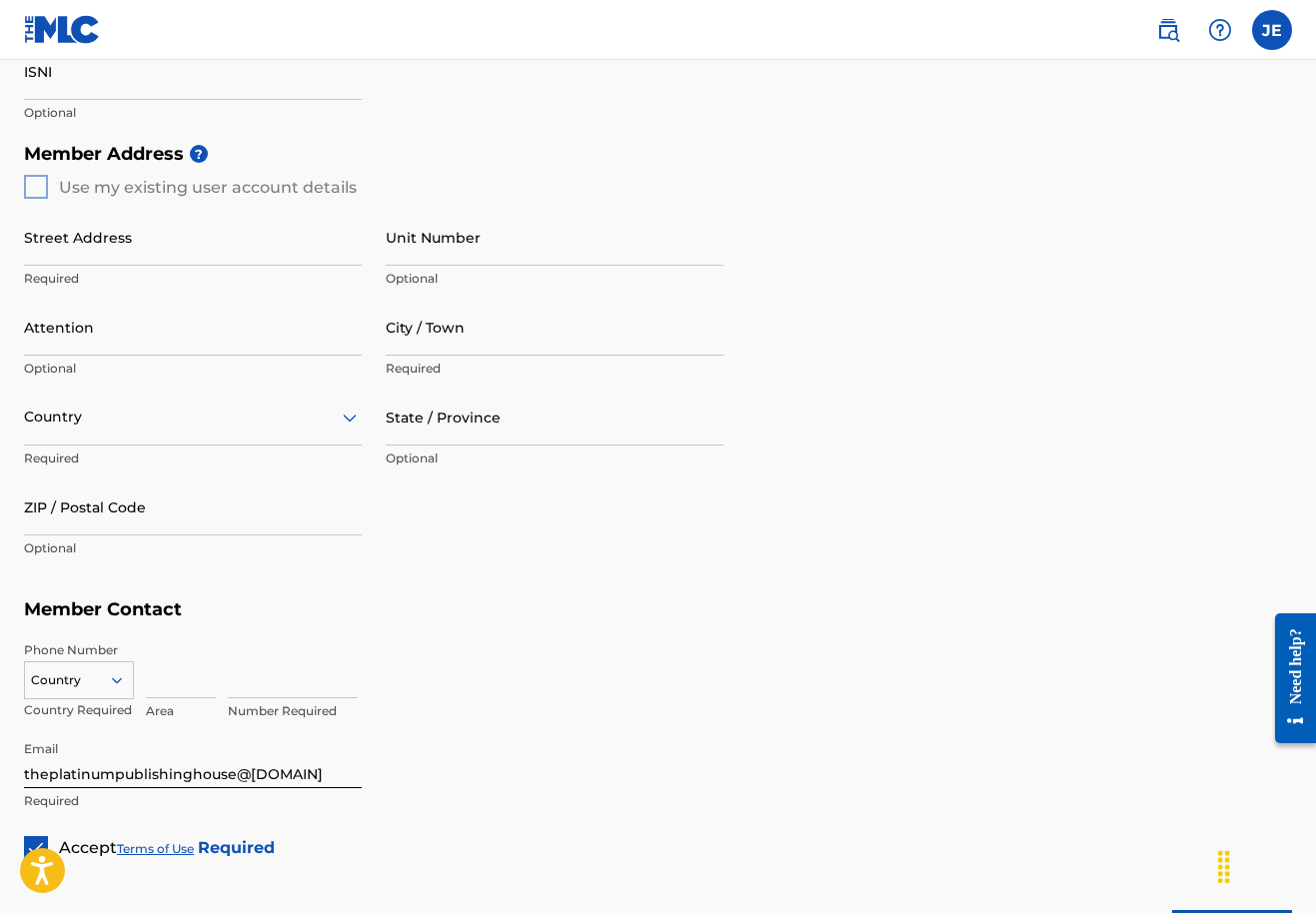 click on "Country" at bounding box center [79, 676] 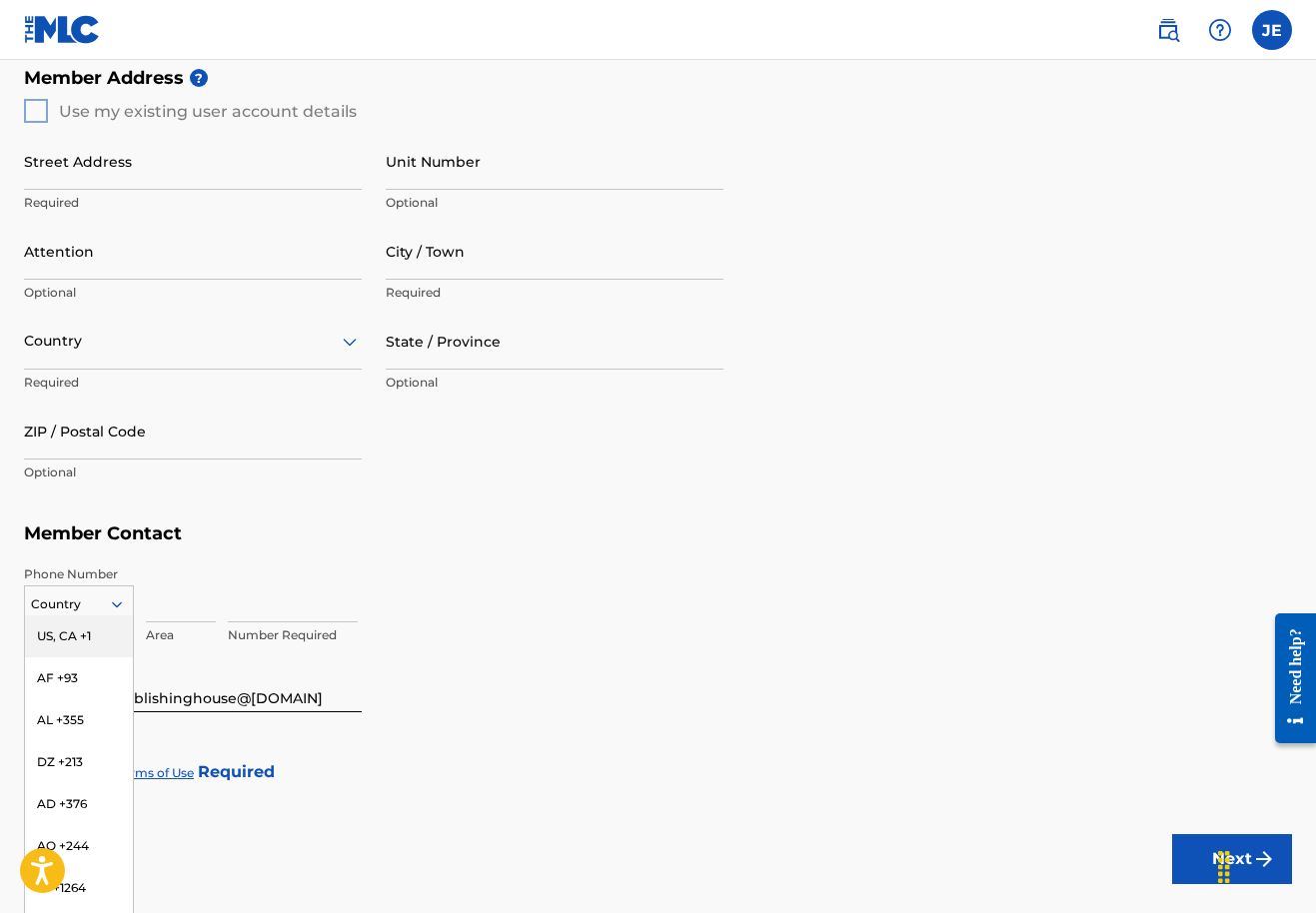 click on "US, CA +1" at bounding box center [79, 636] 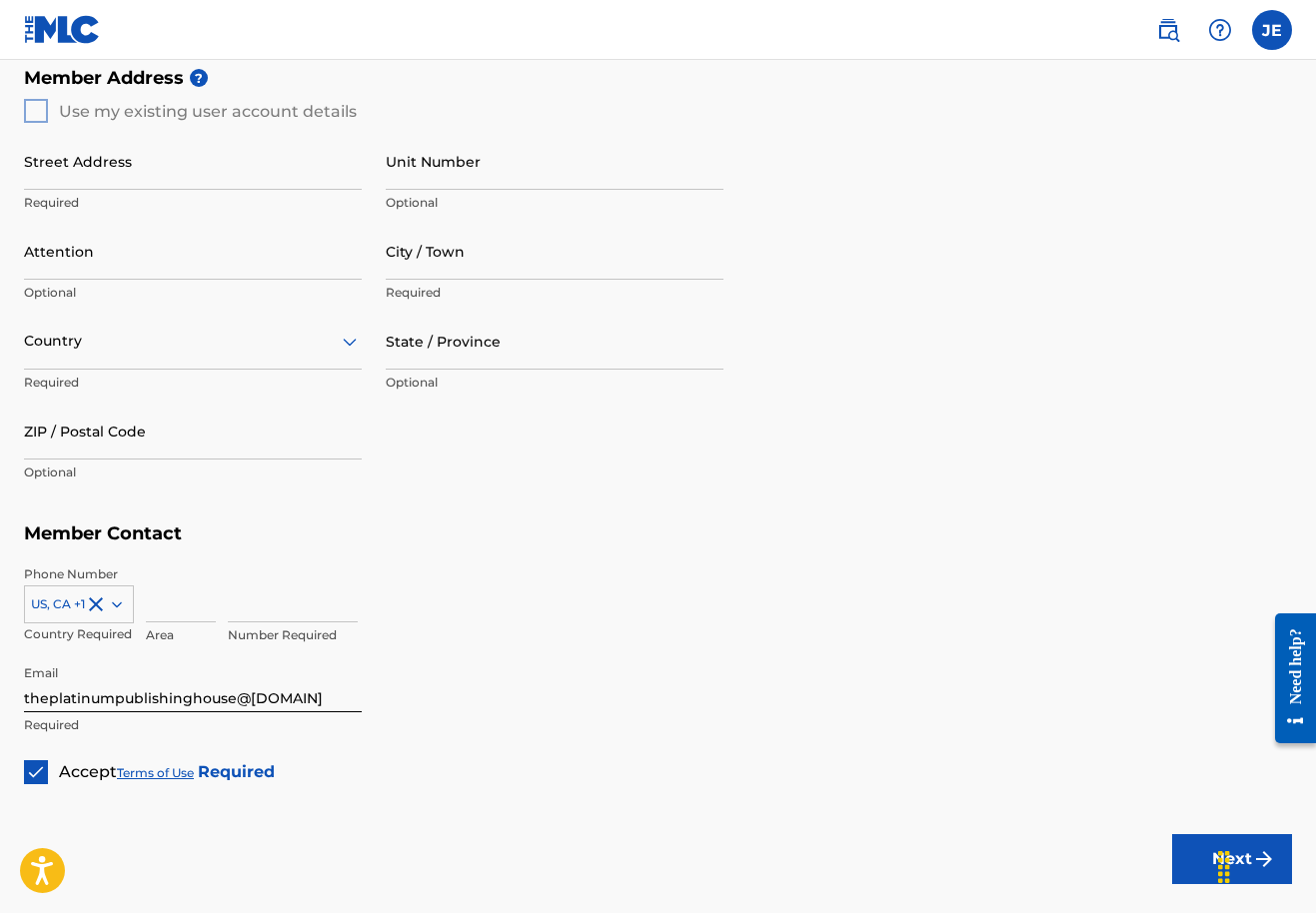 click at bounding box center [181, 593] 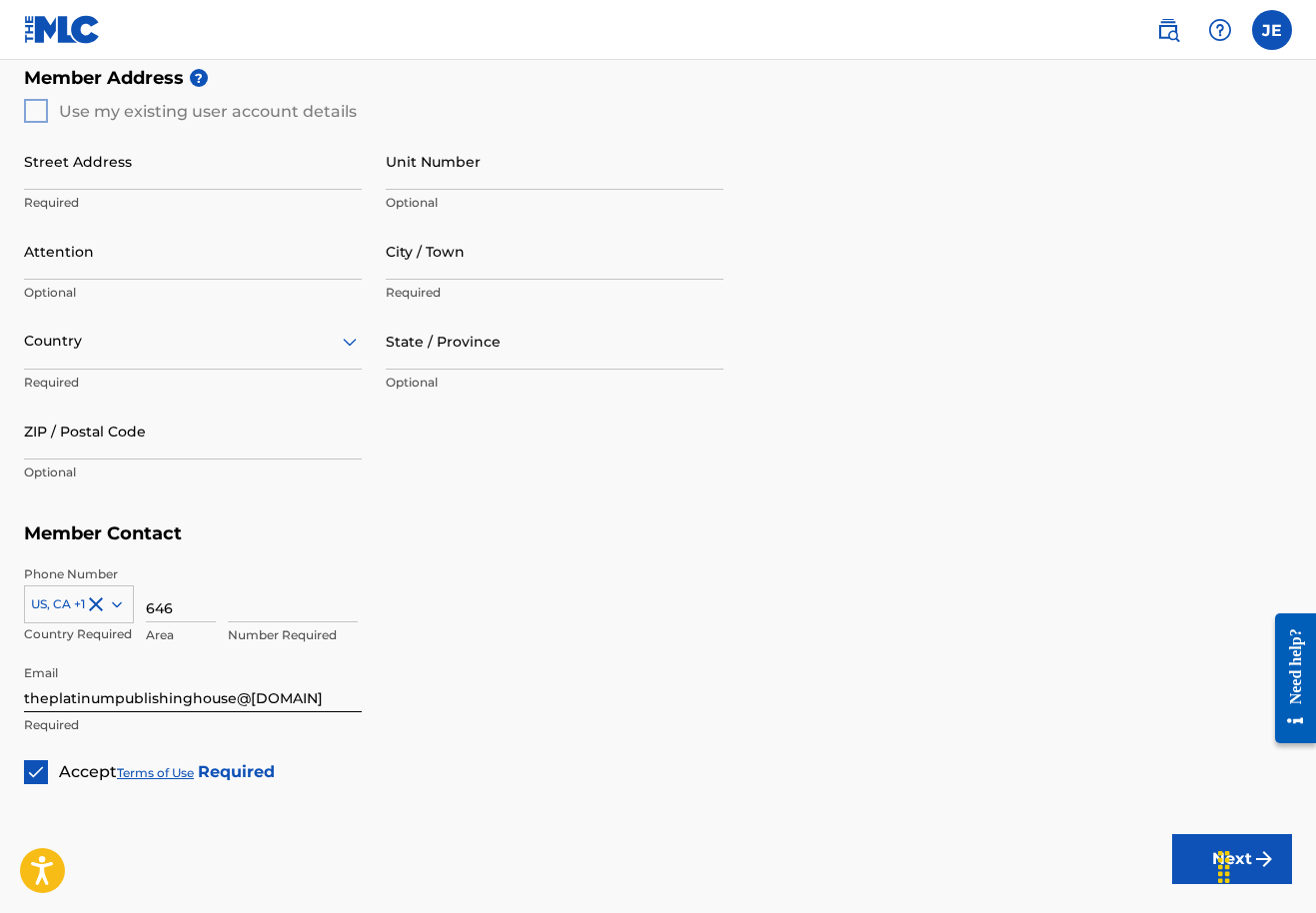type on "646" 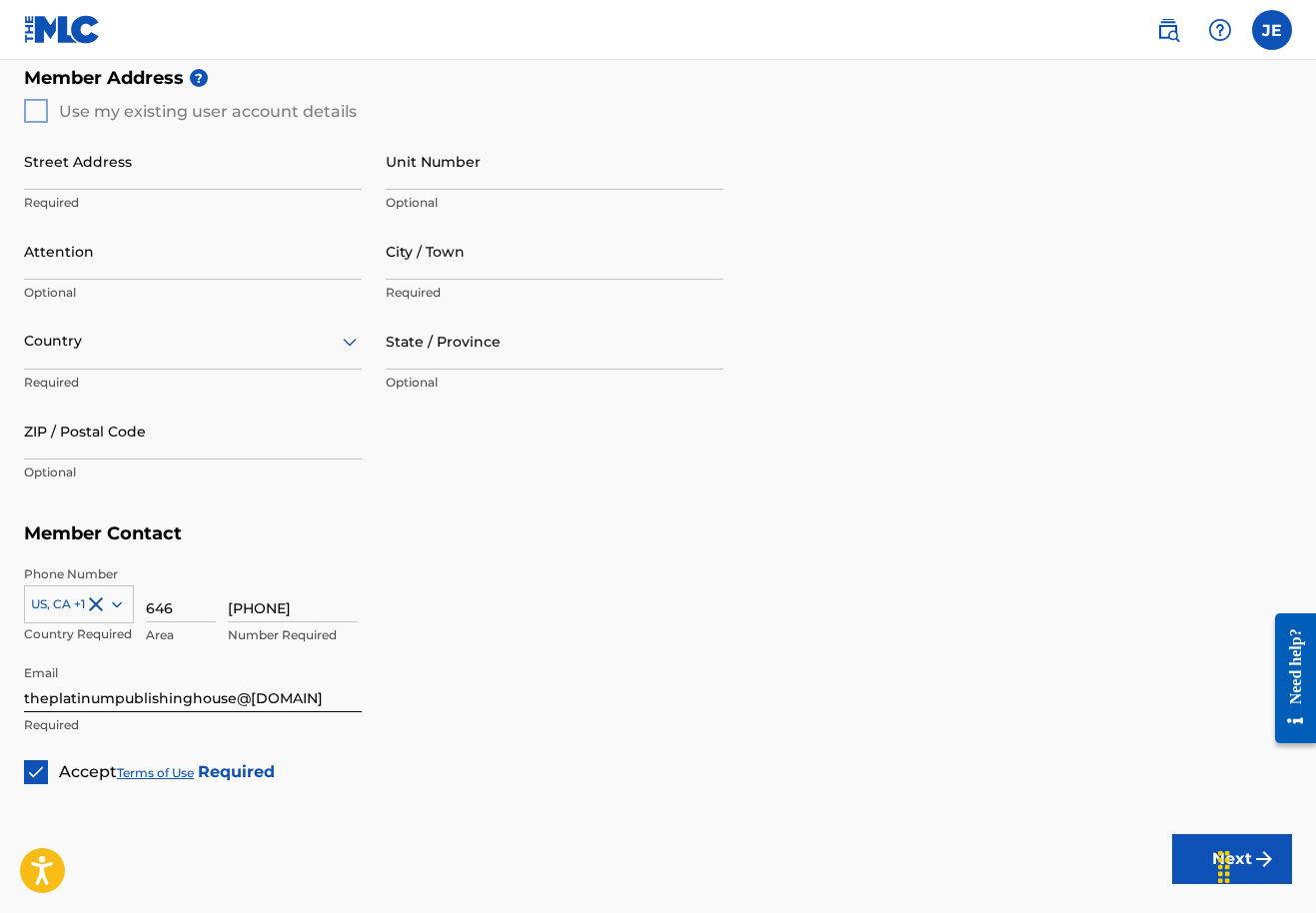 type on "[PHONE]" 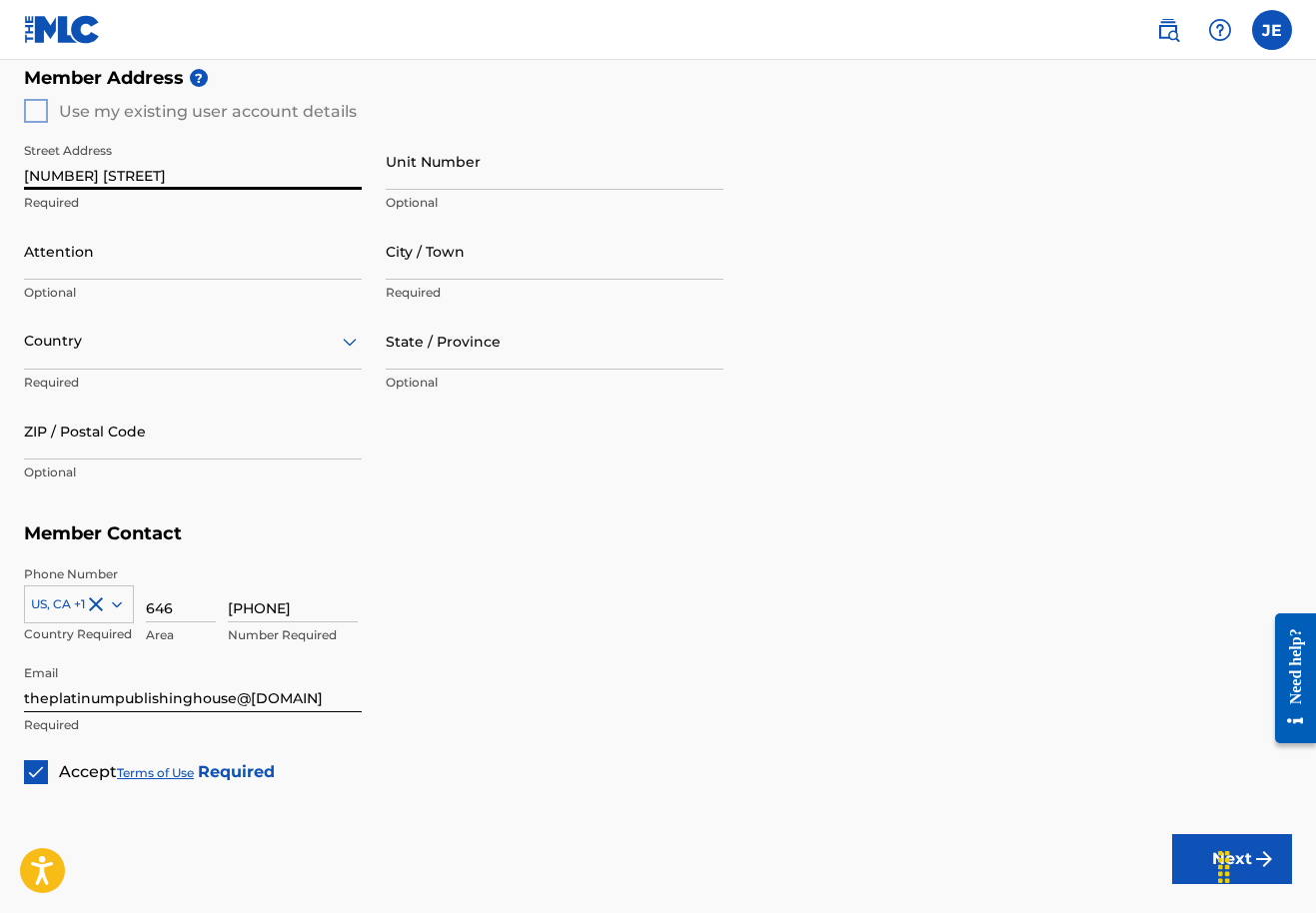 type on "[NUMBER] [STREET]" 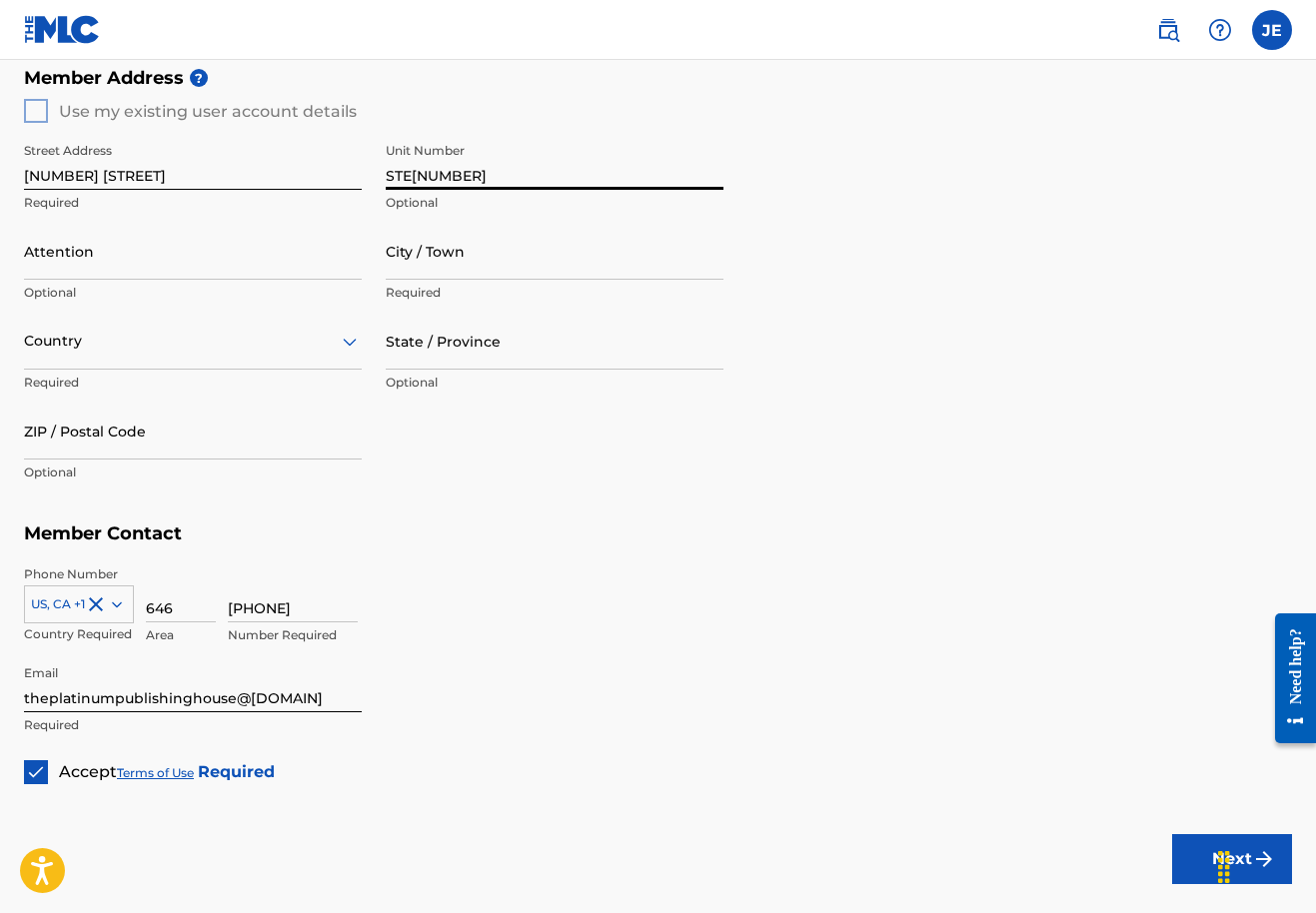click on "STE[NUMBER]" at bounding box center [555, 161] 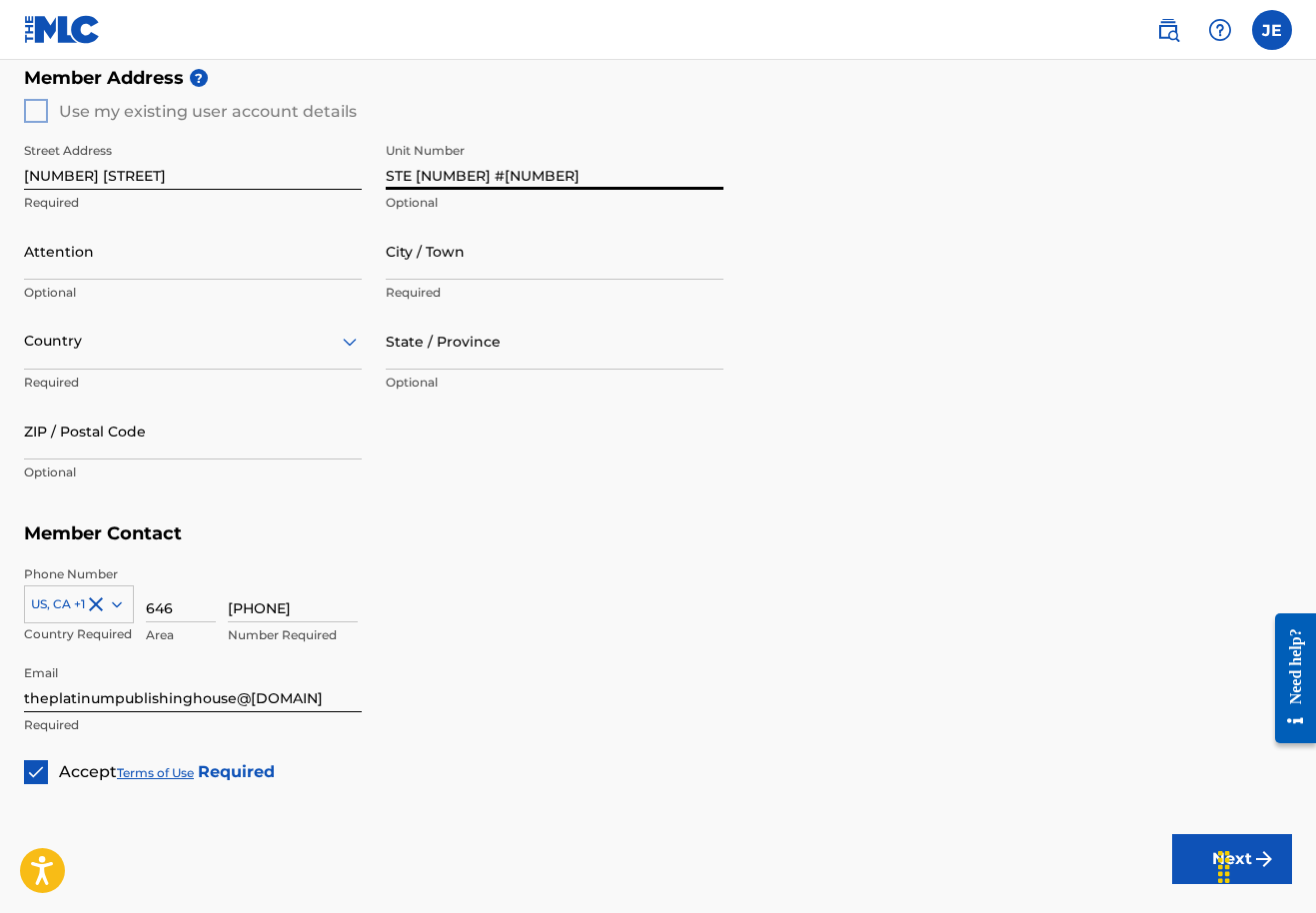 click on "STE [NUMBER] #[NUMBER]" at bounding box center [555, 161] 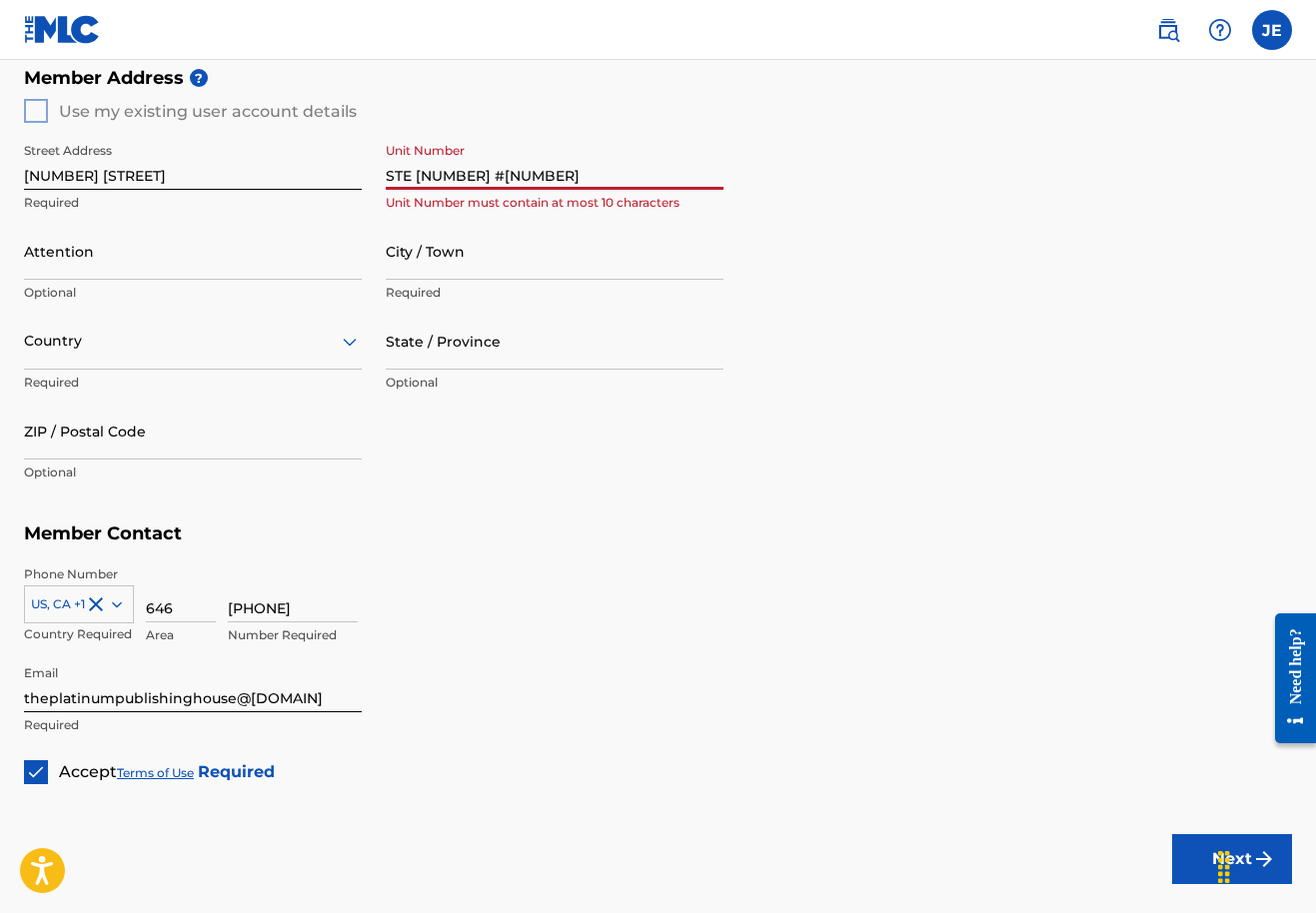 drag, startPoint x: 463, startPoint y: 173, endPoint x: 383, endPoint y: 172, distance: 80.00625 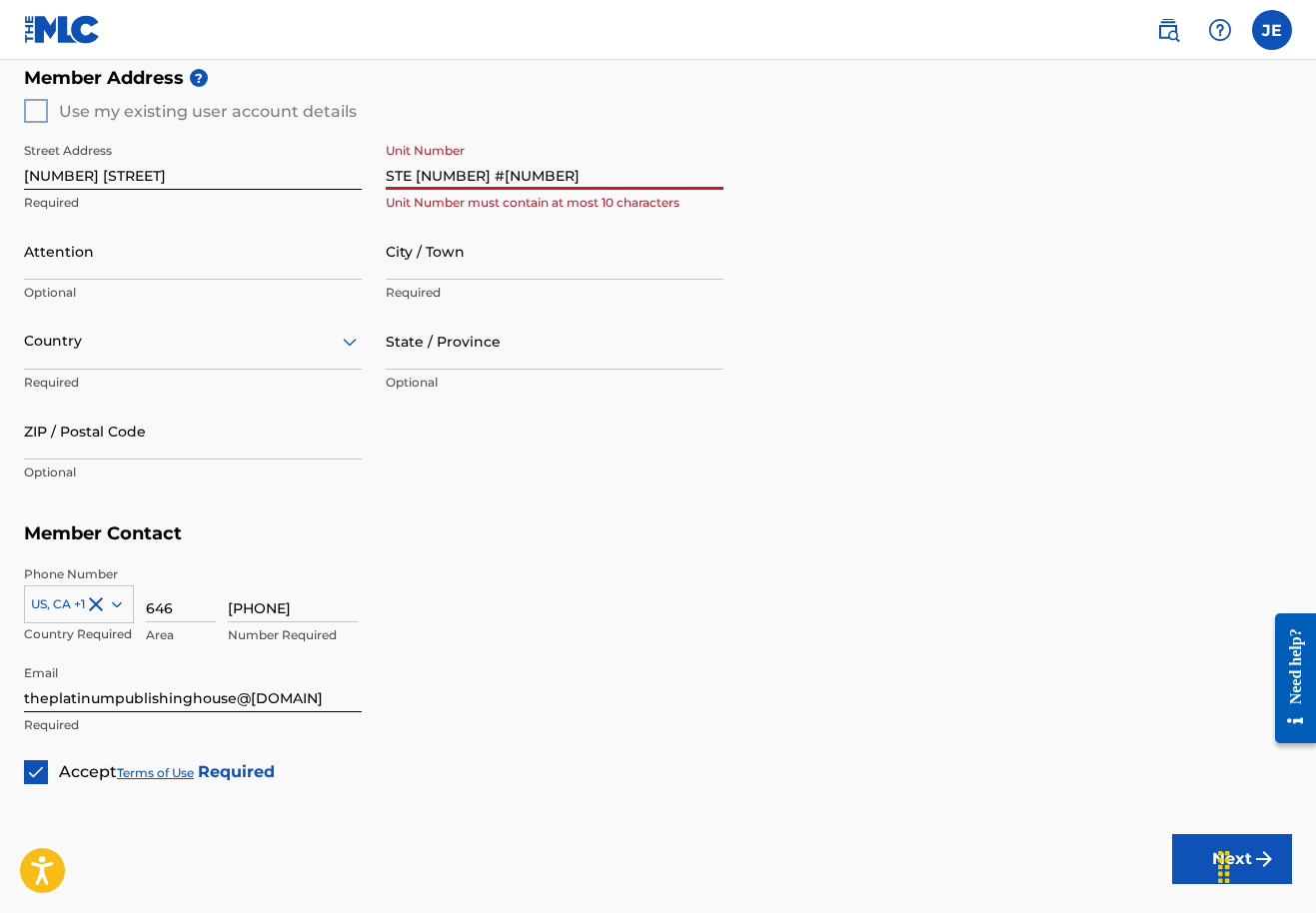 click on "Street Address [NUMBER] [STREET] Required Unit Number STE [NUMBER] #[NUMBER] Unit Number must contain at most 10 characters Attention Optional City / Town Required Country Required State / Province Optional ZIP / Postal Code Optional" at bounding box center (374, 313) 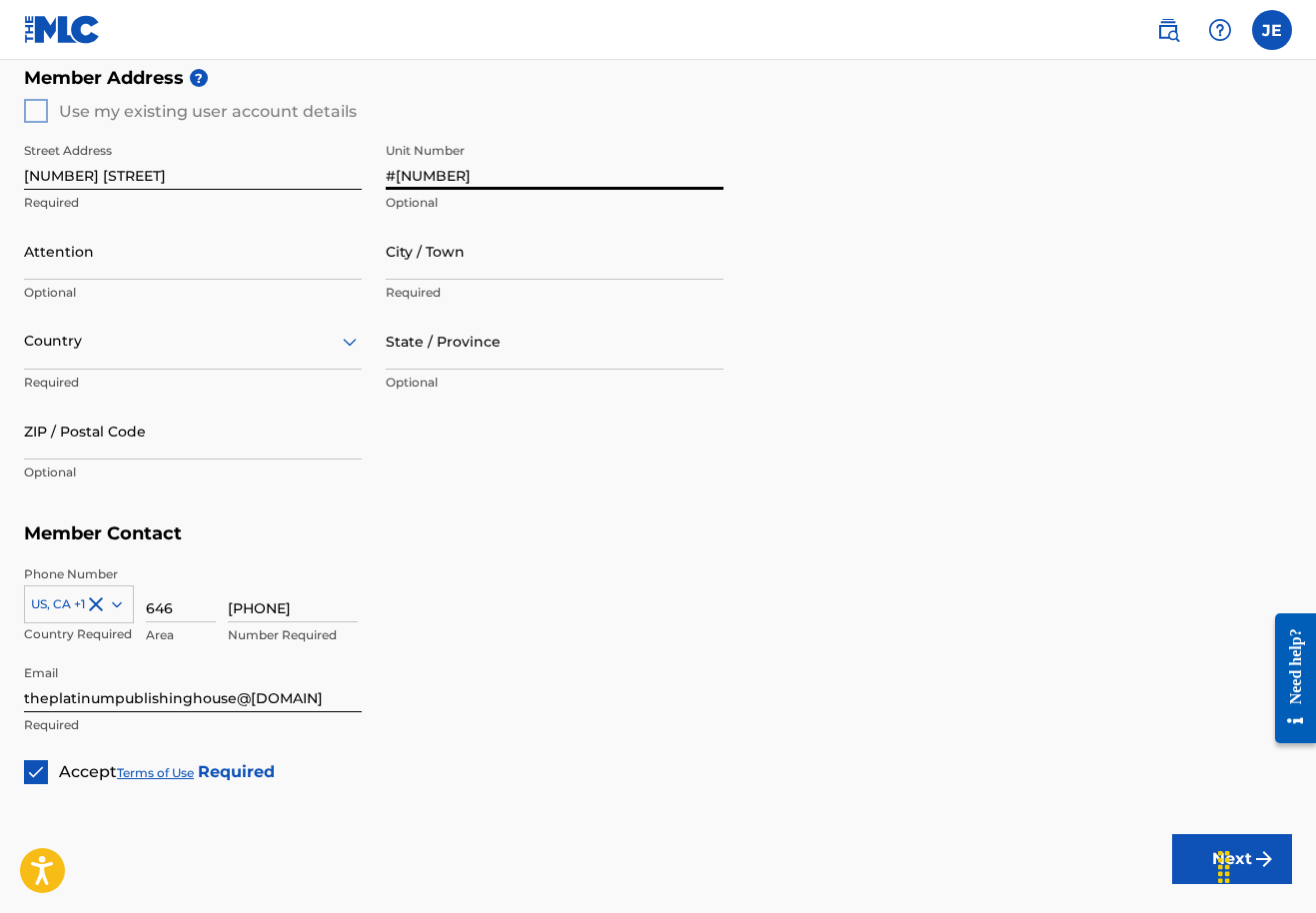 type on "#[NUMBER]" 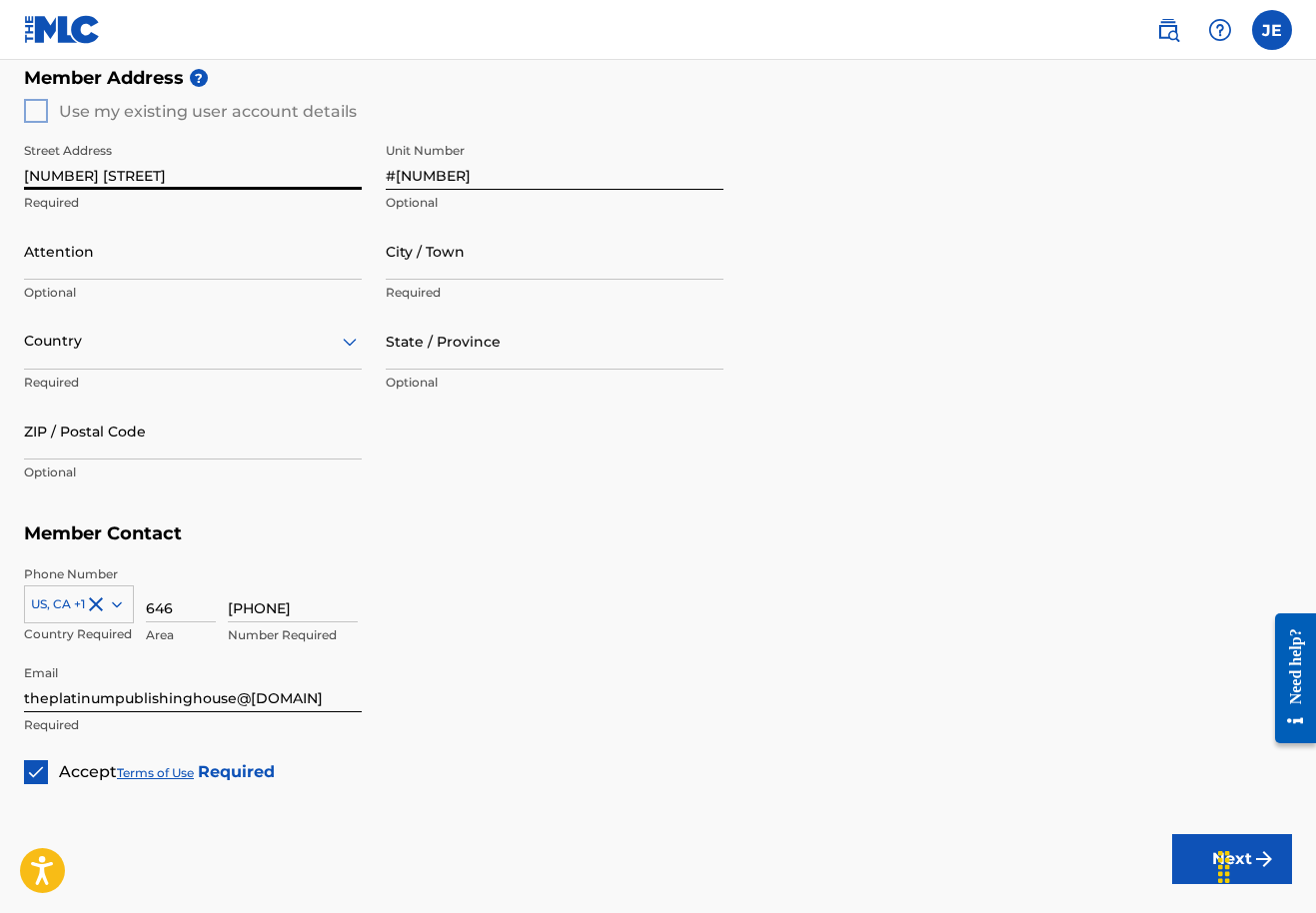 paste on "STE [NUMBER] #[NUMBER]" 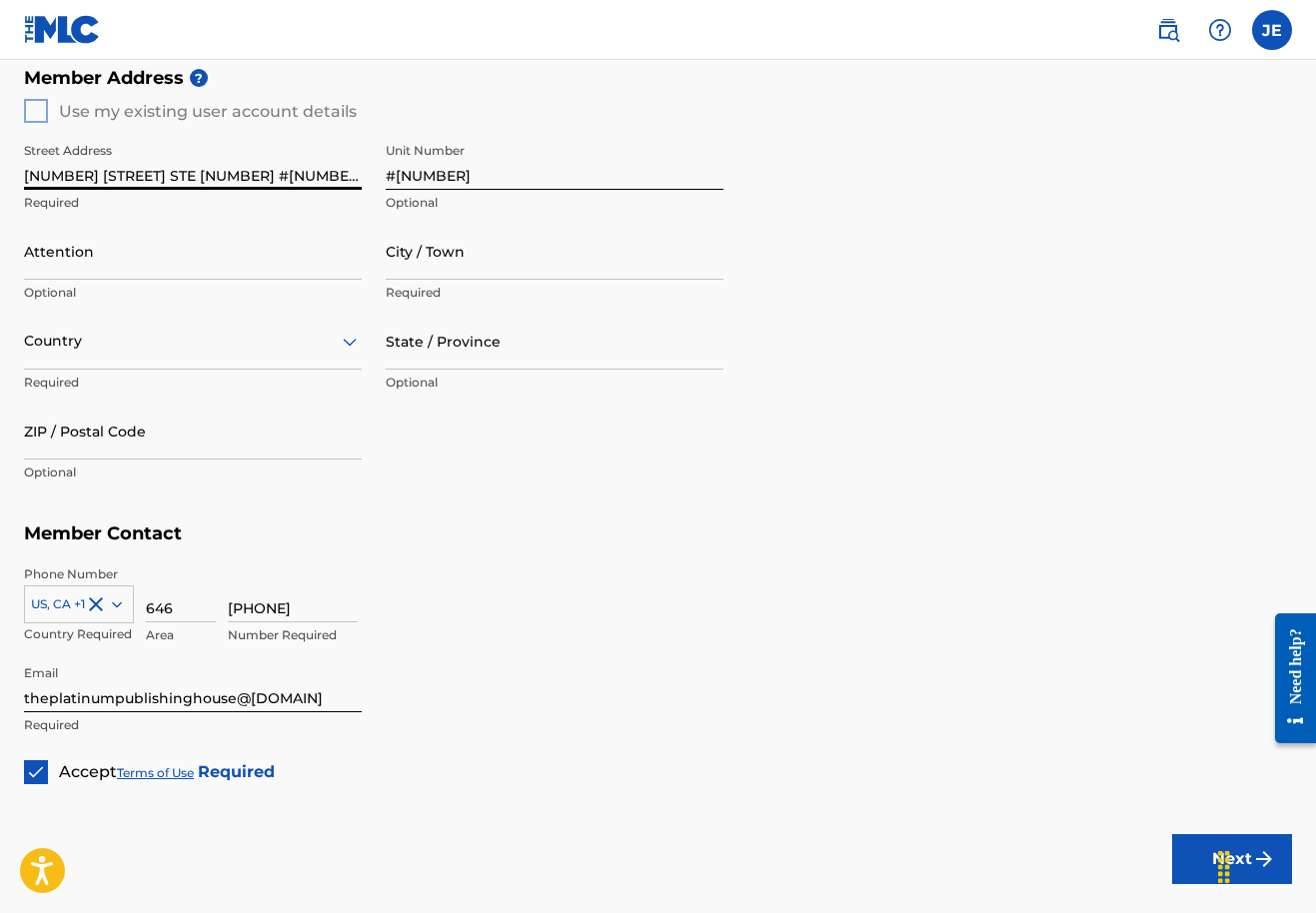 type on "[NUMBER] [STREET] STE [NUMBER] #[NUMBER]" 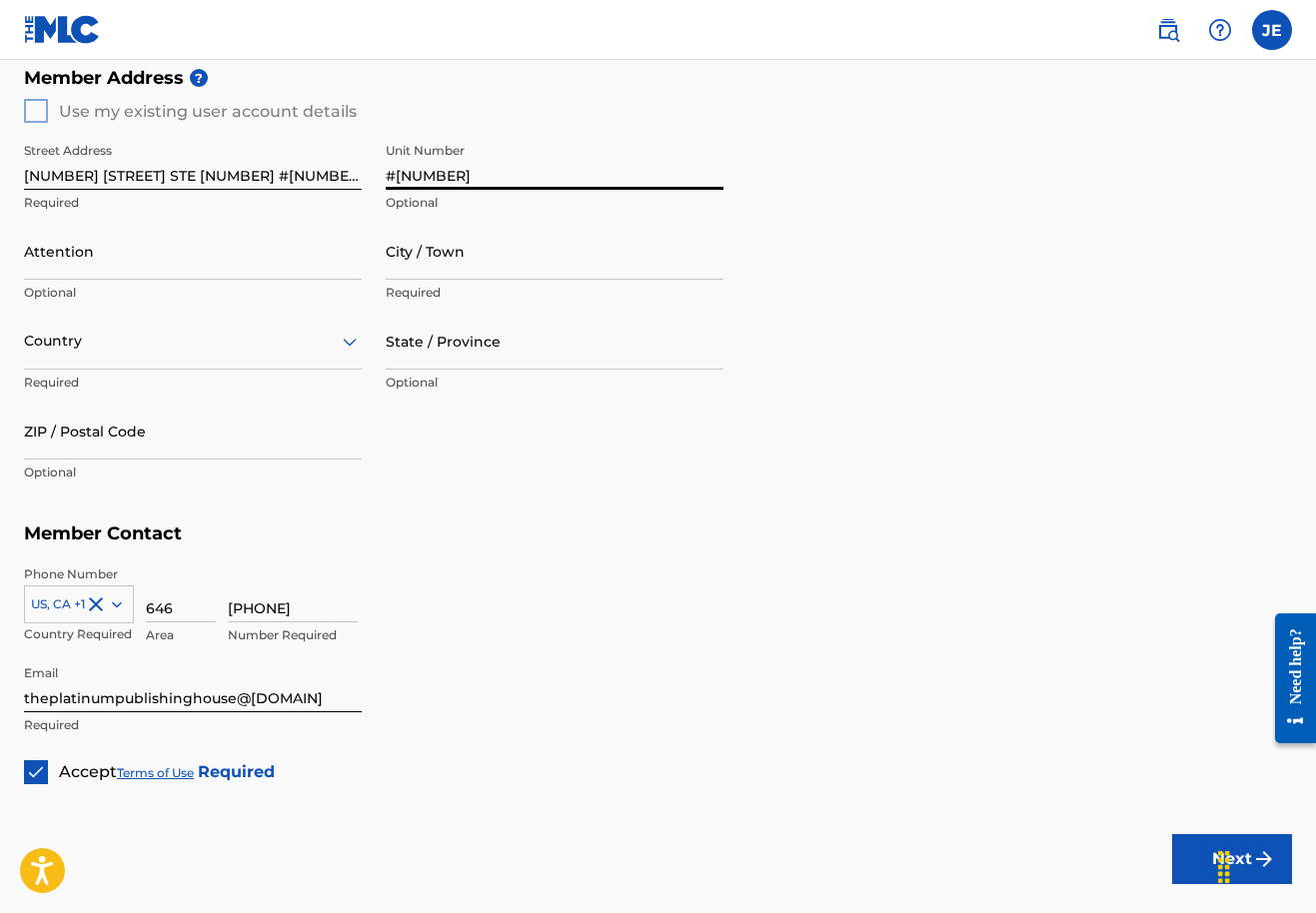 click on "#[NUMBER]" at bounding box center [555, 161] 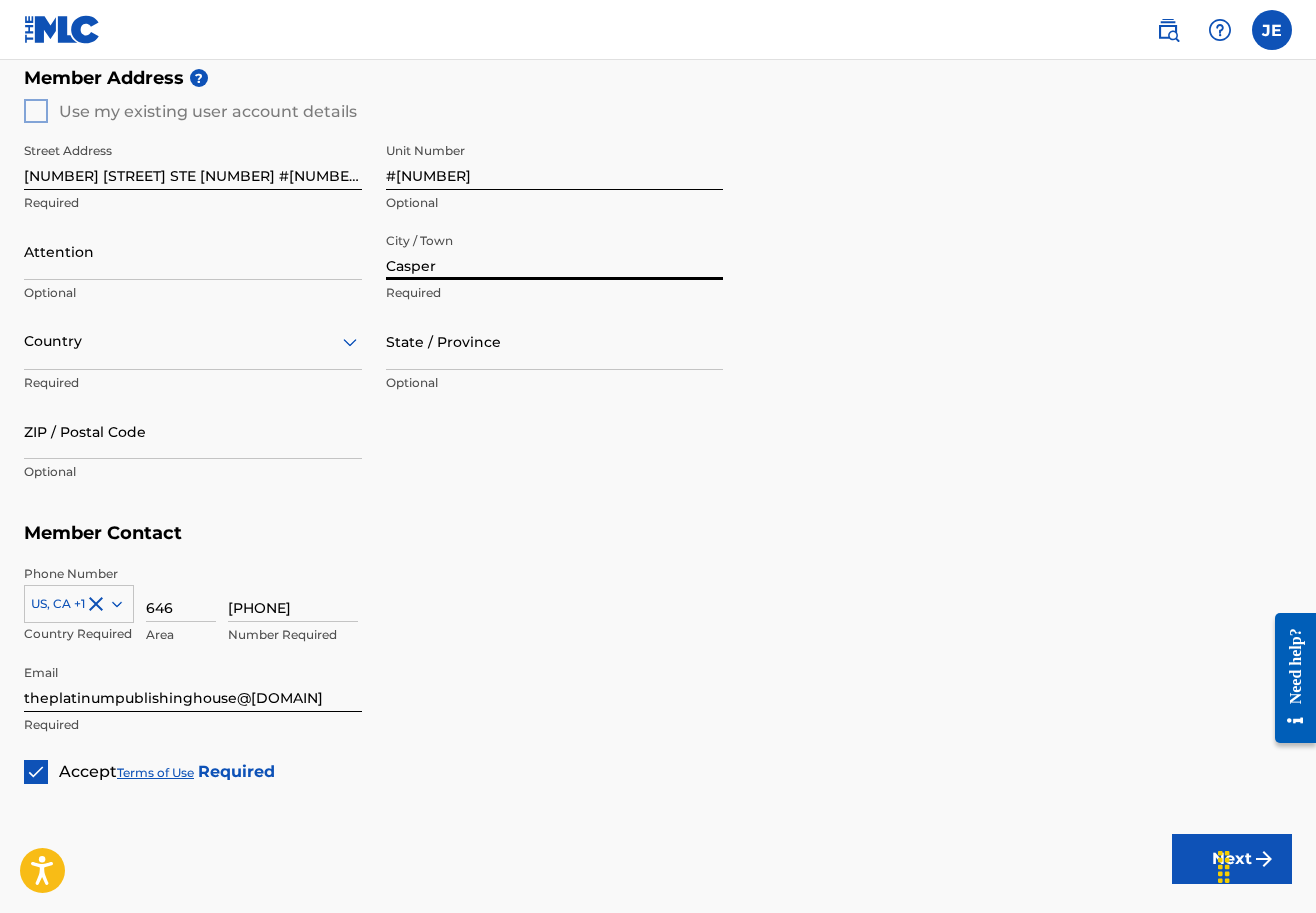 type on "Casper" 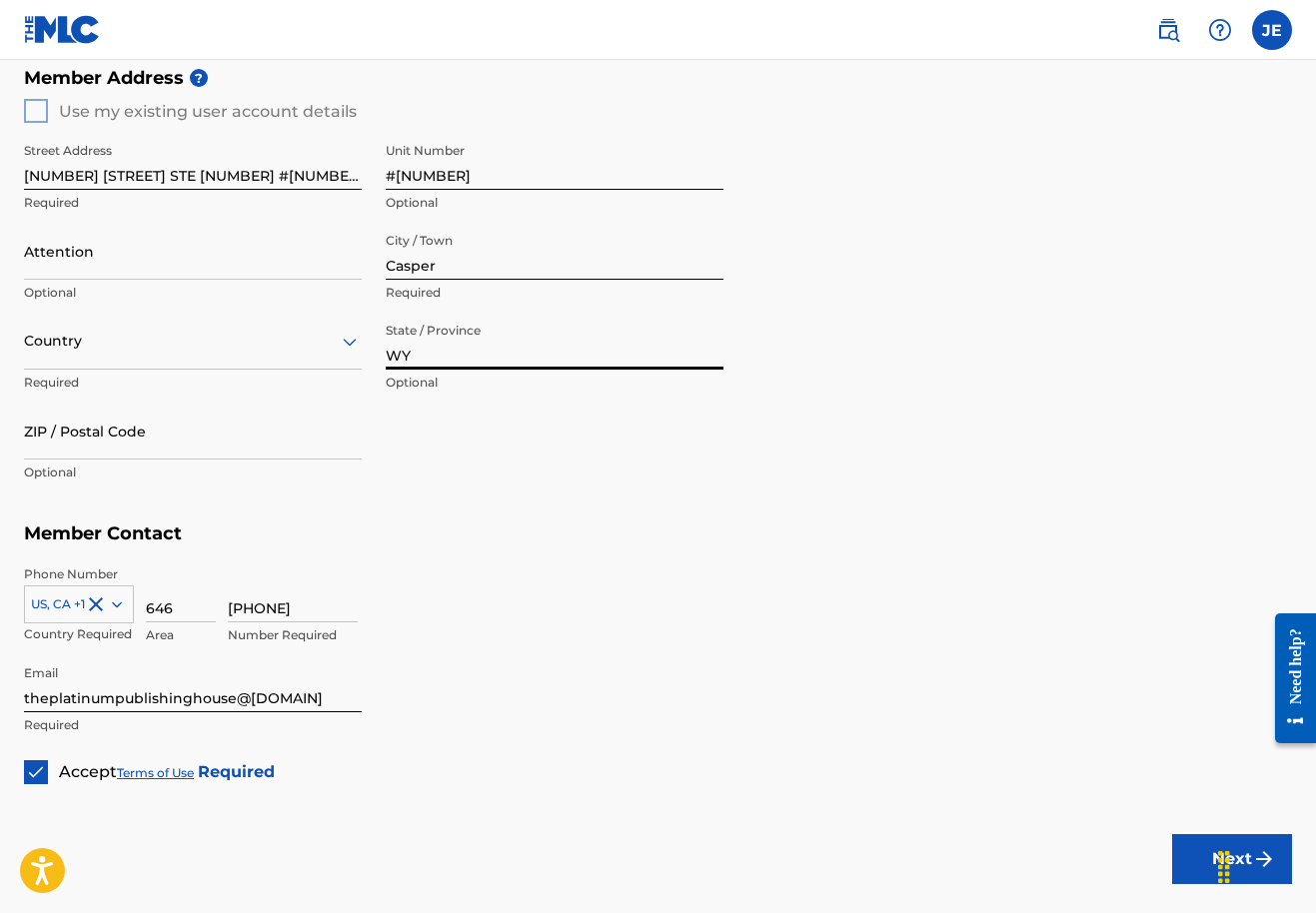 type on "WY" 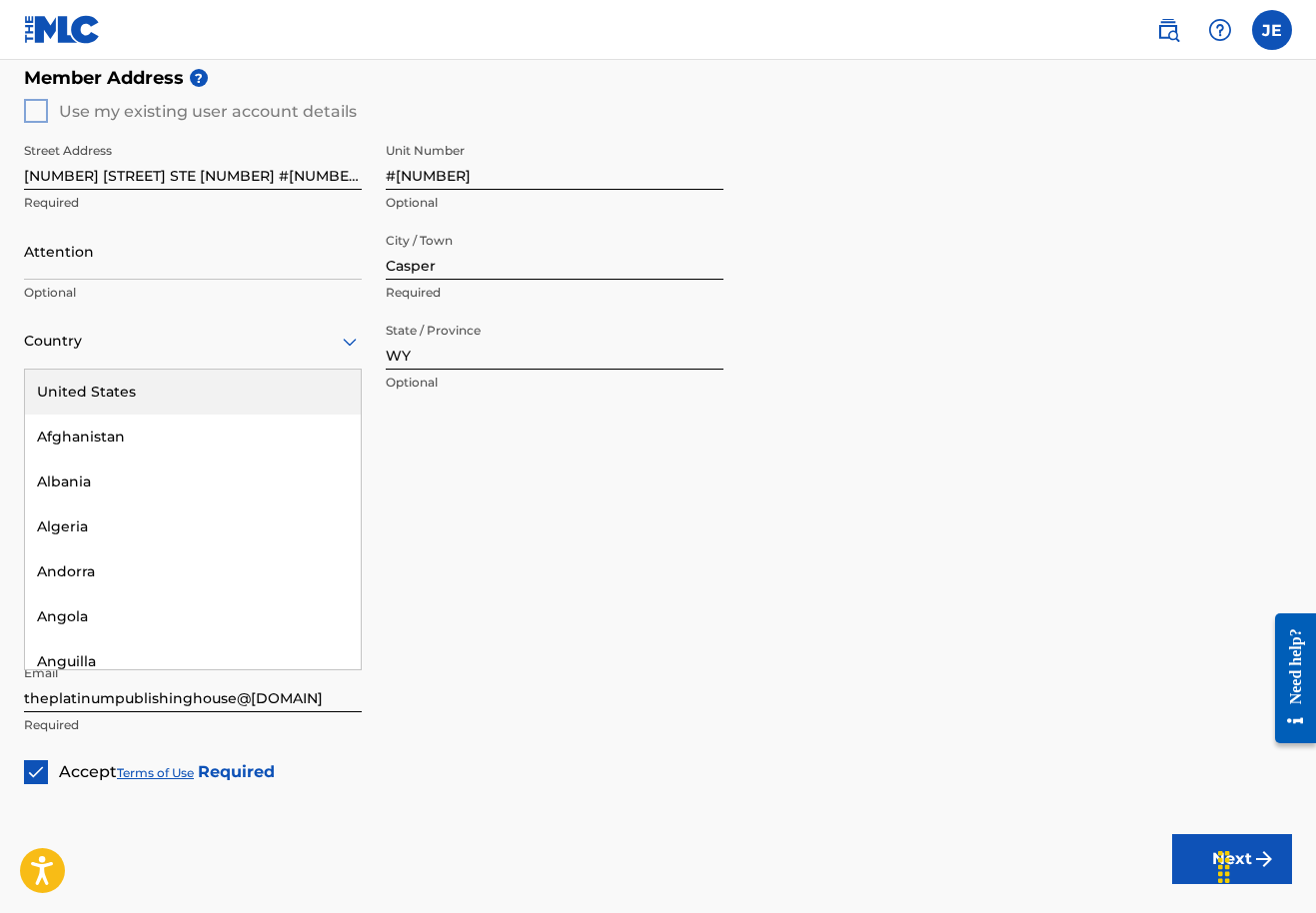 click at bounding box center (193, 341) 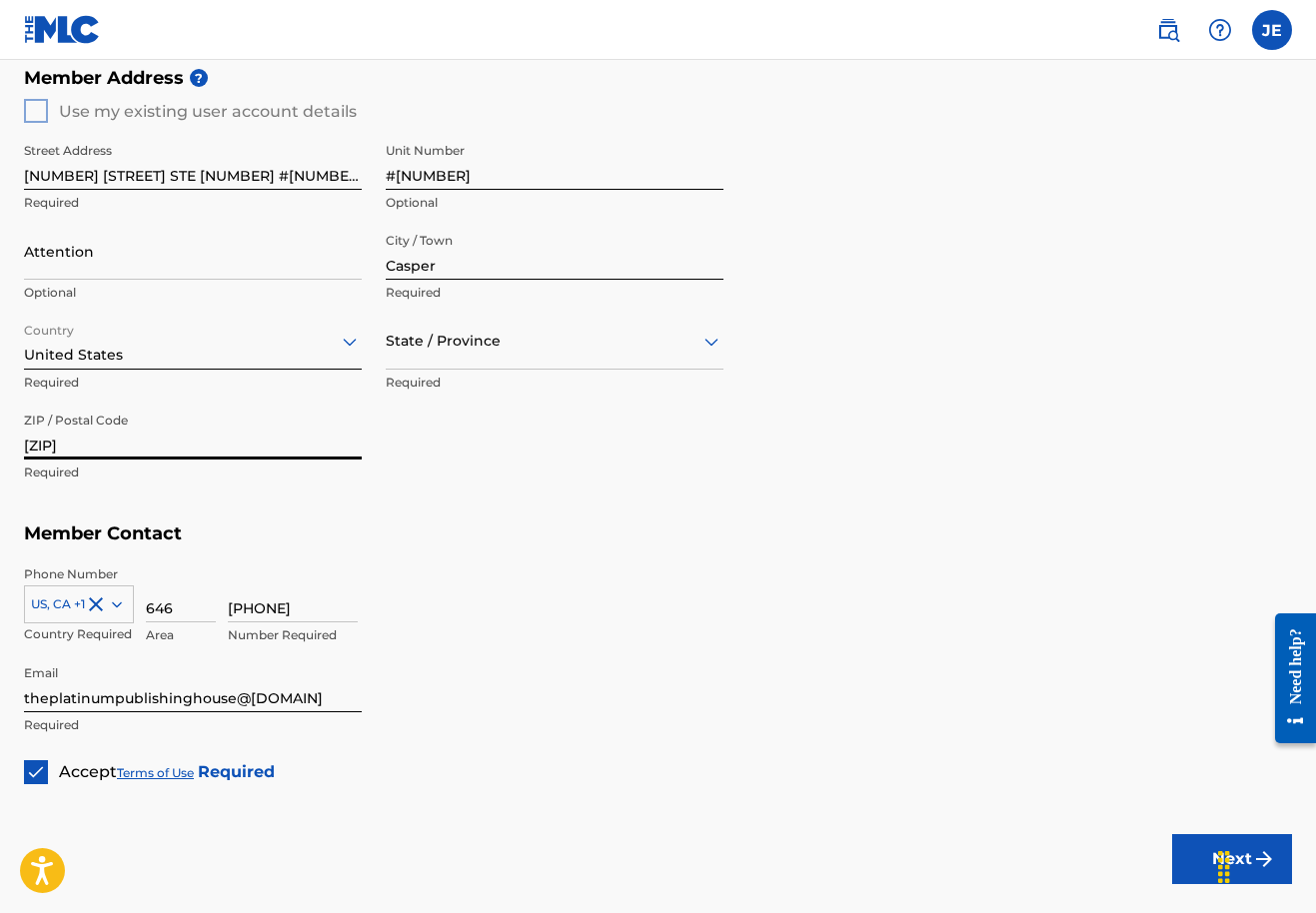 type on "[ZIP]" 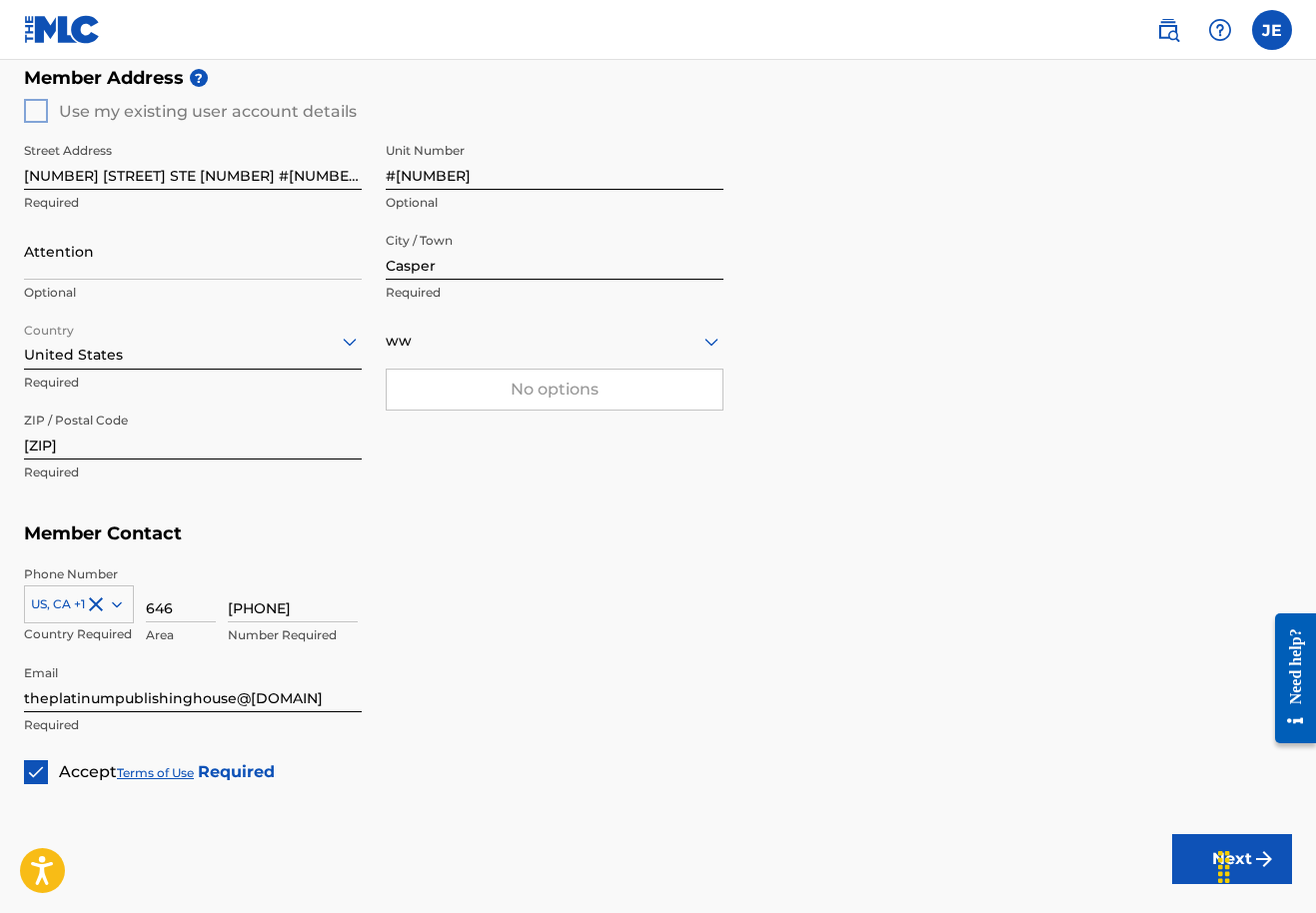 type on "w" 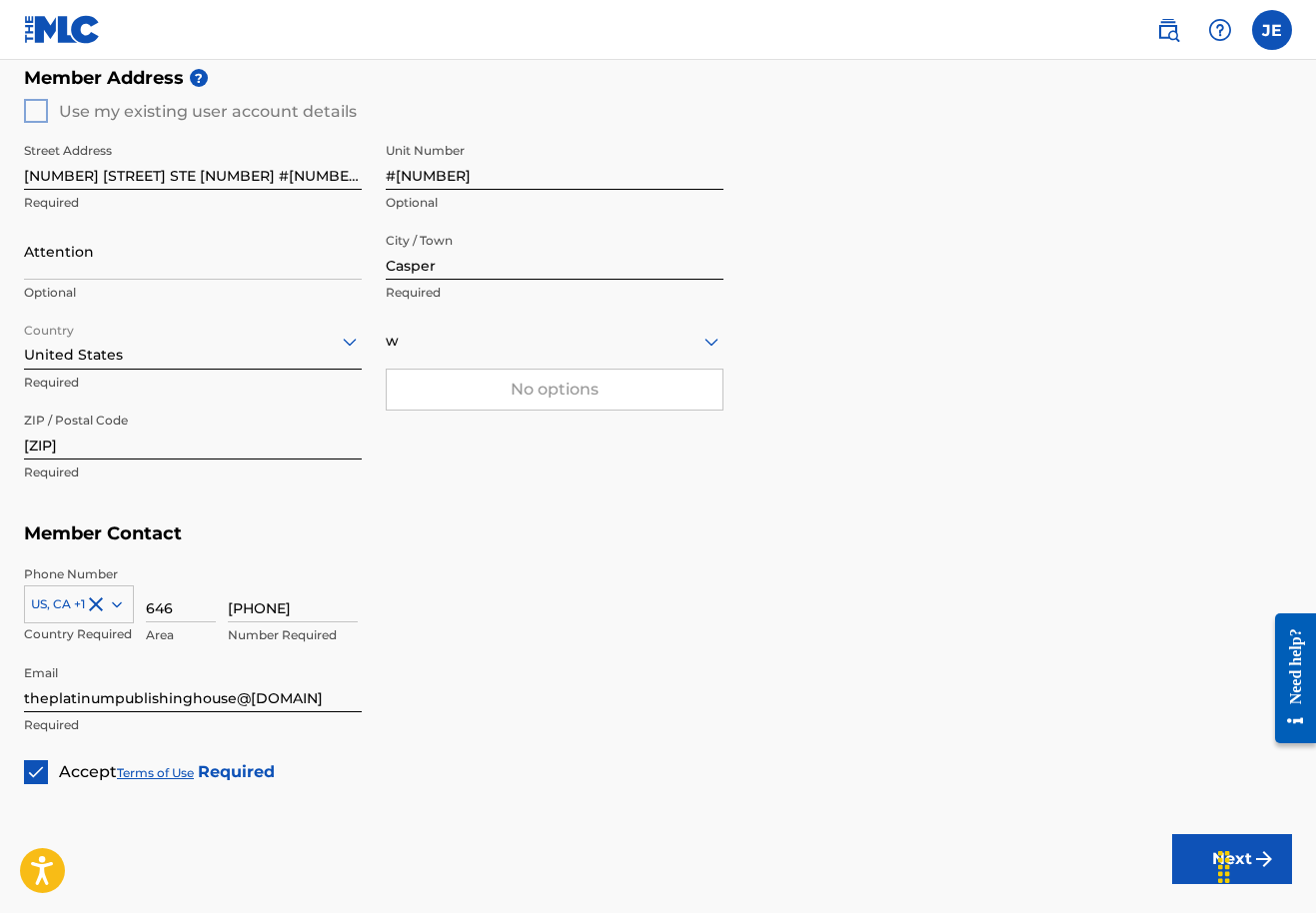 type 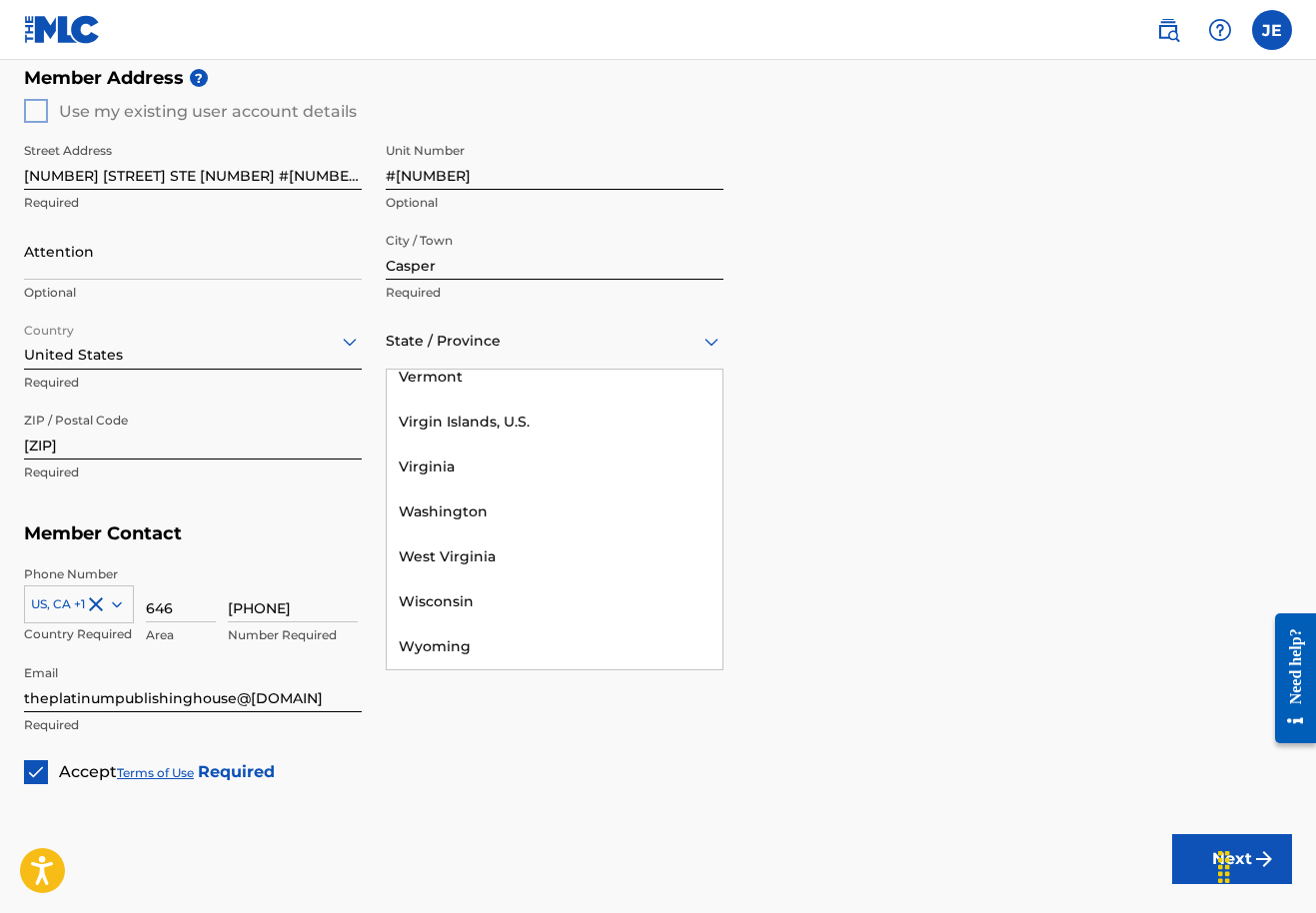 scroll, scrollTop: 2263, scrollLeft: 0, axis: vertical 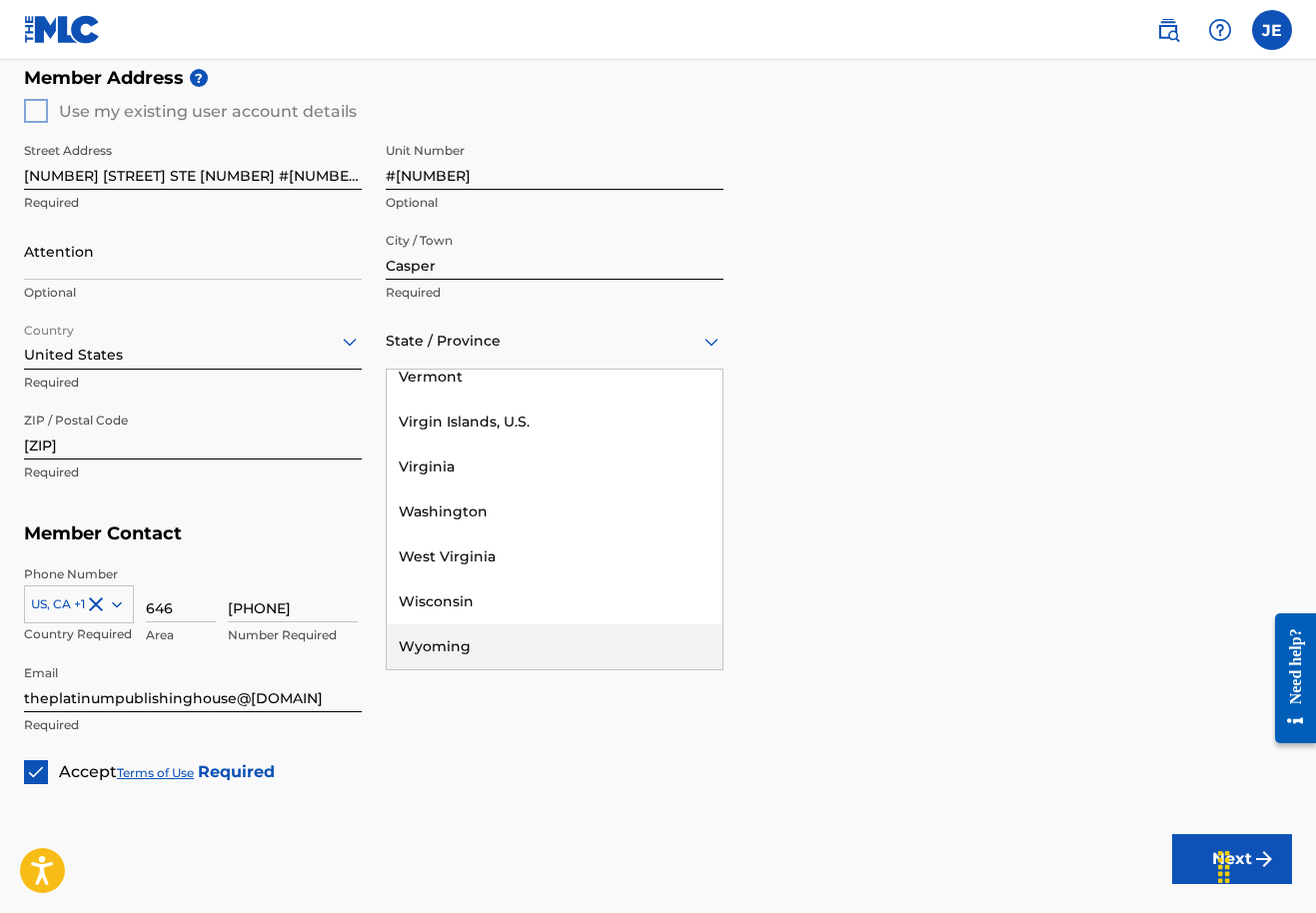 click on "Wyoming" at bounding box center [555, 646] 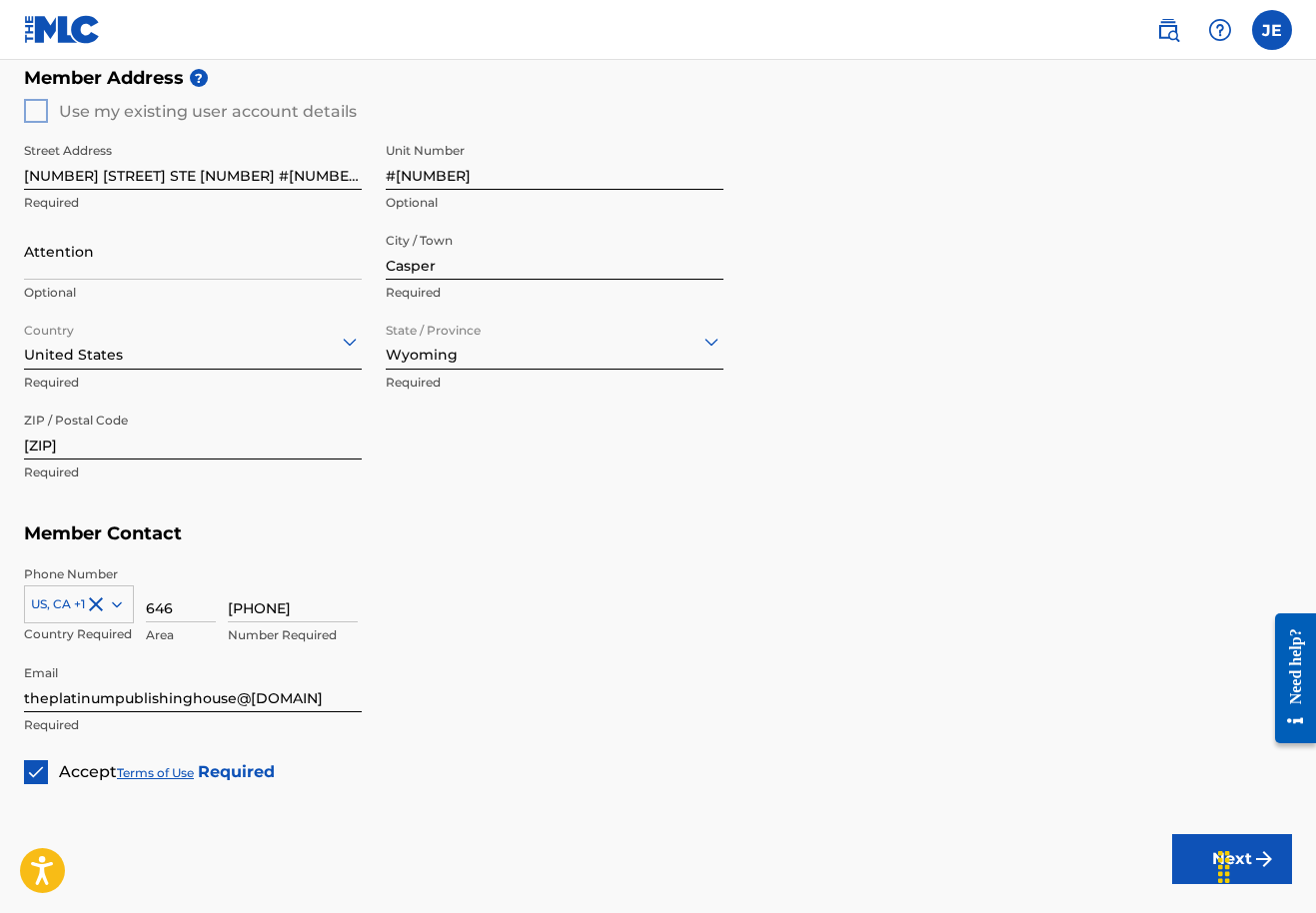 click on "[PHONE] Number Required" at bounding box center (759, 610) 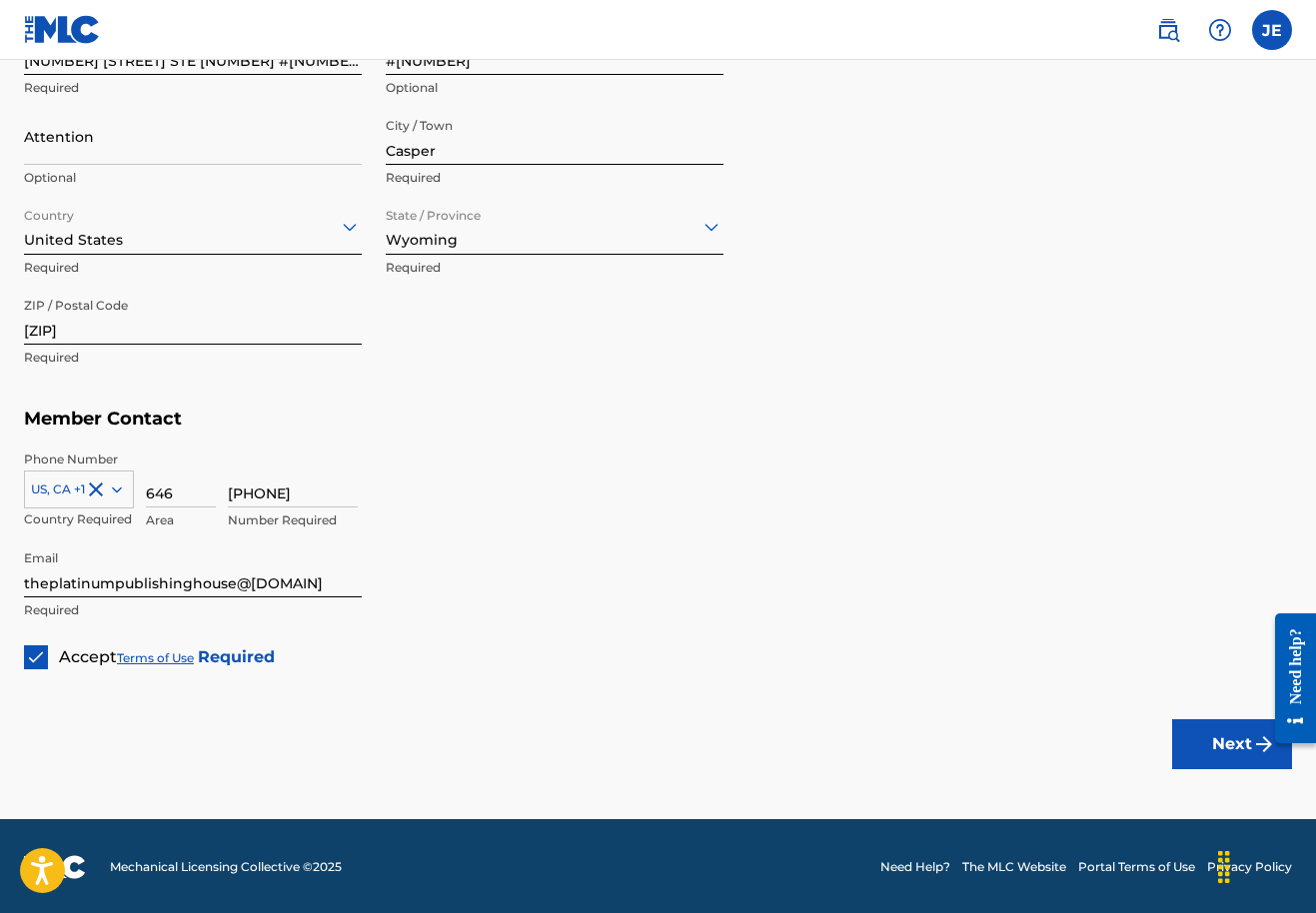 scroll, scrollTop: 920, scrollLeft: 0, axis: vertical 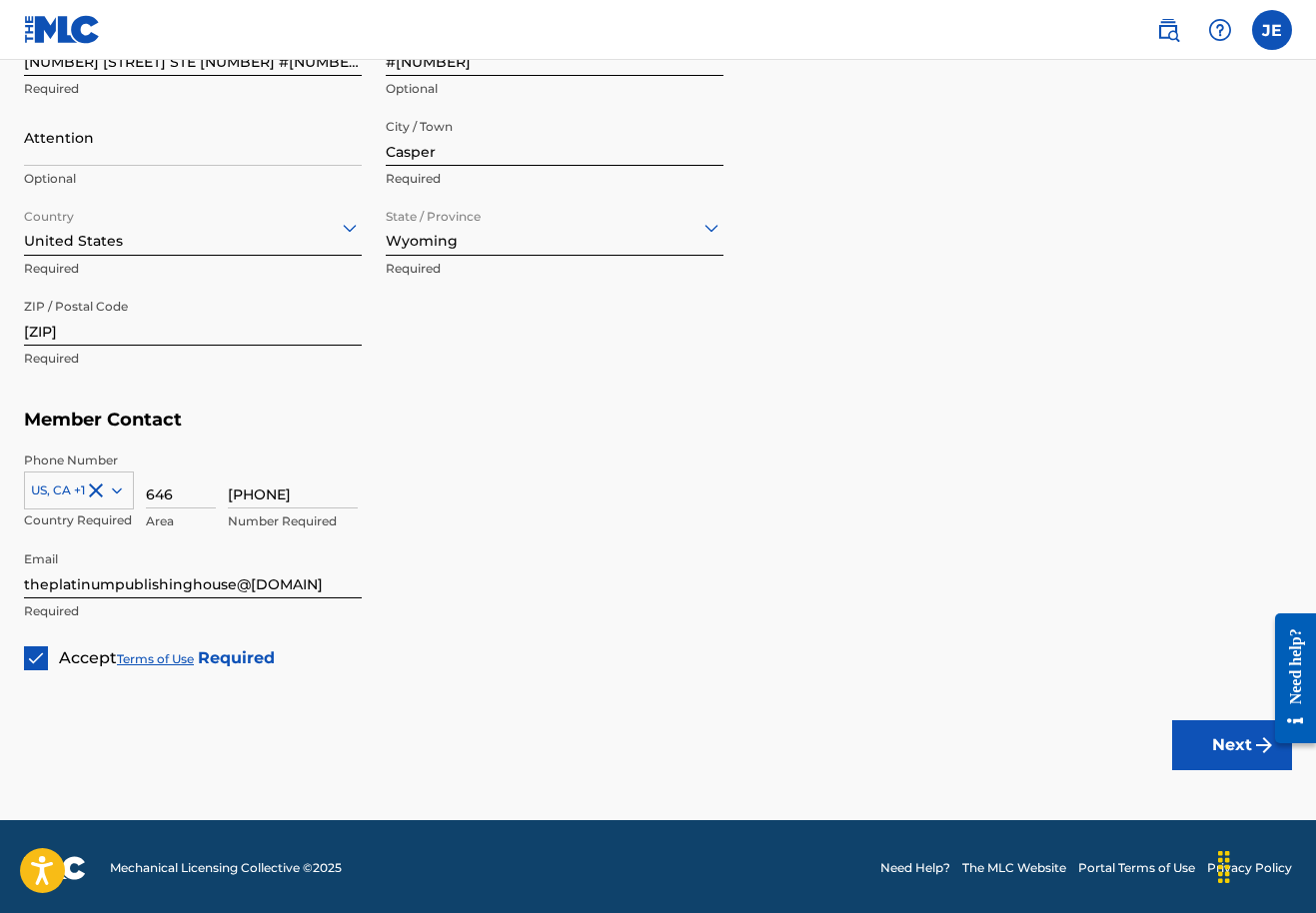 click on "Next" at bounding box center [1232, 745] 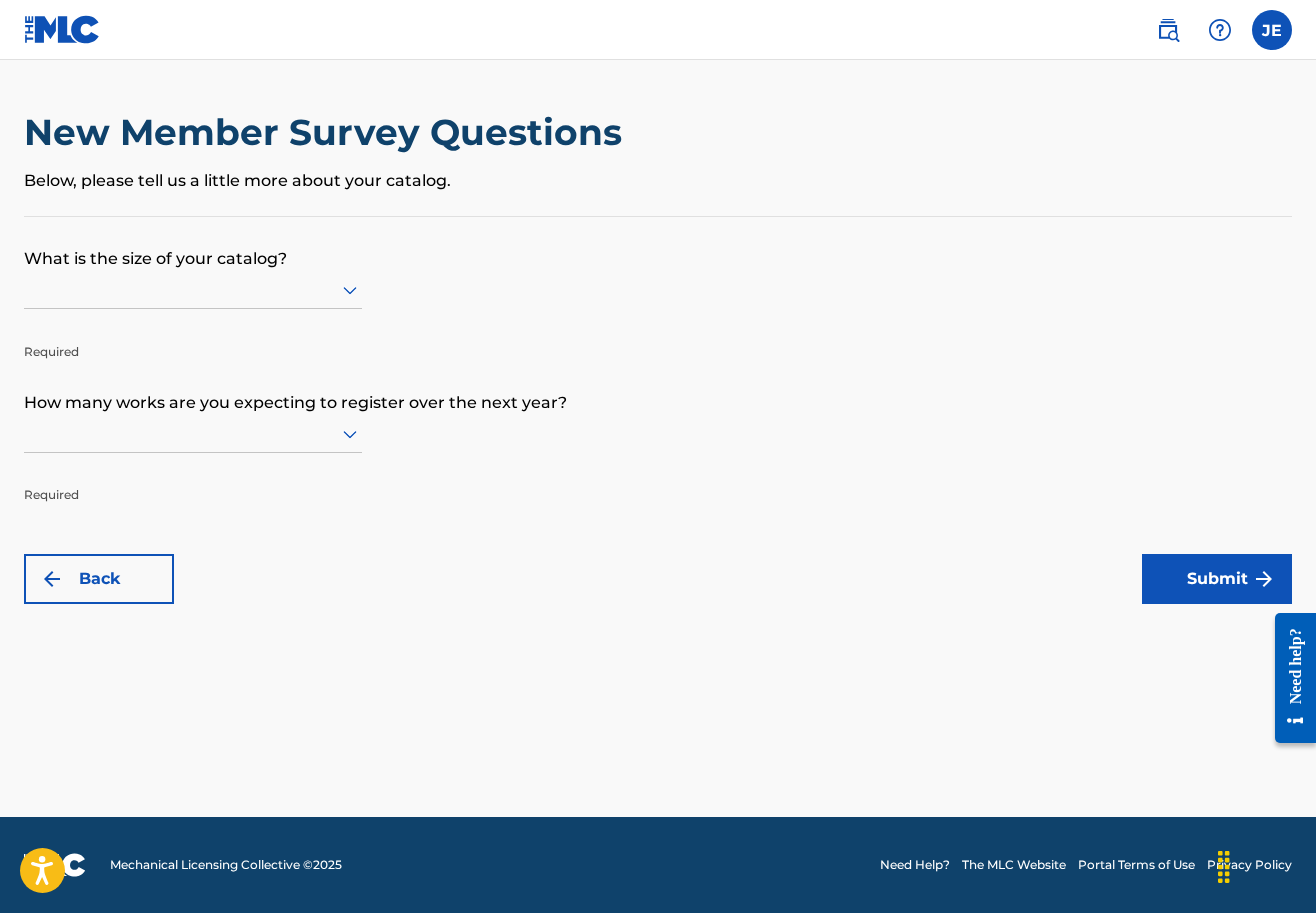 scroll, scrollTop: 0, scrollLeft: 0, axis: both 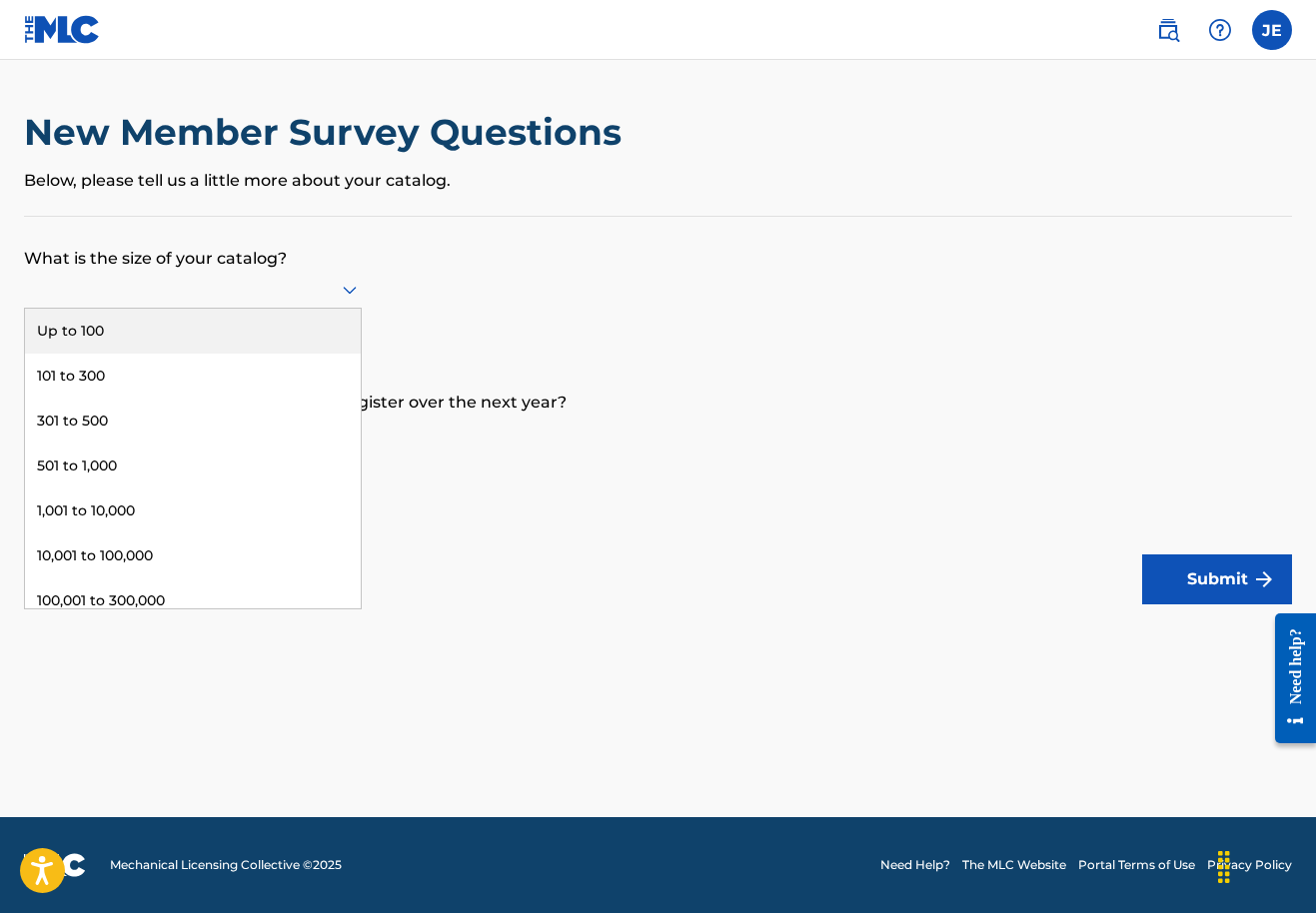 click on "Up to 100" at bounding box center [193, 331] 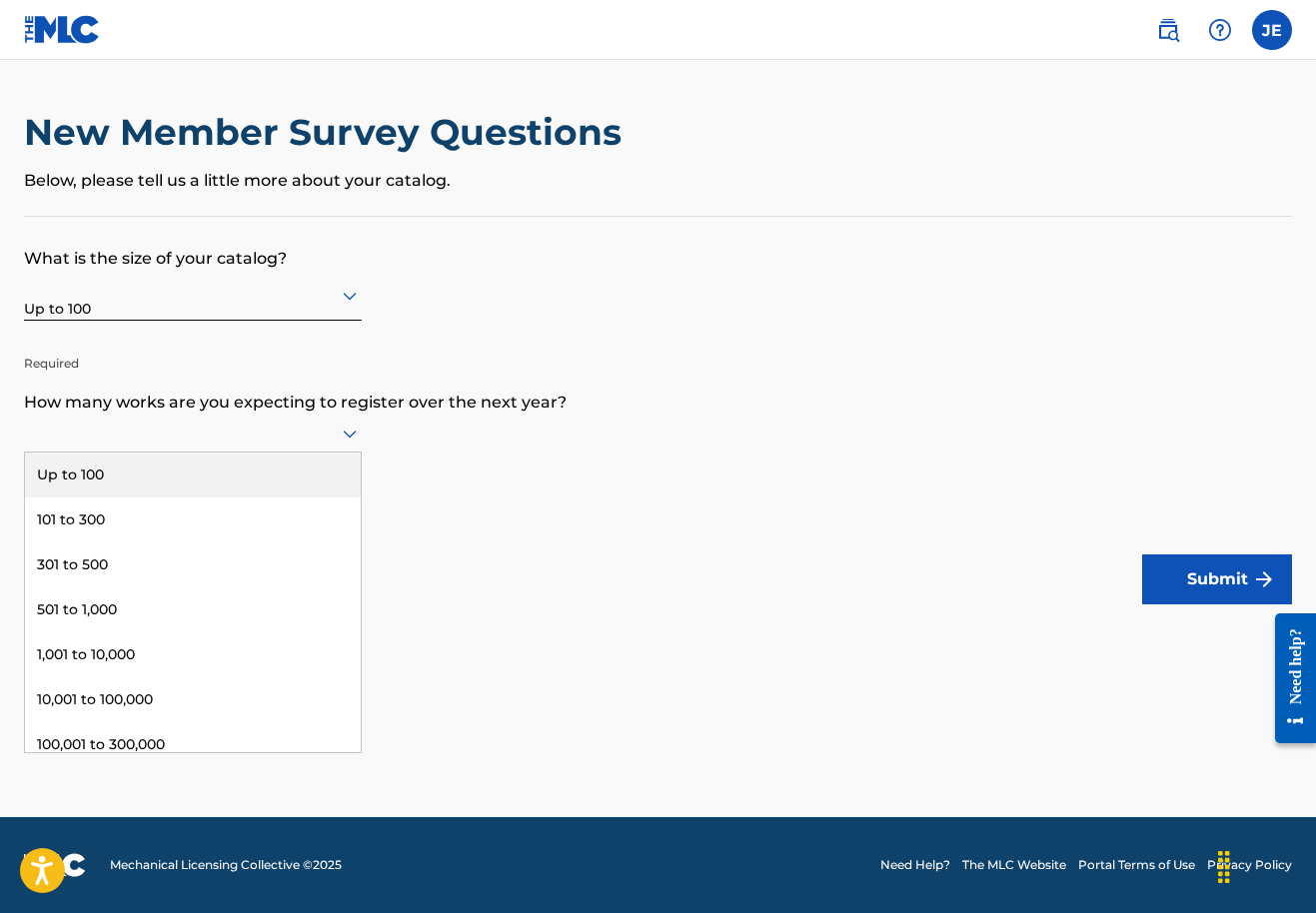click at bounding box center [193, 433] 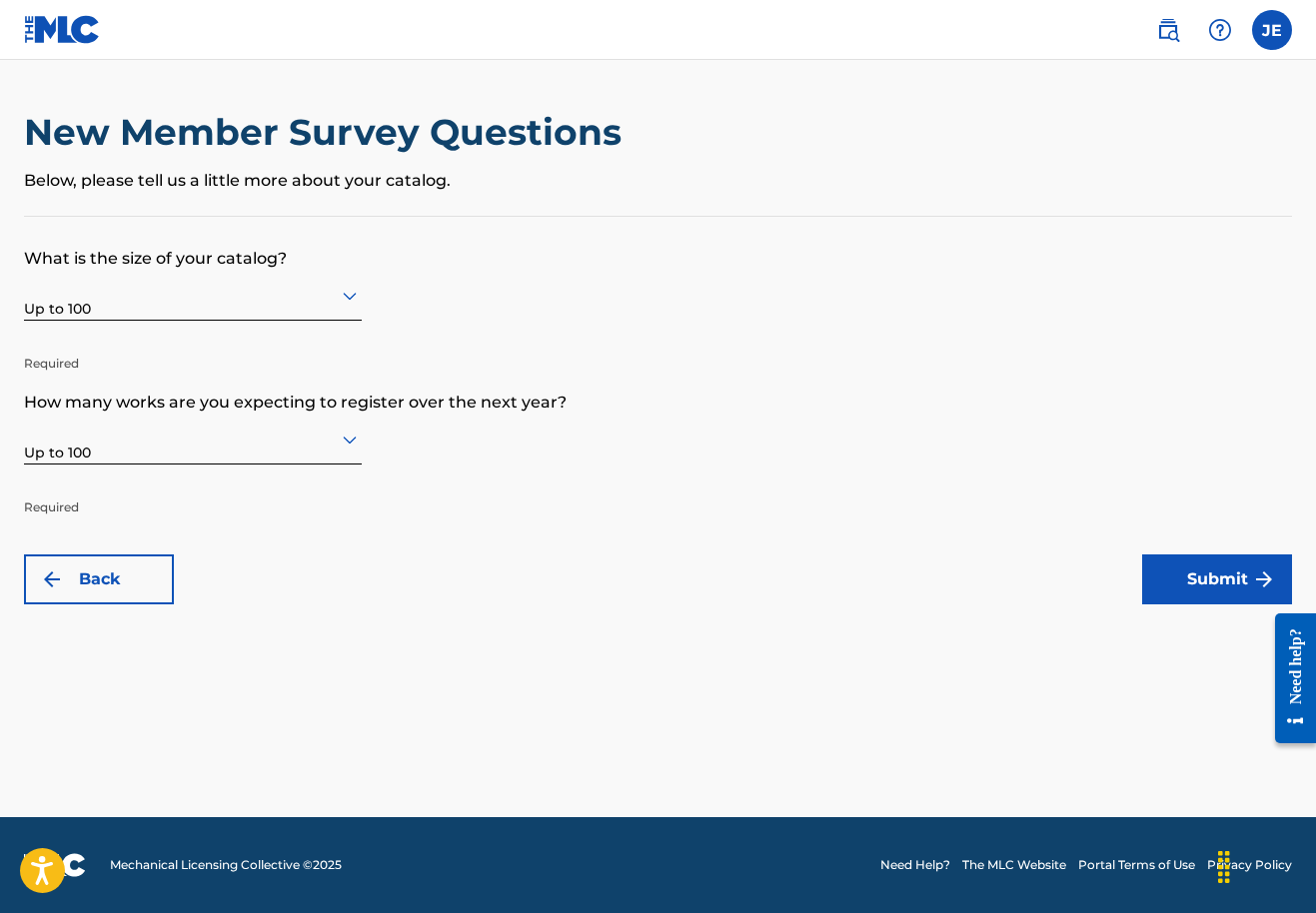 click on "Submit" at bounding box center [1217, 579] 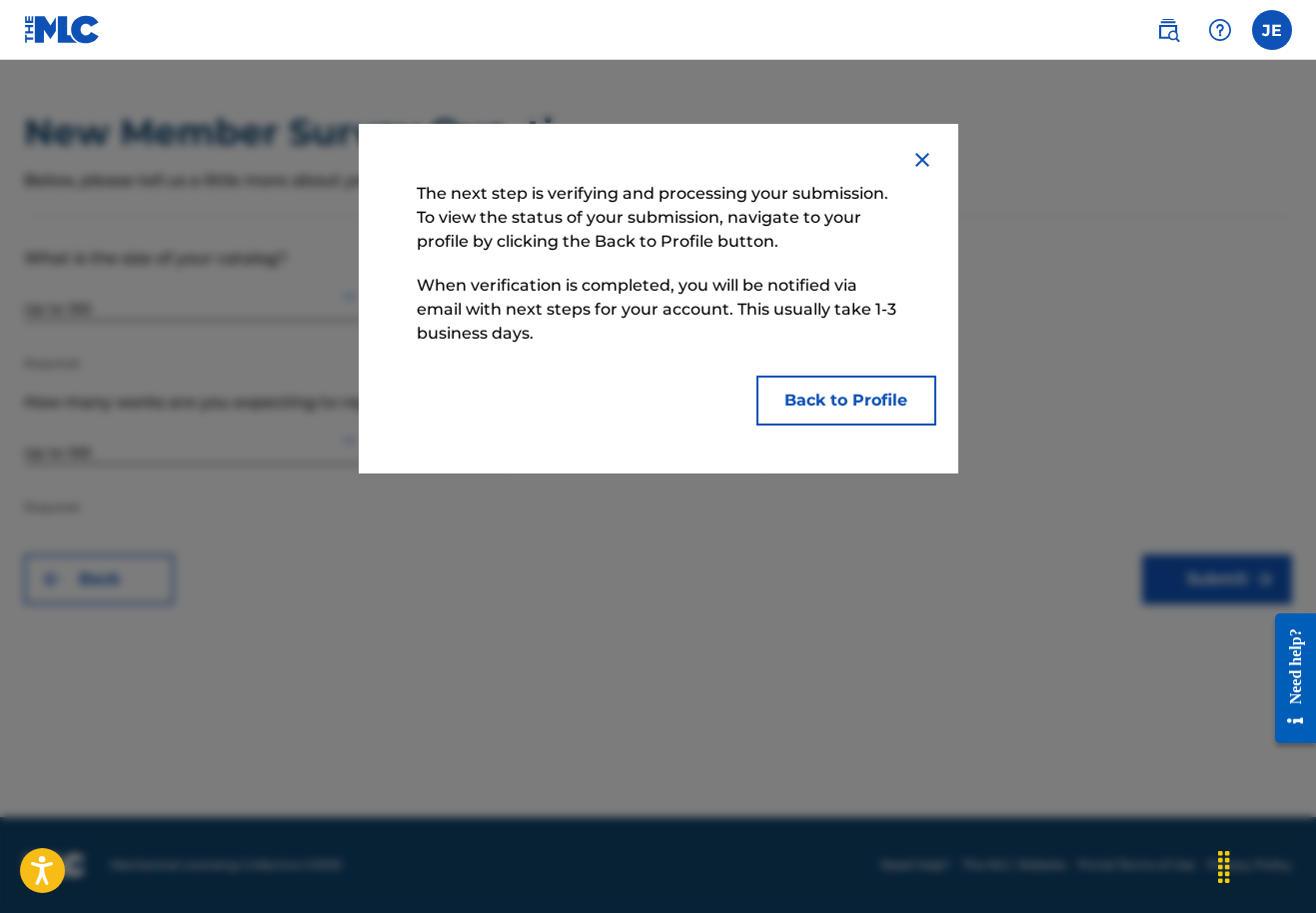 click on "Back to Profile" at bounding box center (846, 401) 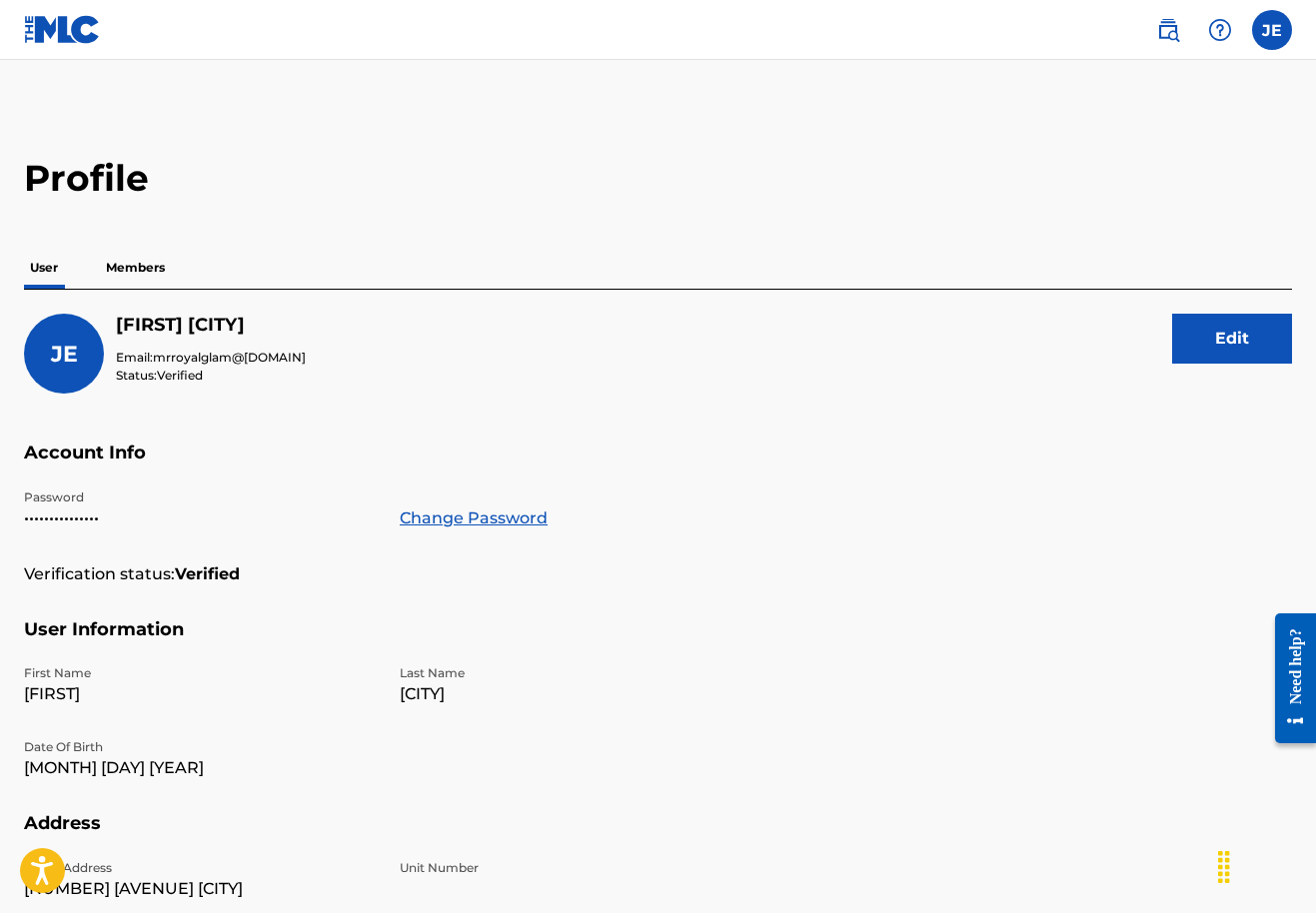 click on "Members" at bounding box center (135, 268) 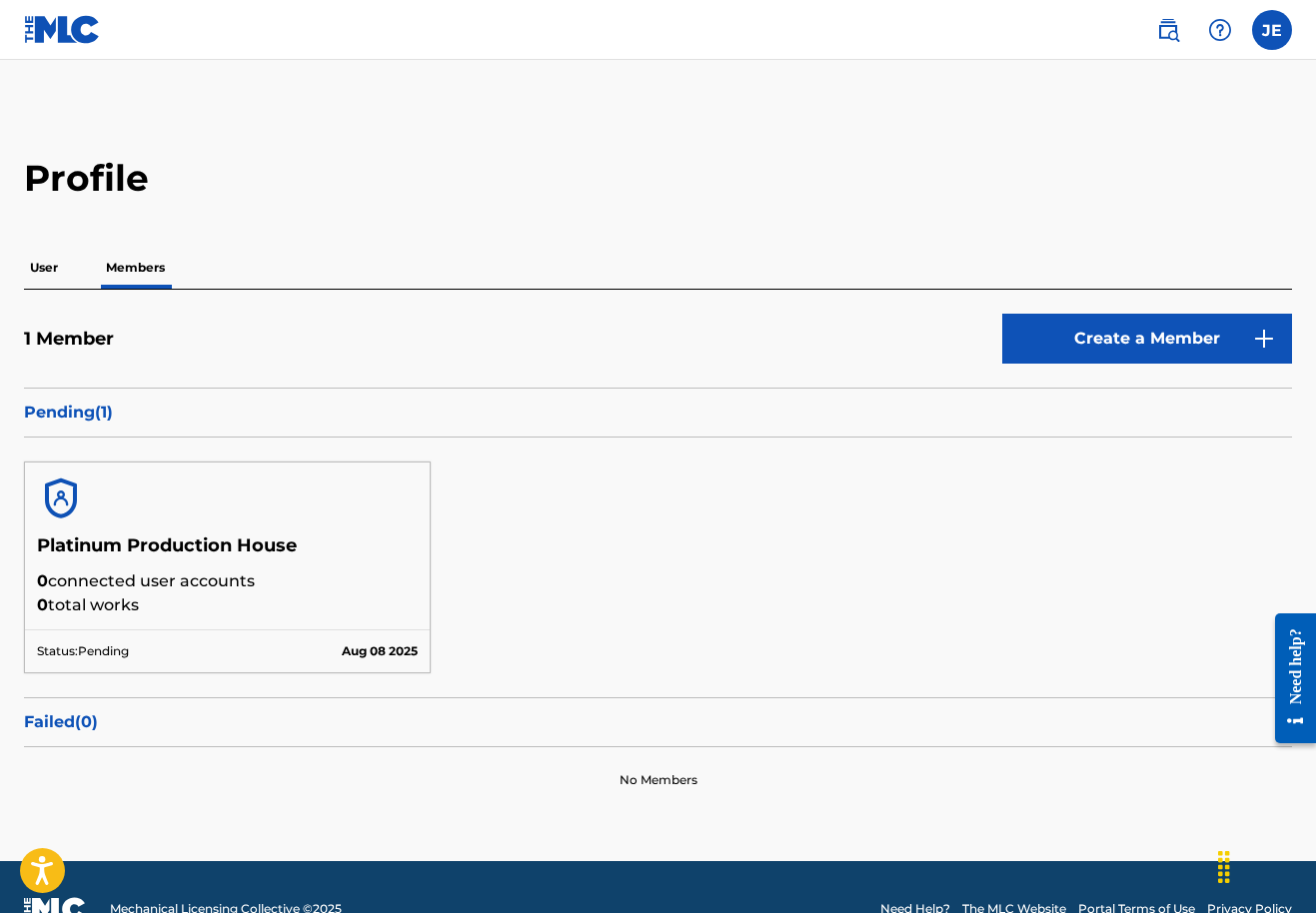 click on "User" at bounding box center (44, 268) 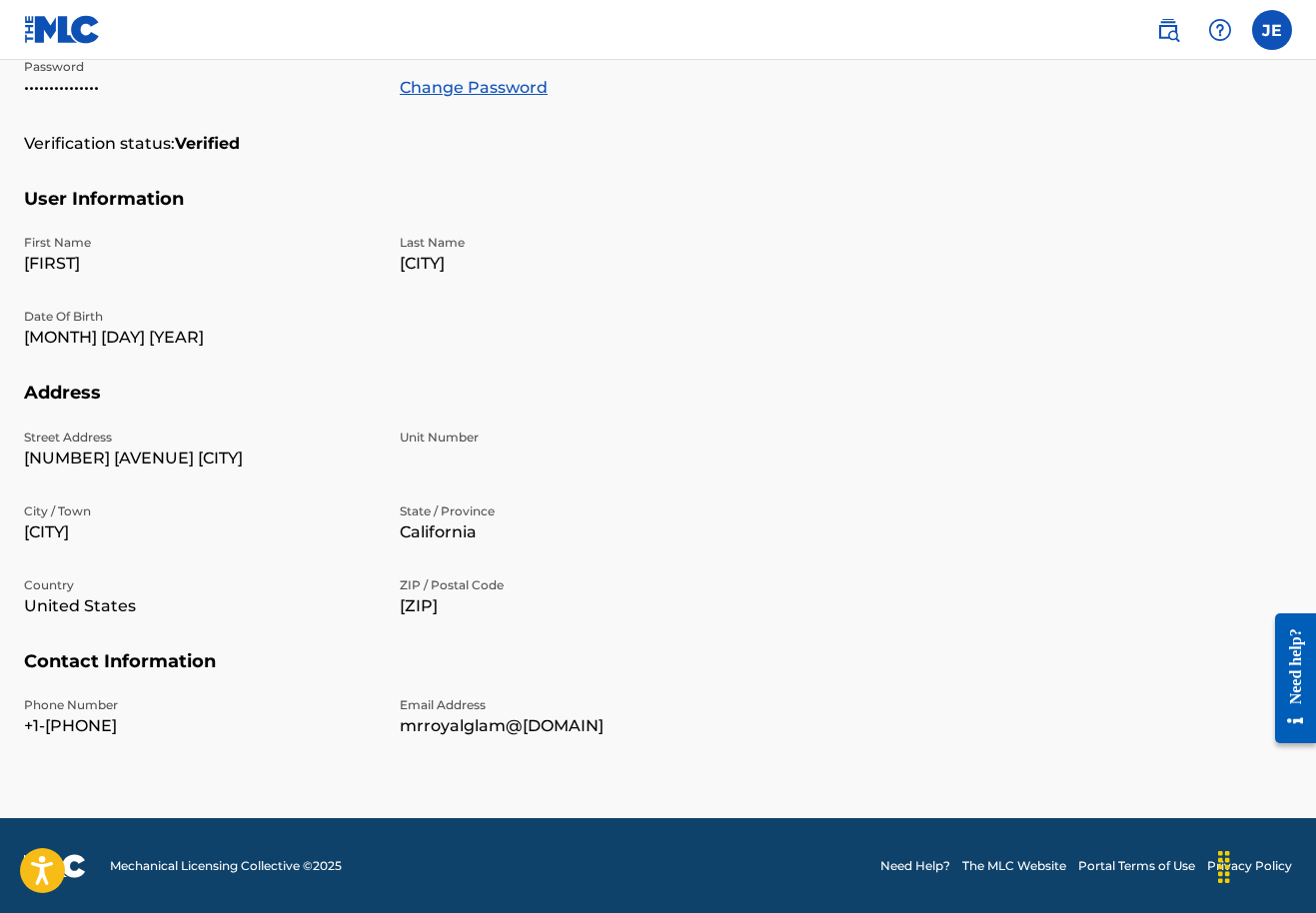 scroll, scrollTop: 430, scrollLeft: 0, axis: vertical 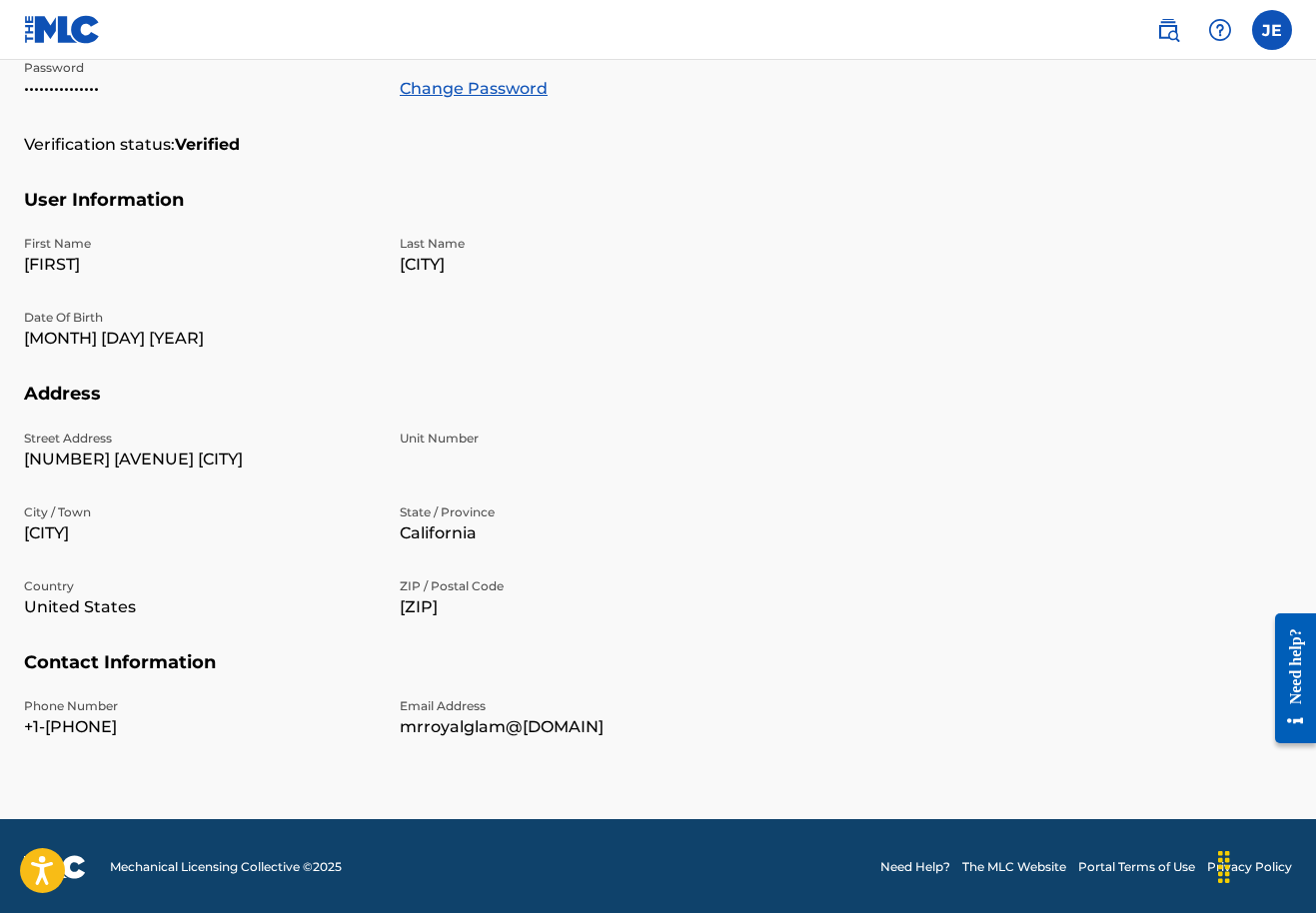 click on "mrroyalglam@[DOMAIN]" at bounding box center [576, 727] 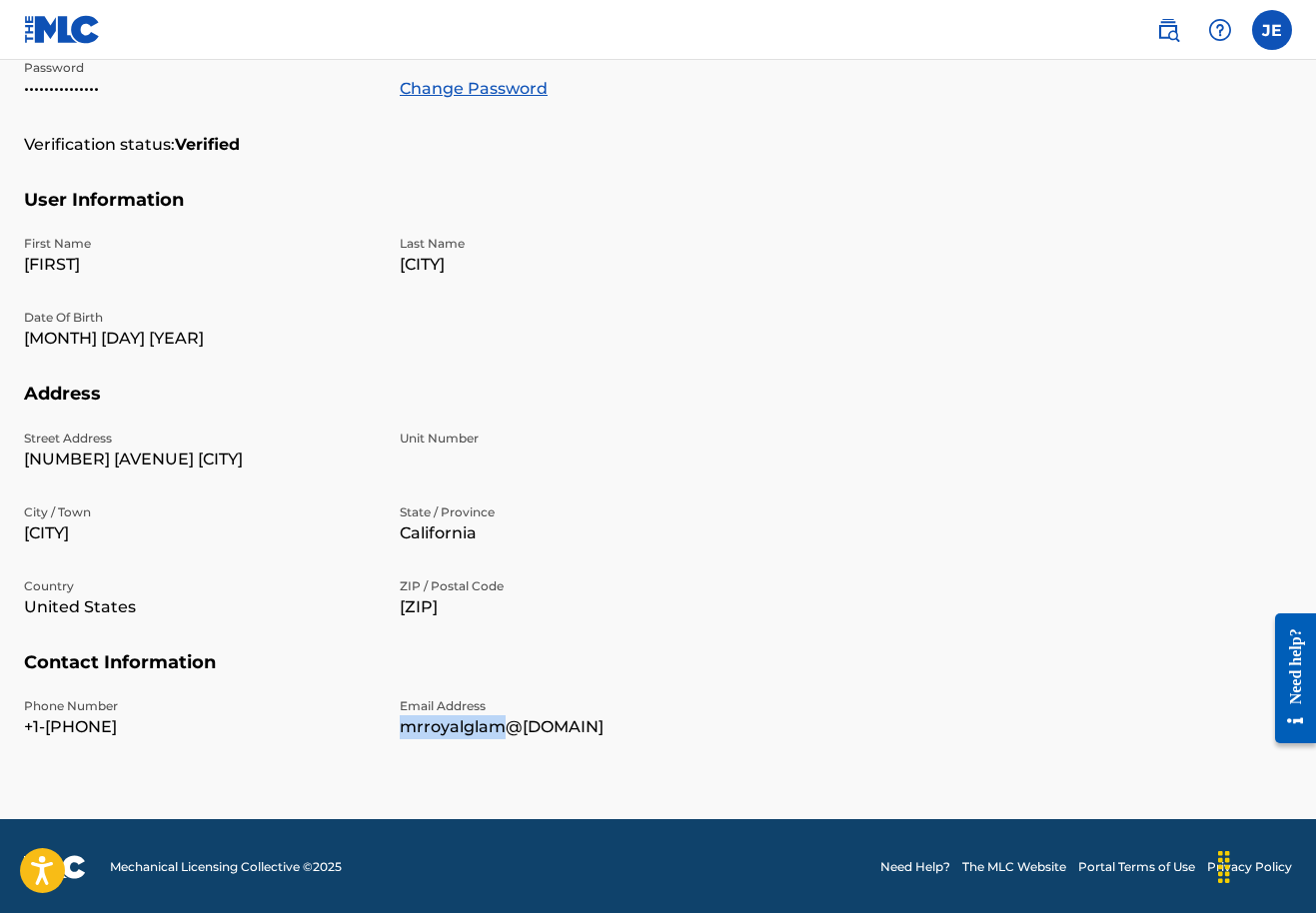 click on "mrroyalglam@[DOMAIN]" at bounding box center [576, 727] 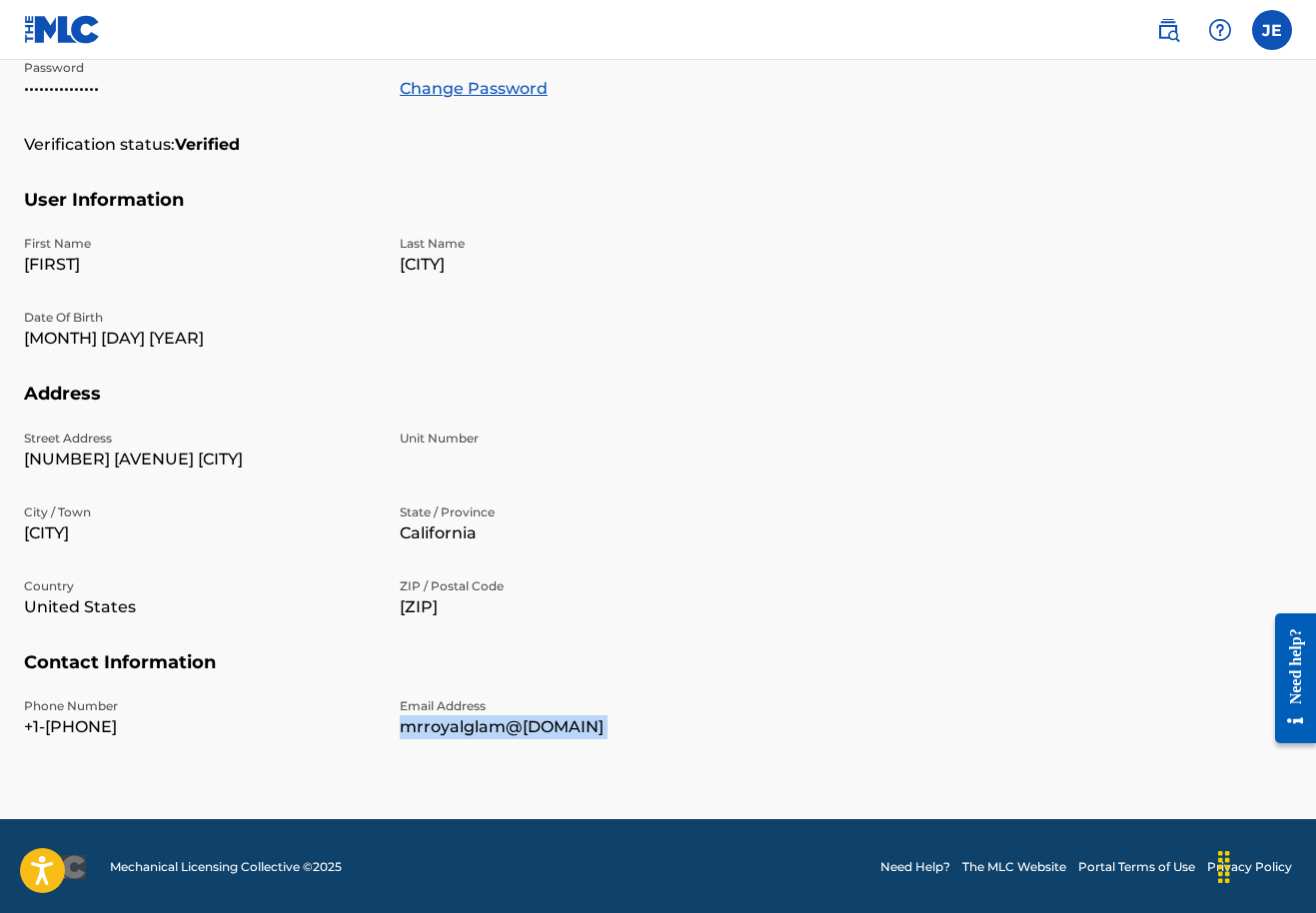 click on "mrroyalglam@[DOMAIN]" at bounding box center (576, 727) 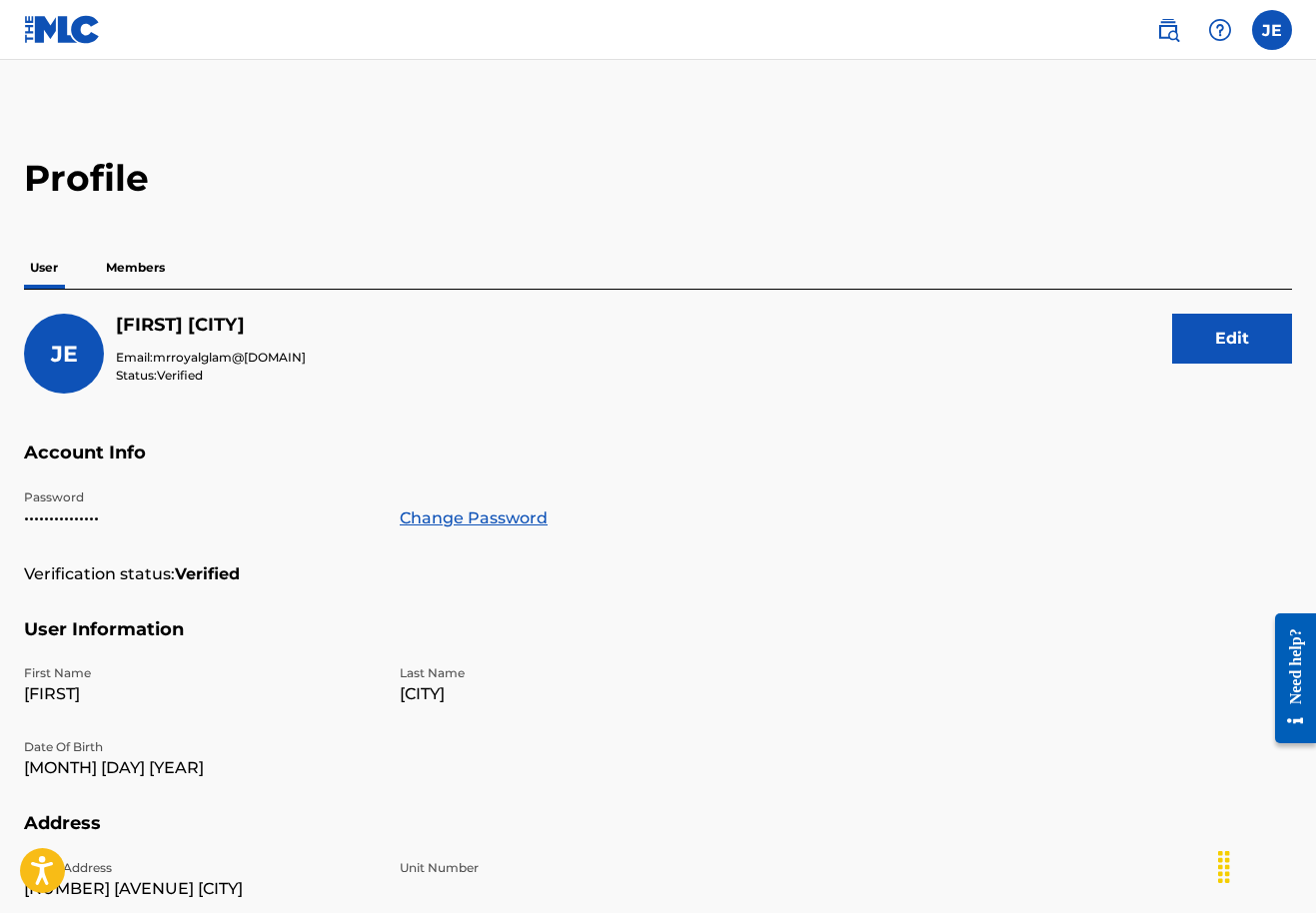 scroll, scrollTop: 0, scrollLeft: 0, axis: both 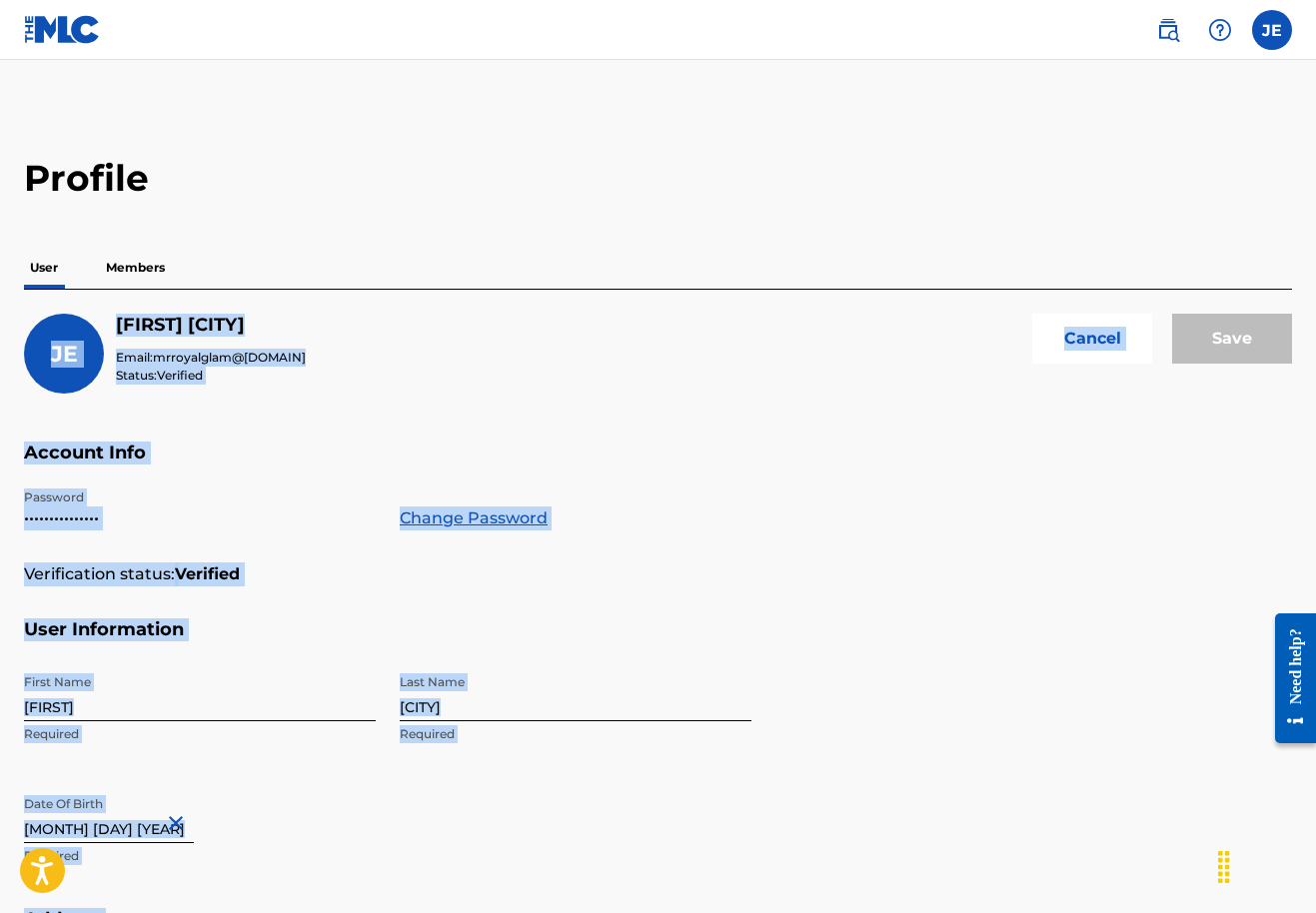 click on "Account Info Password ••••••••••••••• Change Password Verification status:   Verified" at bounding box center [658, 529] 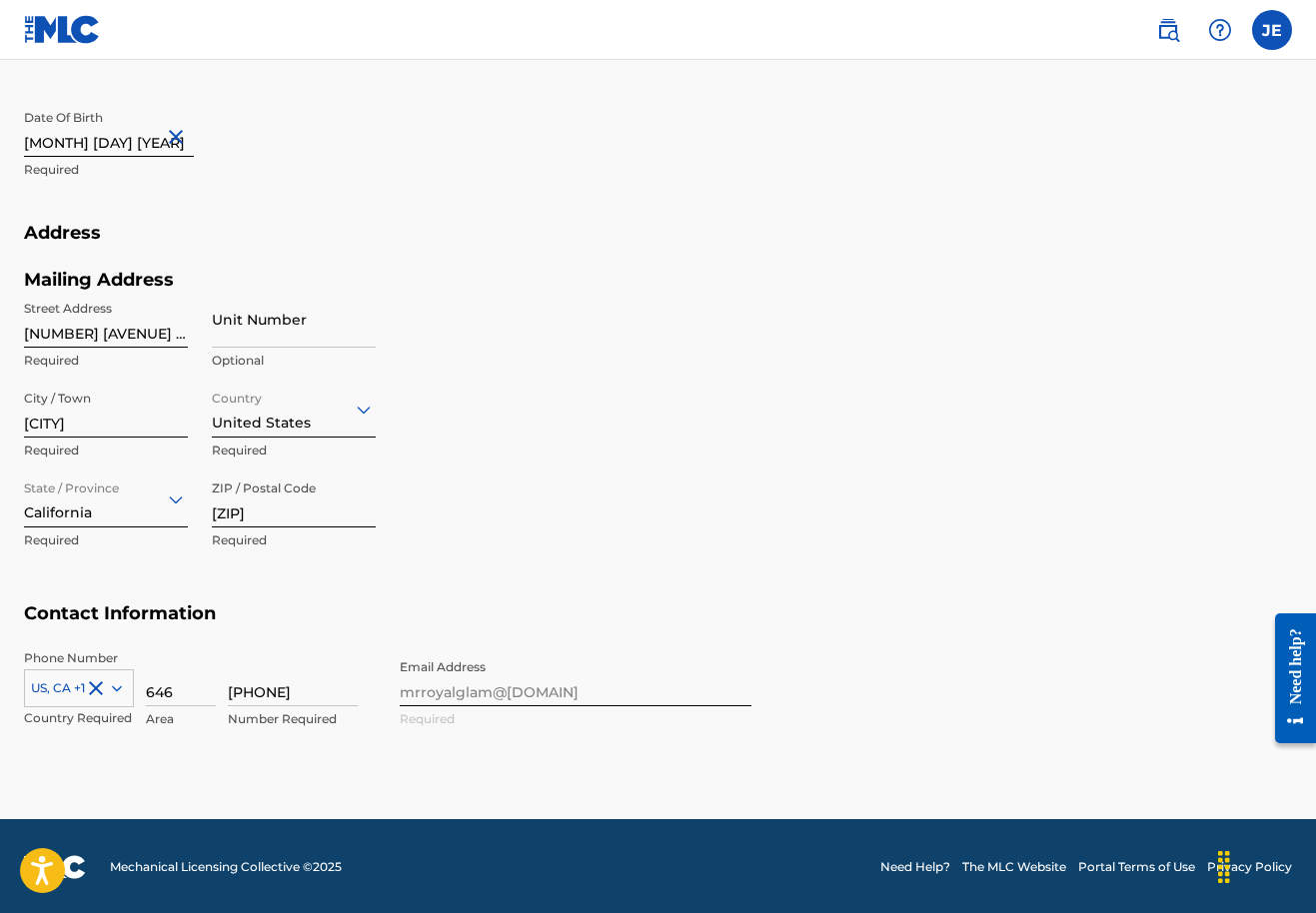 scroll, scrollTop: 685, scrollLeft: 0, axis: vertical 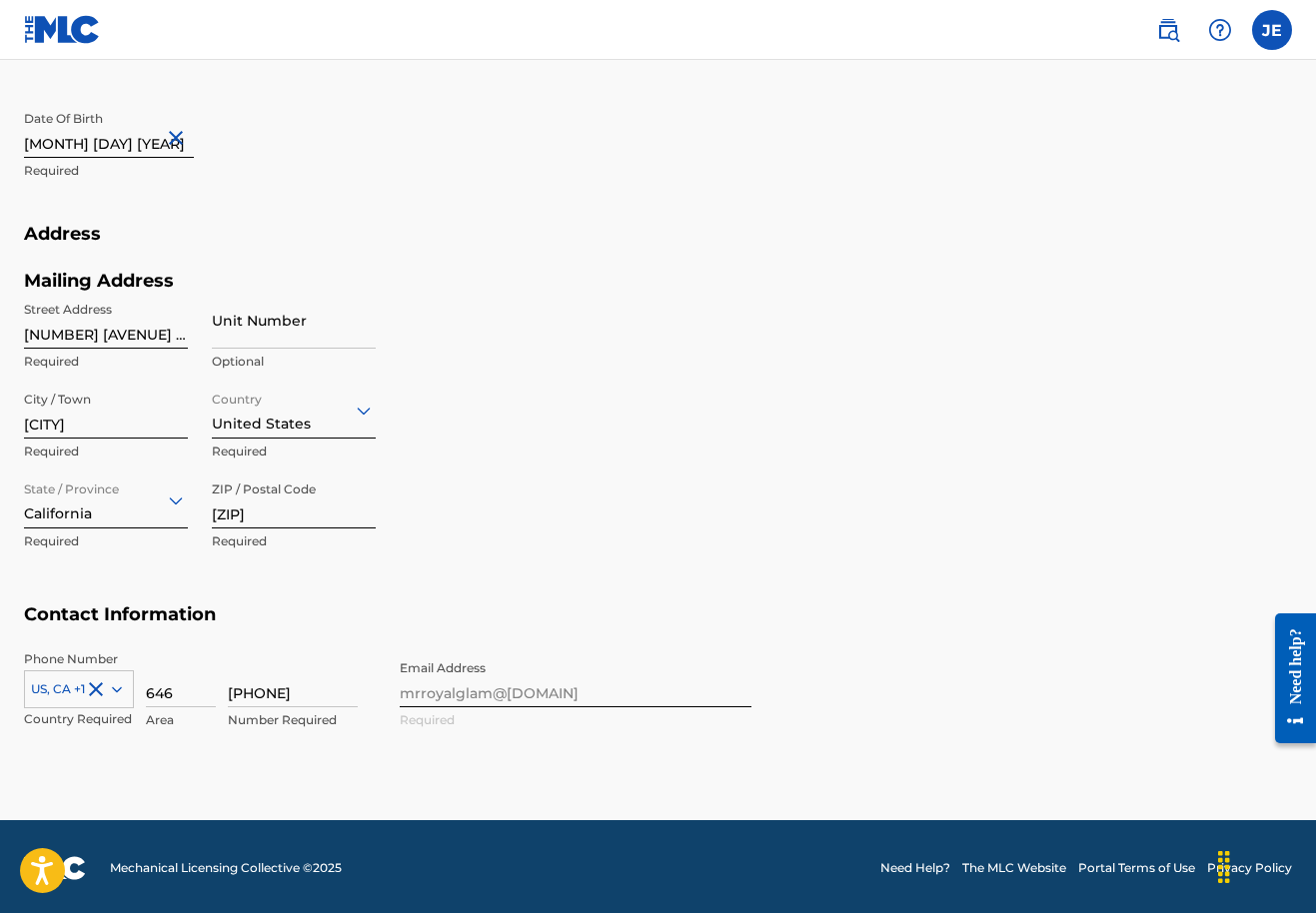 click on "Phone Number US, CA +1 Country Required [PHONE] Number Required Email Address mrroyalglam@[DOMAIN] Required" at bounding box center [388, 711] 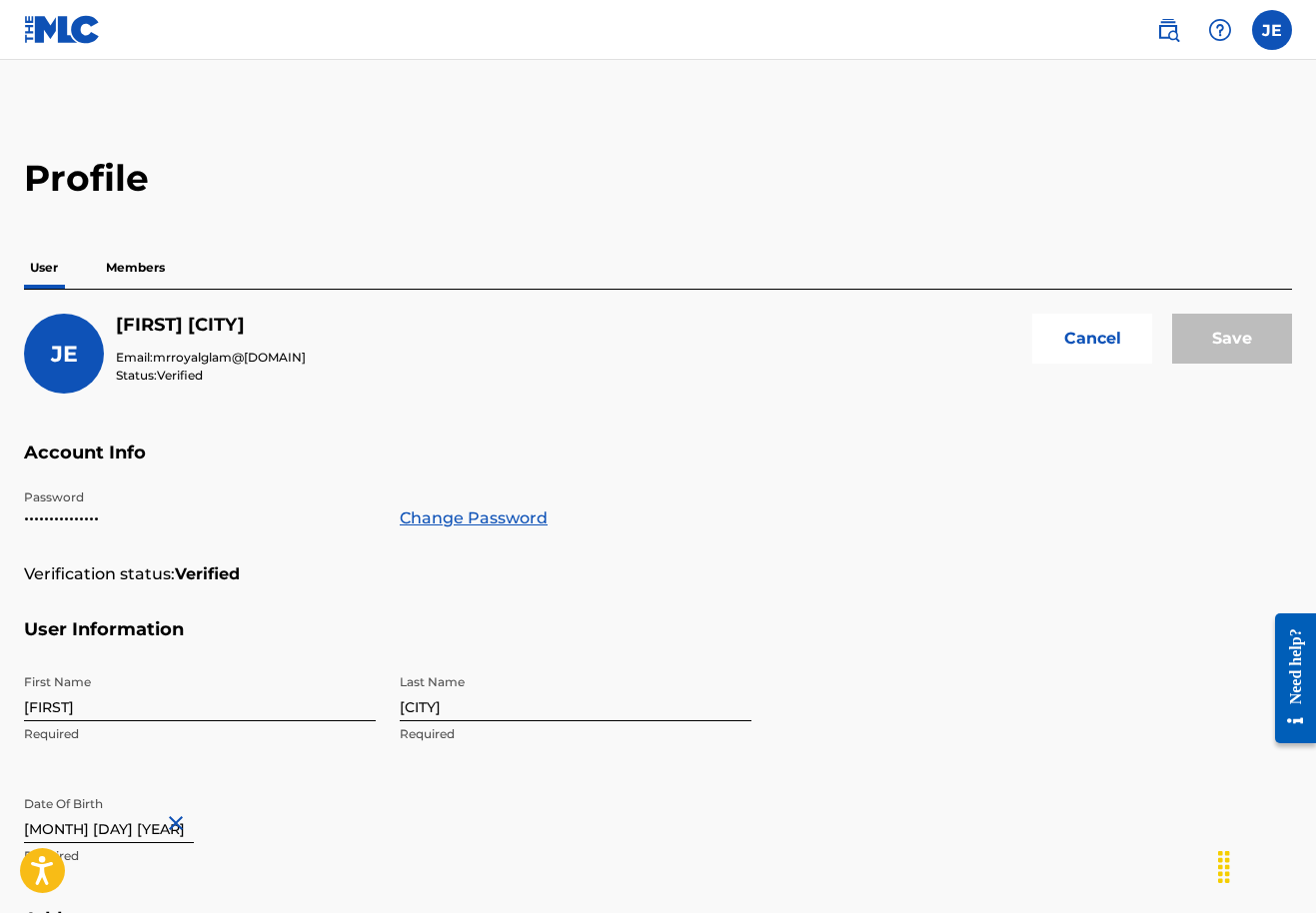 scroll, scrollTop: 0, scrollLeft: 0, axis: both 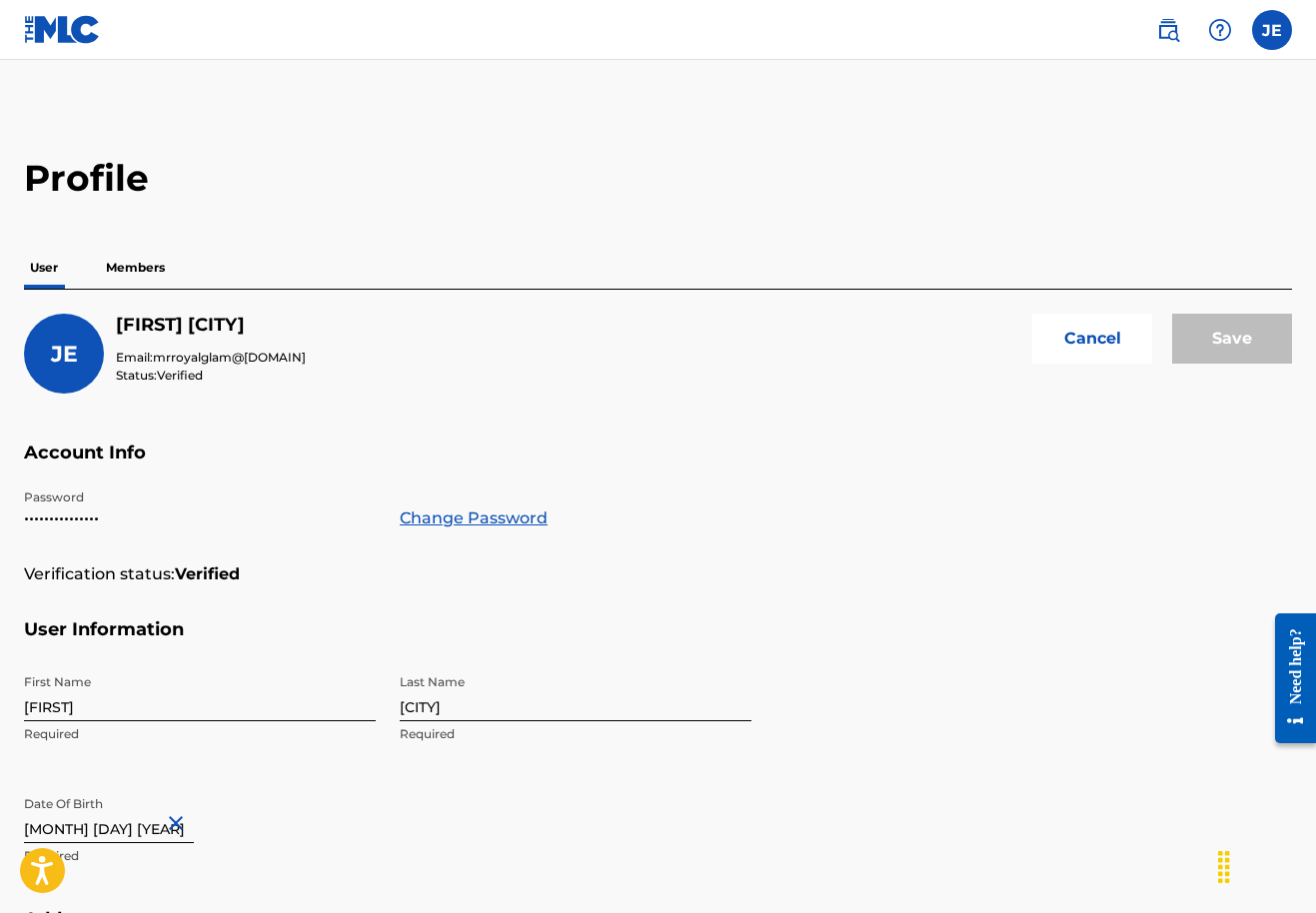 click on "Cancel" at bounding box center (1092, 339) 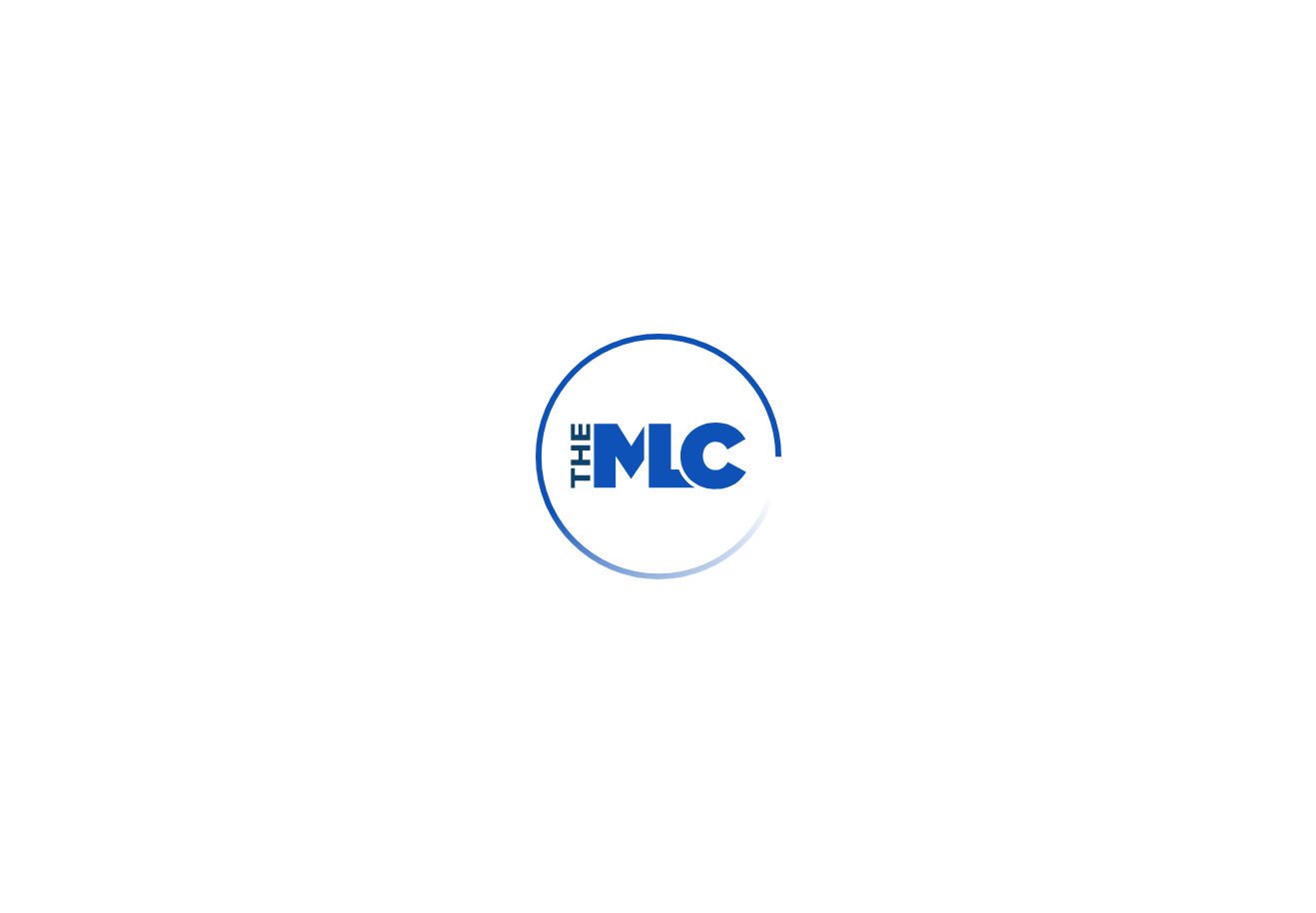 scroll, scrollTop: 0, scrollLeft: 0, axis: both 